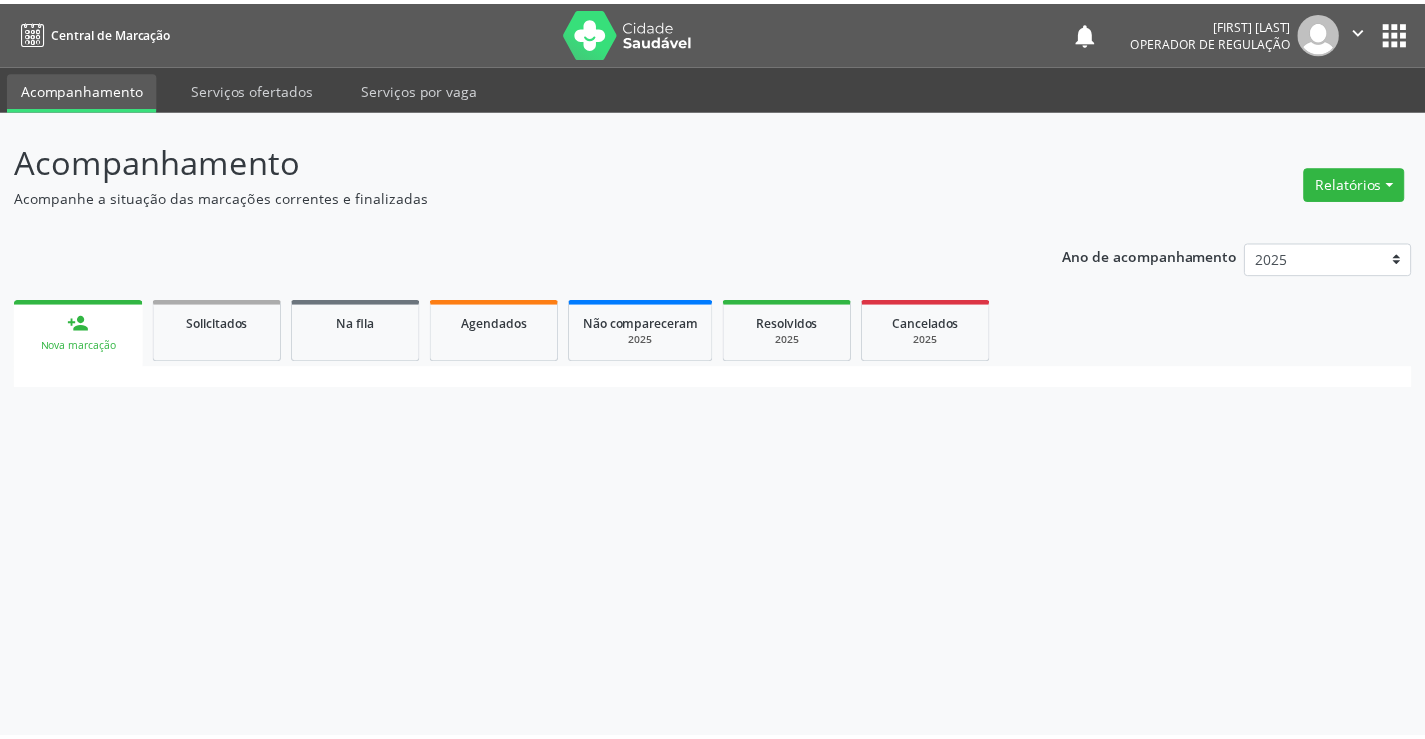 scroll, scrollTop: 0, scrollLeft: 0, axis: both 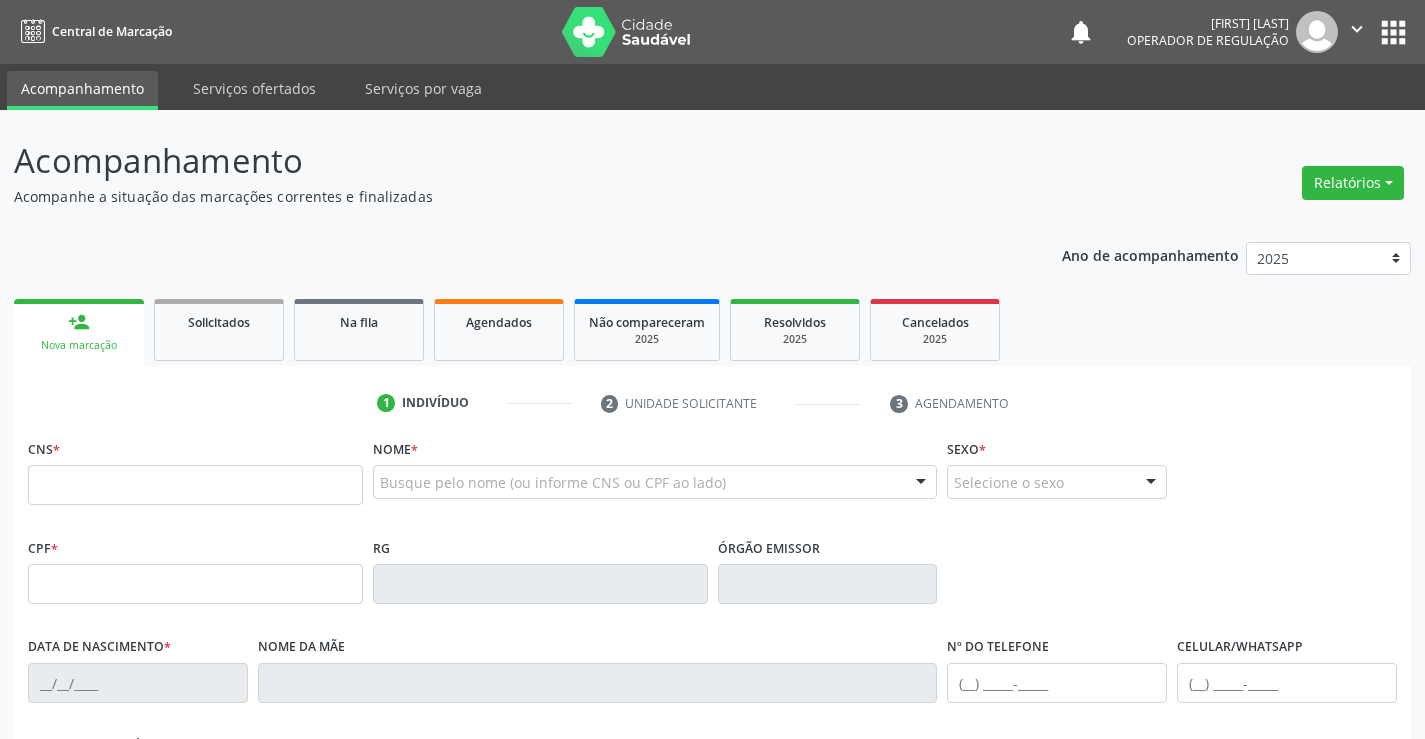 drag, startPoint x: 144, startPoint y: 486, endPoint x: 879, endPoint y: 439, distance: 736.50116 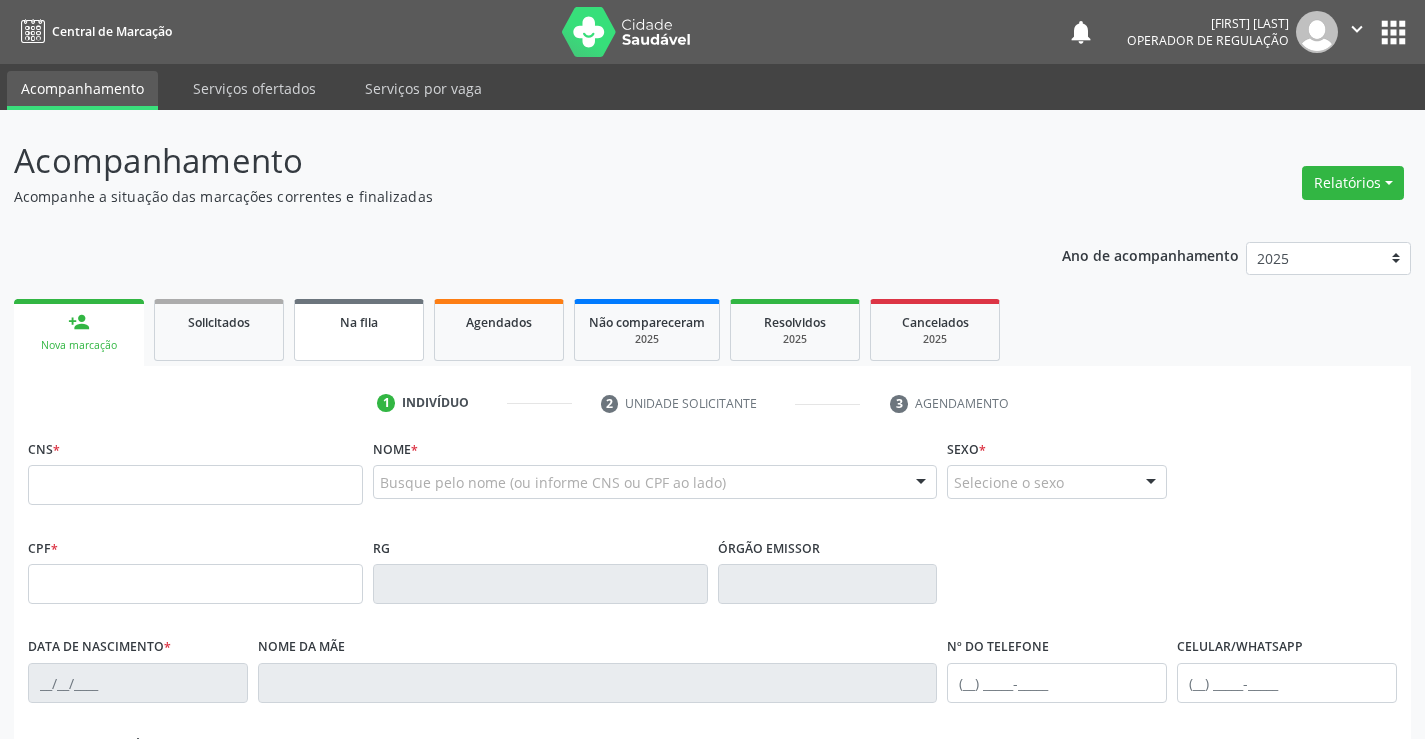 click on "Na fila" at bounding box center (359, 330) 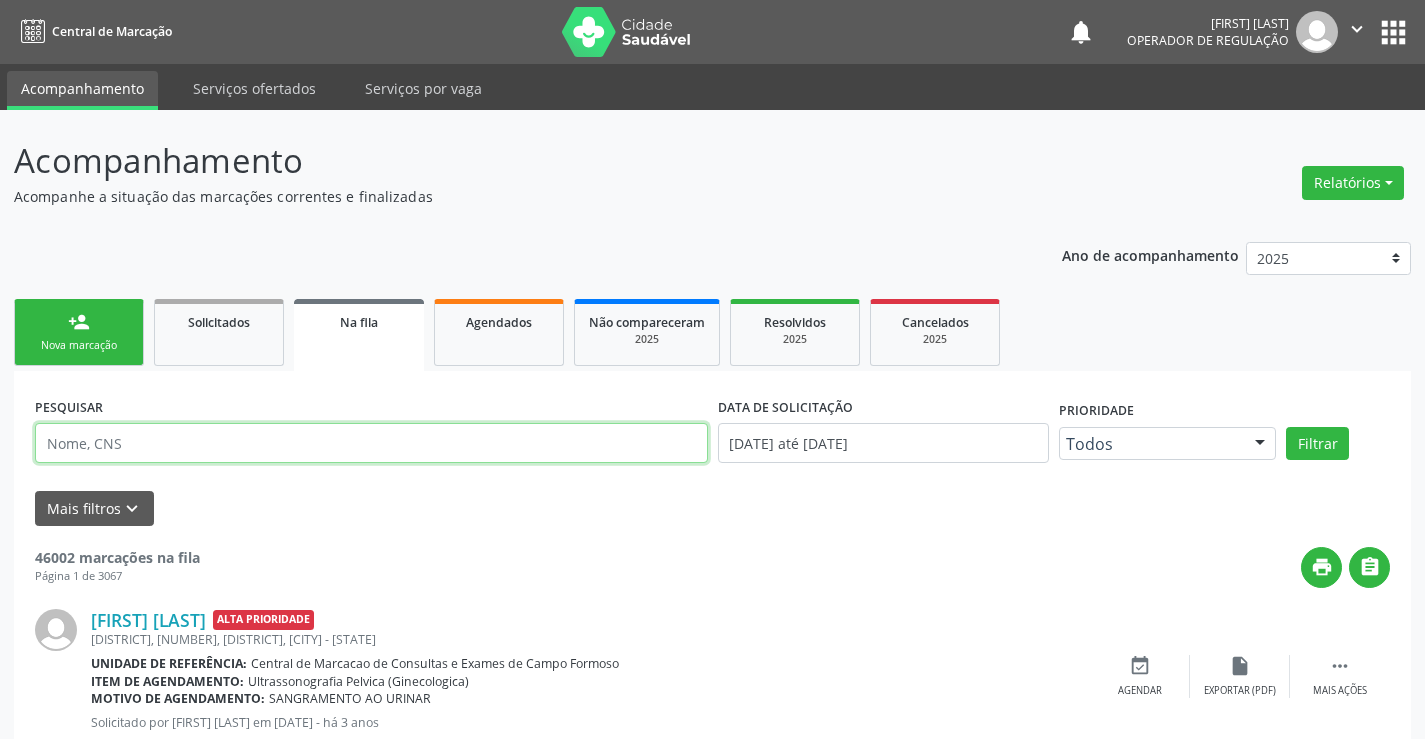 click at bounding box center (371, 443) 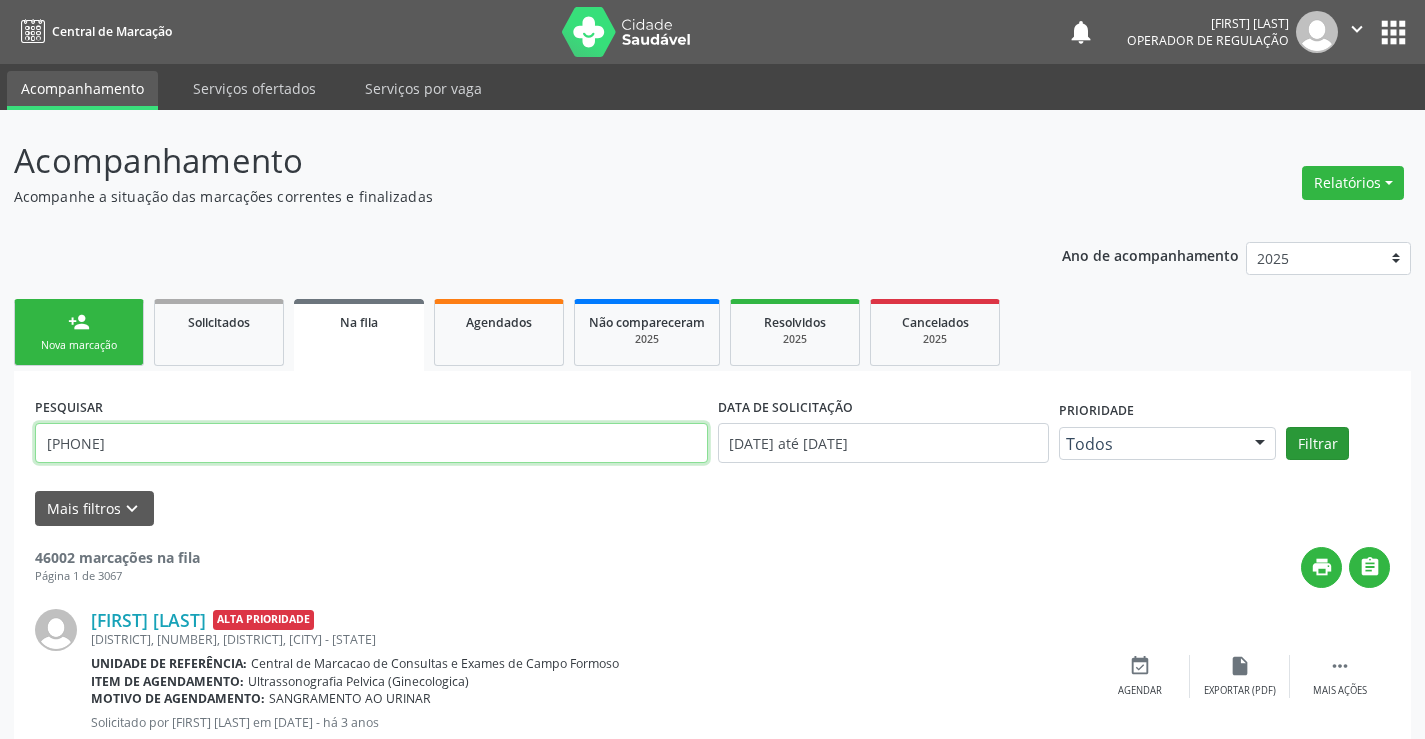 type on "[PHONE]" 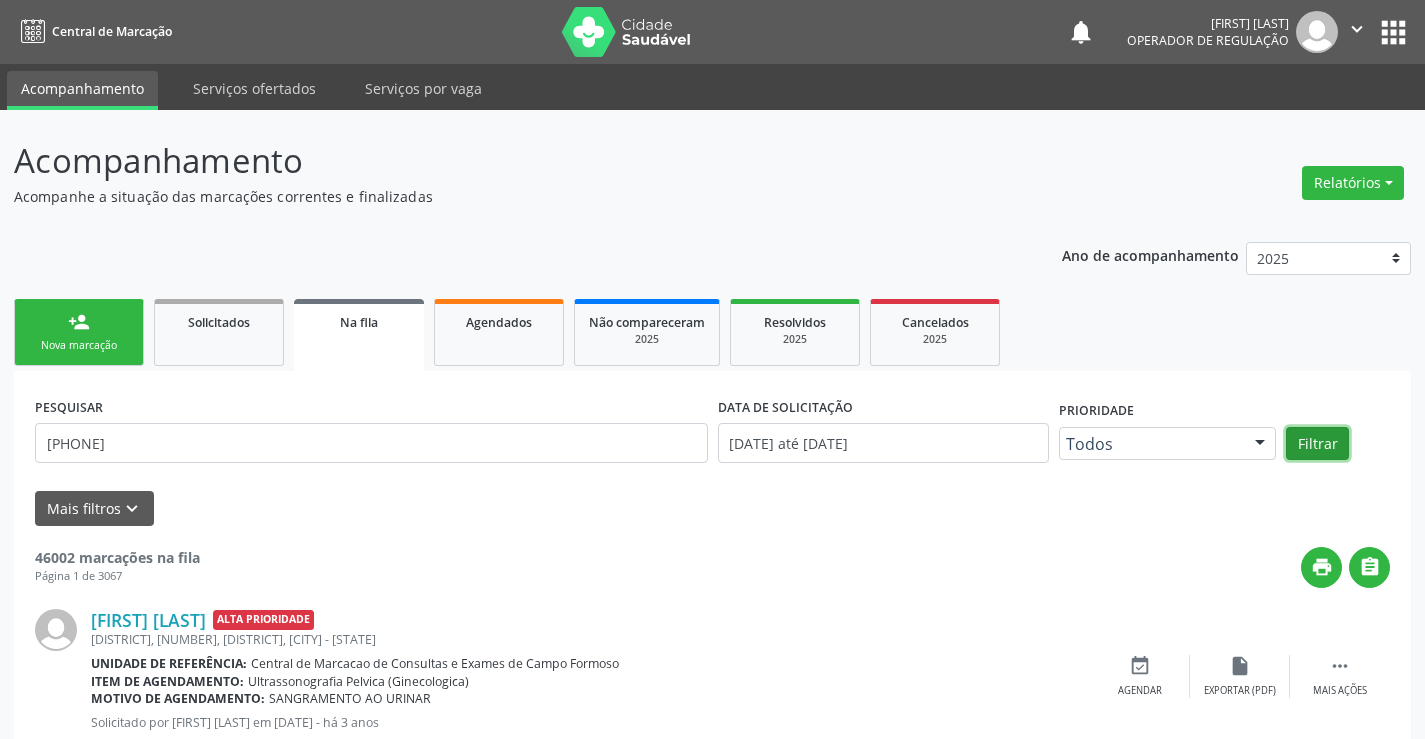 click on "Filtrar" at bounding box center (1317, 444) 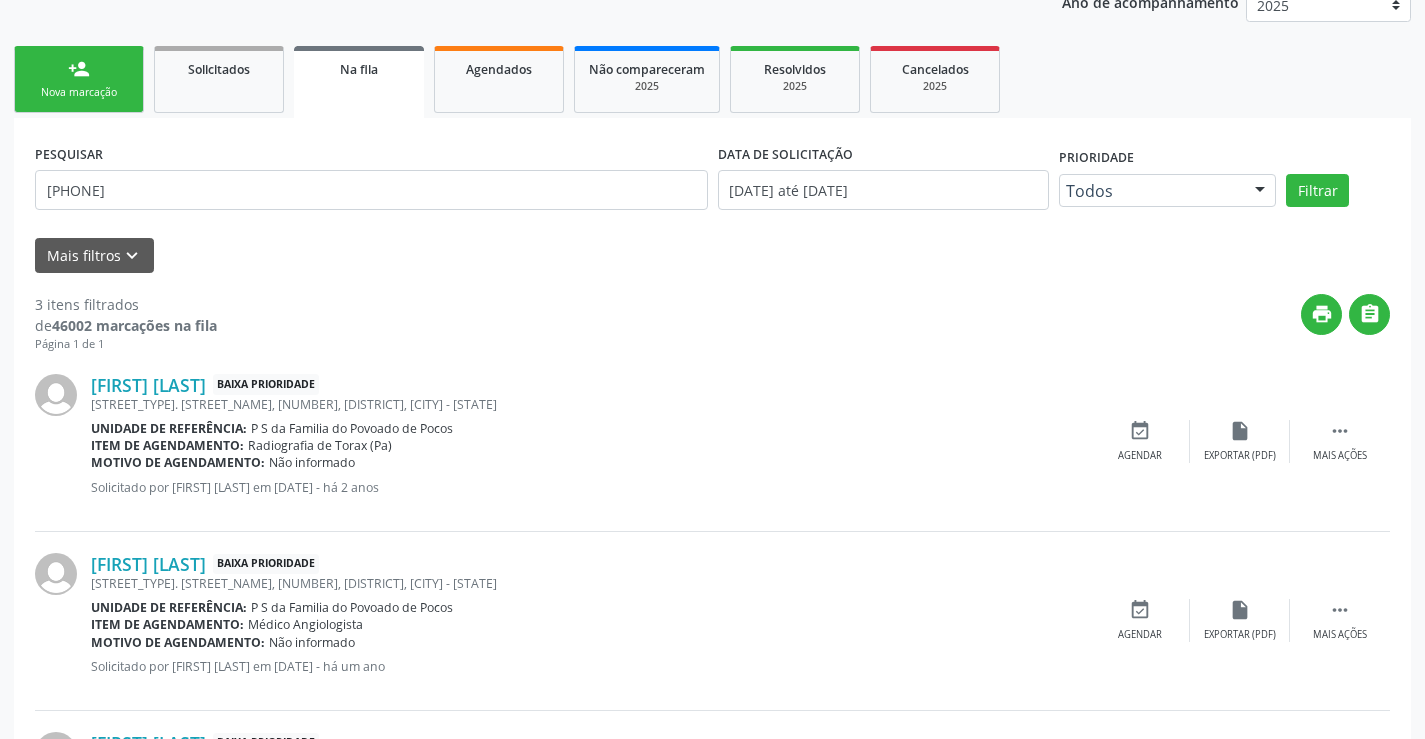 scroll, scrollTop: 0, scrollLeft: 0, axis: both 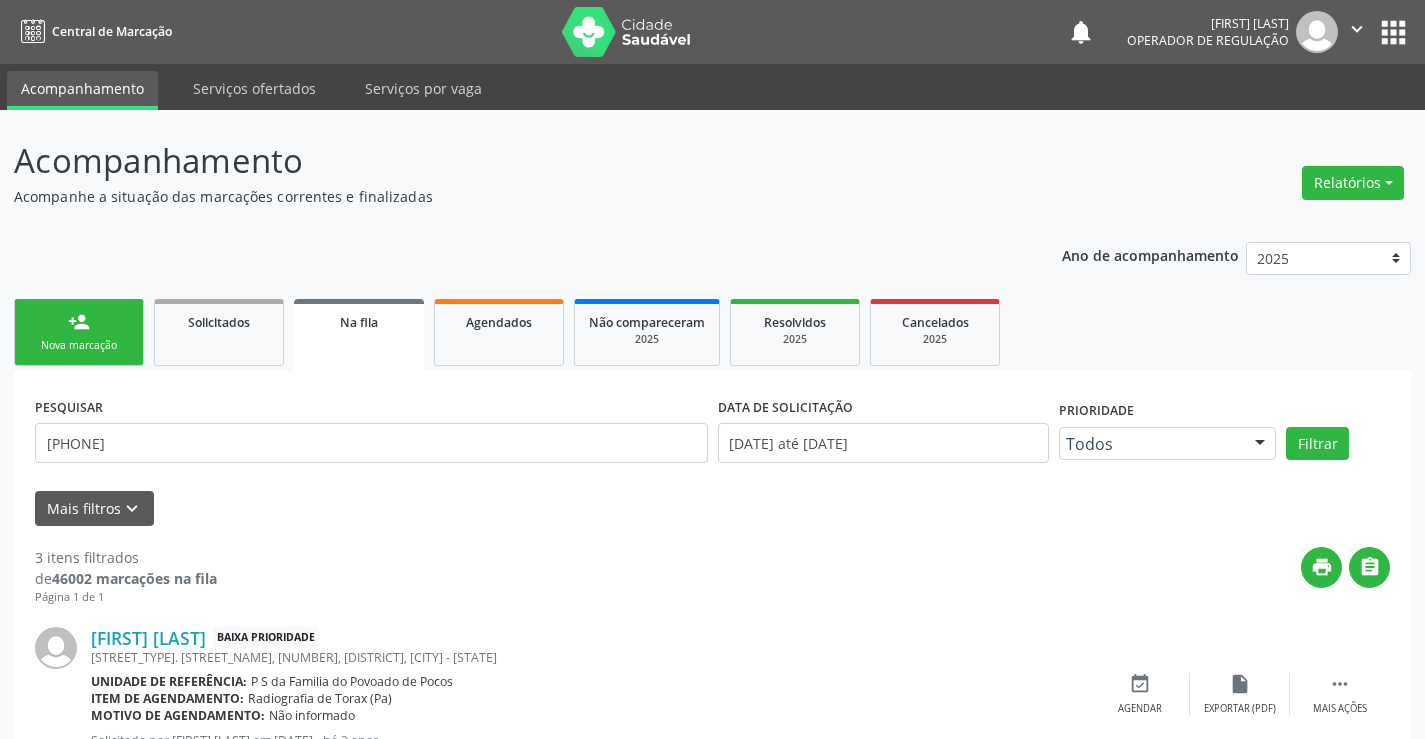 click on "person_add
Nova marcação" at bounding box center (79, 332) 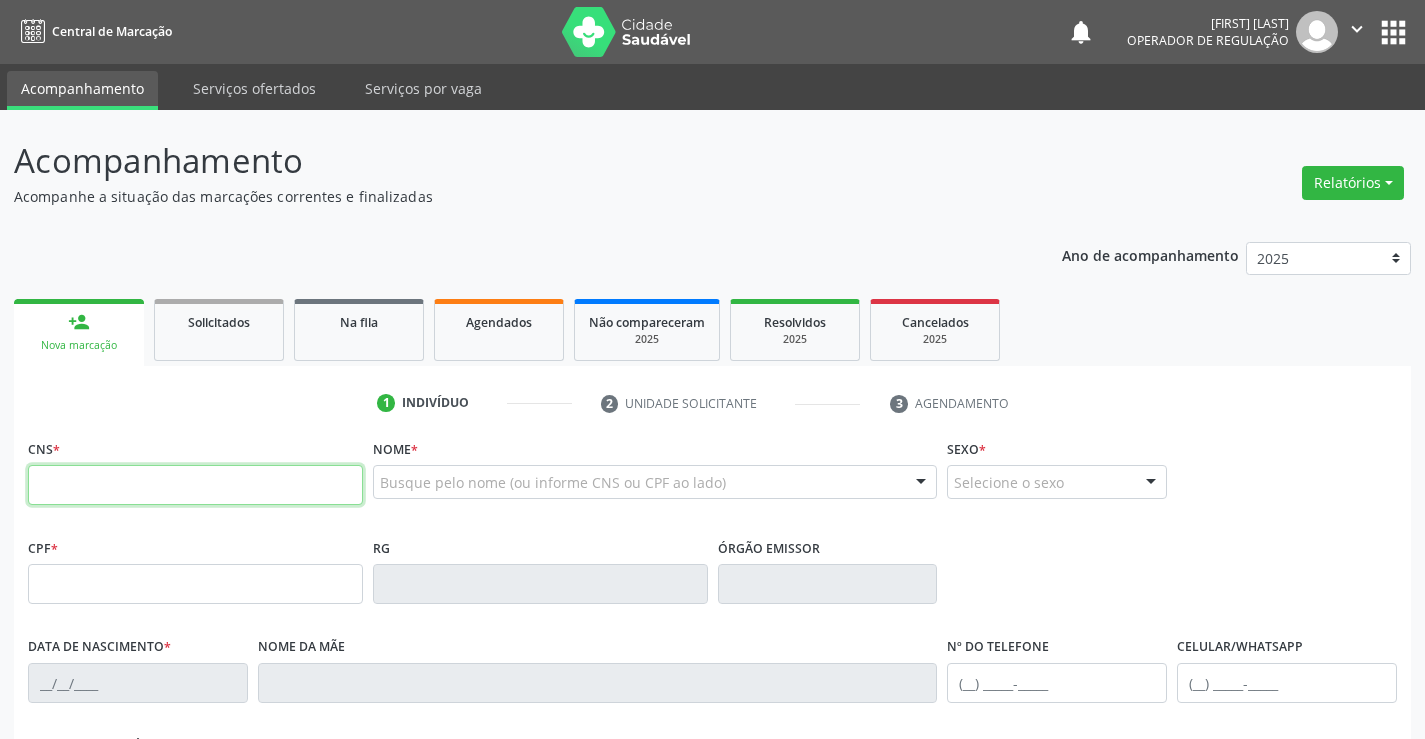 click at bounding box center (195, 485) 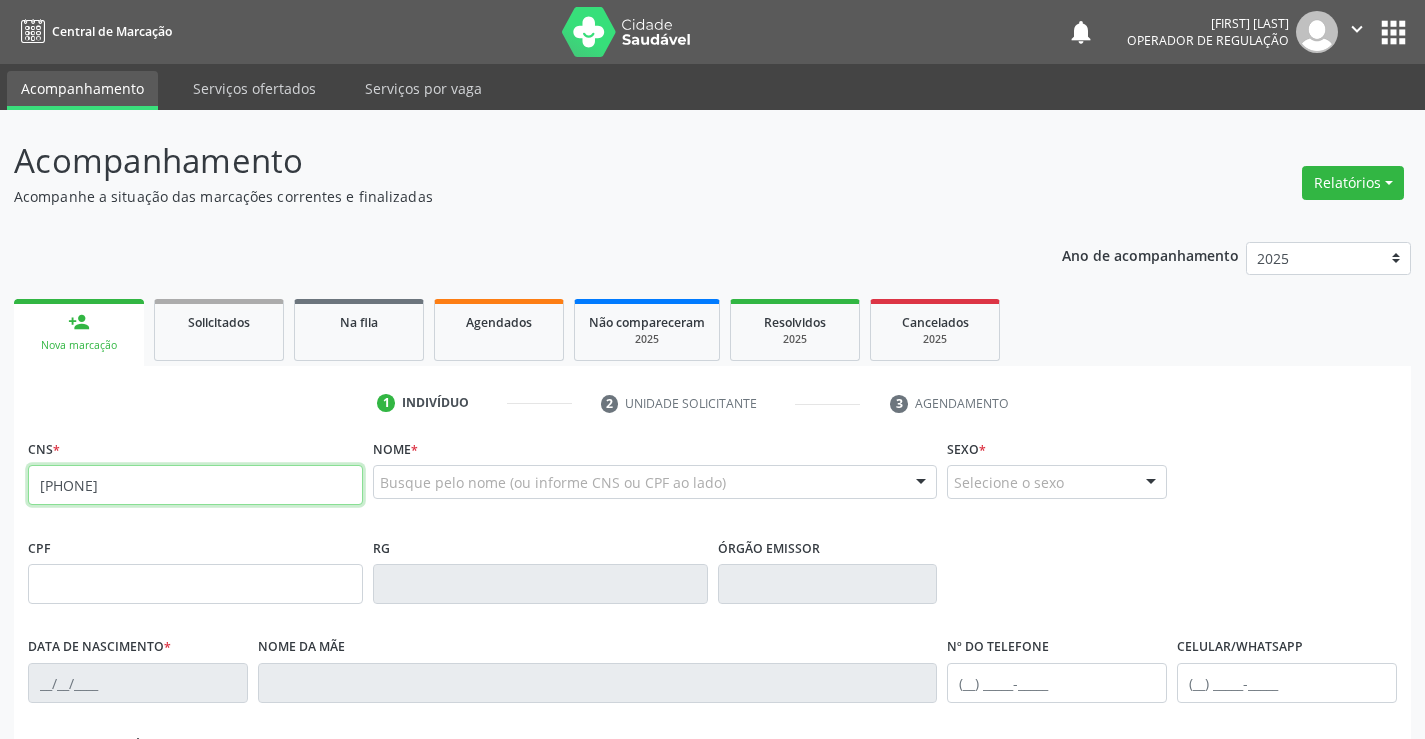 type on "[PHONE]" 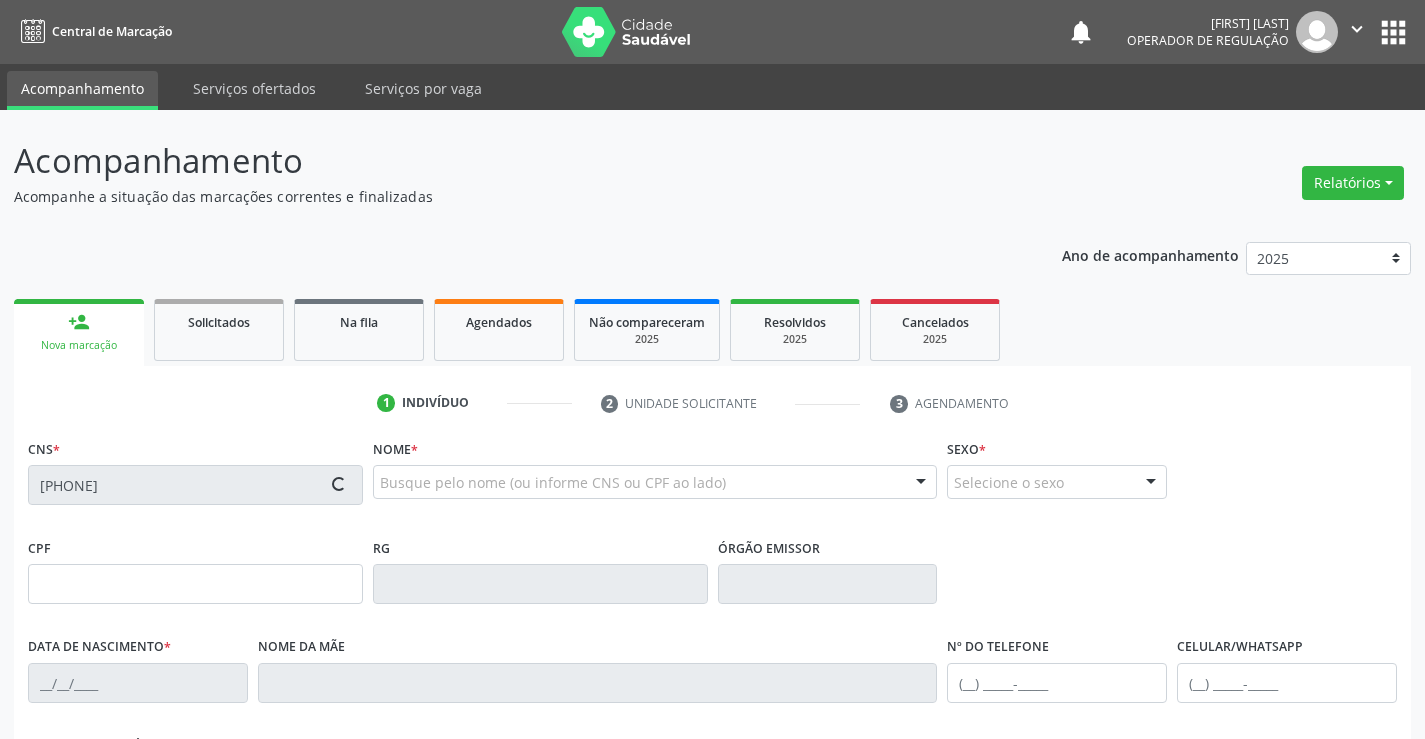 type on "[DATE]" 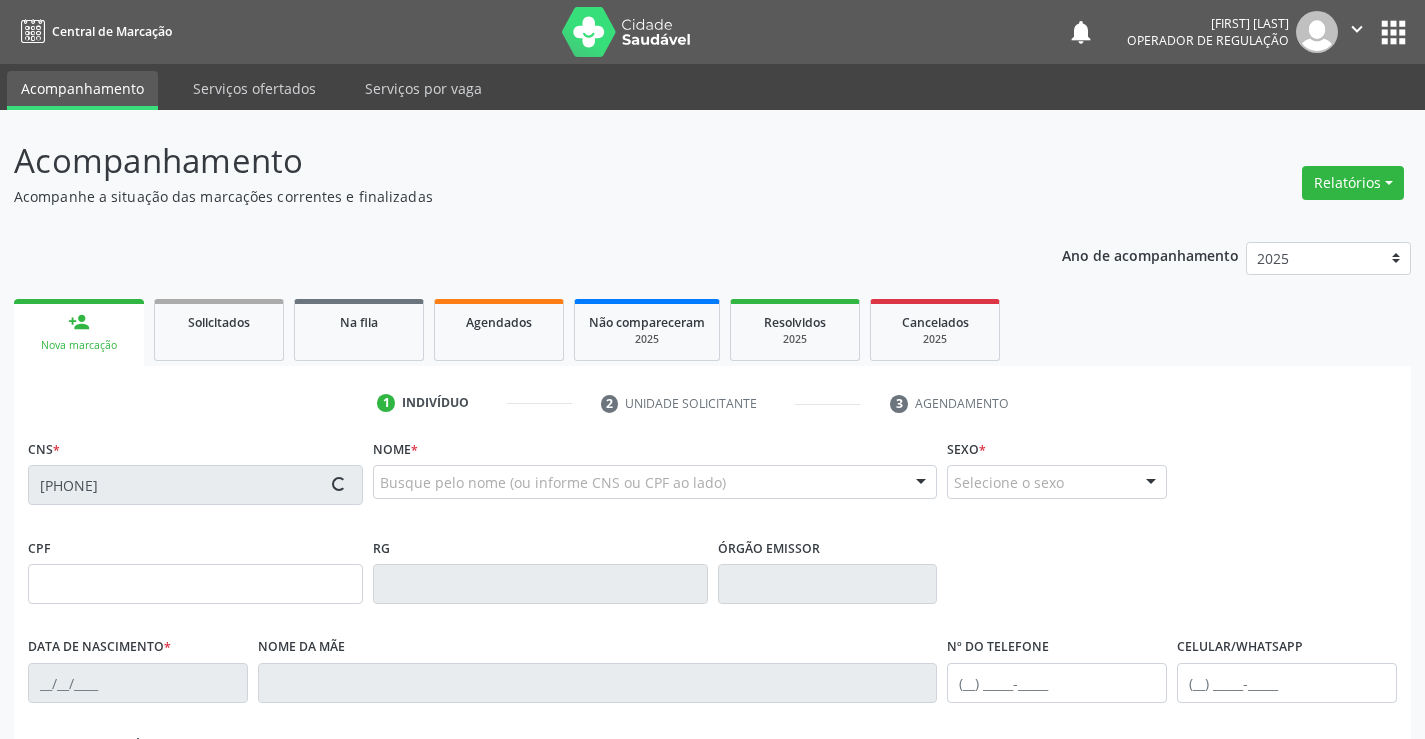 type on "([AREA]) [PHONE]" 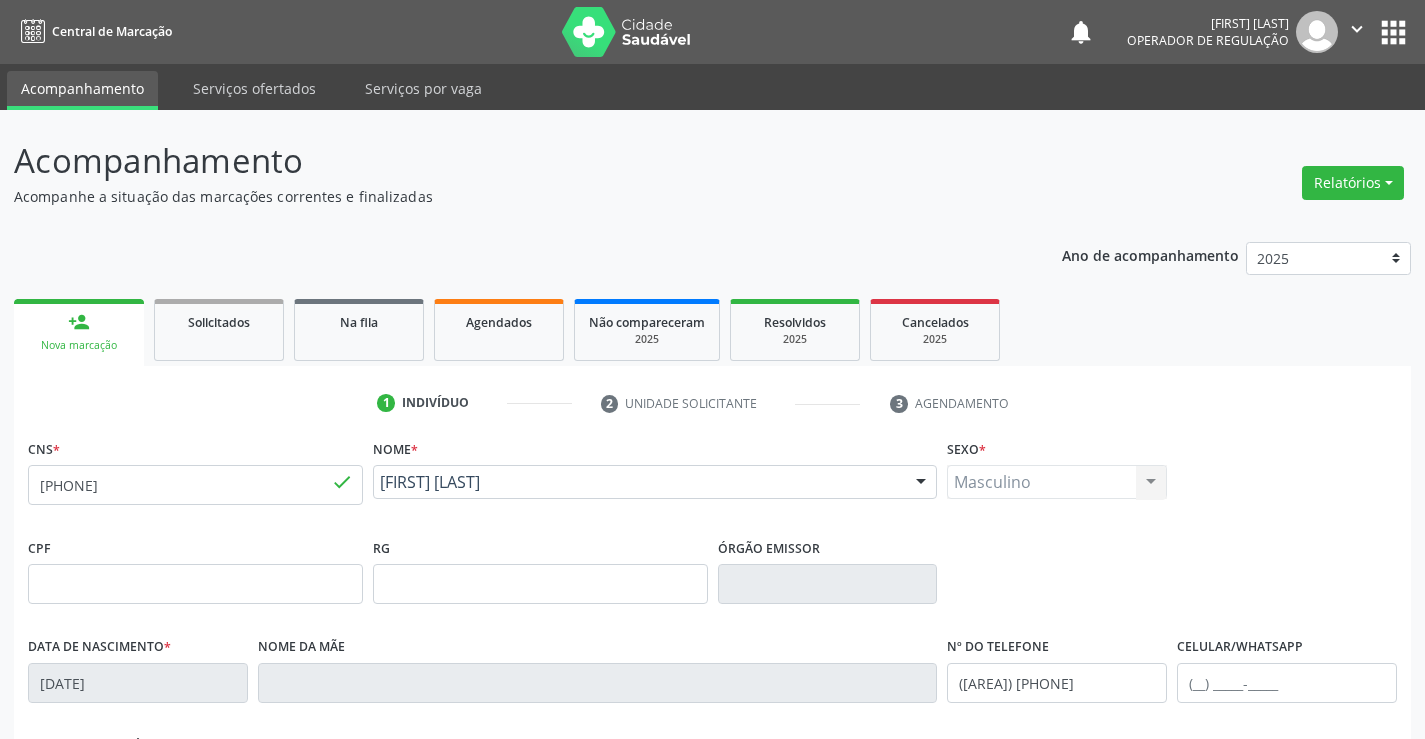 scroll, scrollTop: 345, scrollLeft: 0, axis: vertical 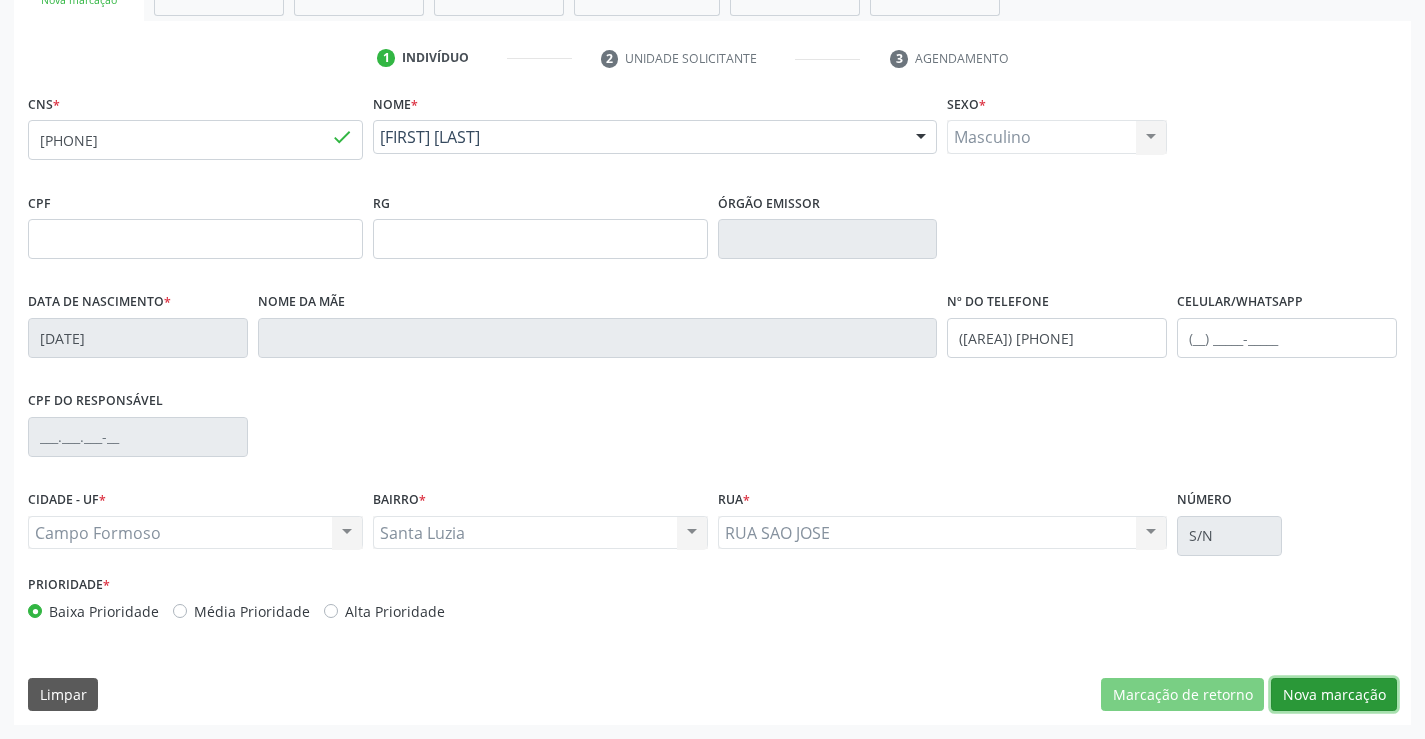 click on "Nova marcação" at bounding box center [1334, 695] 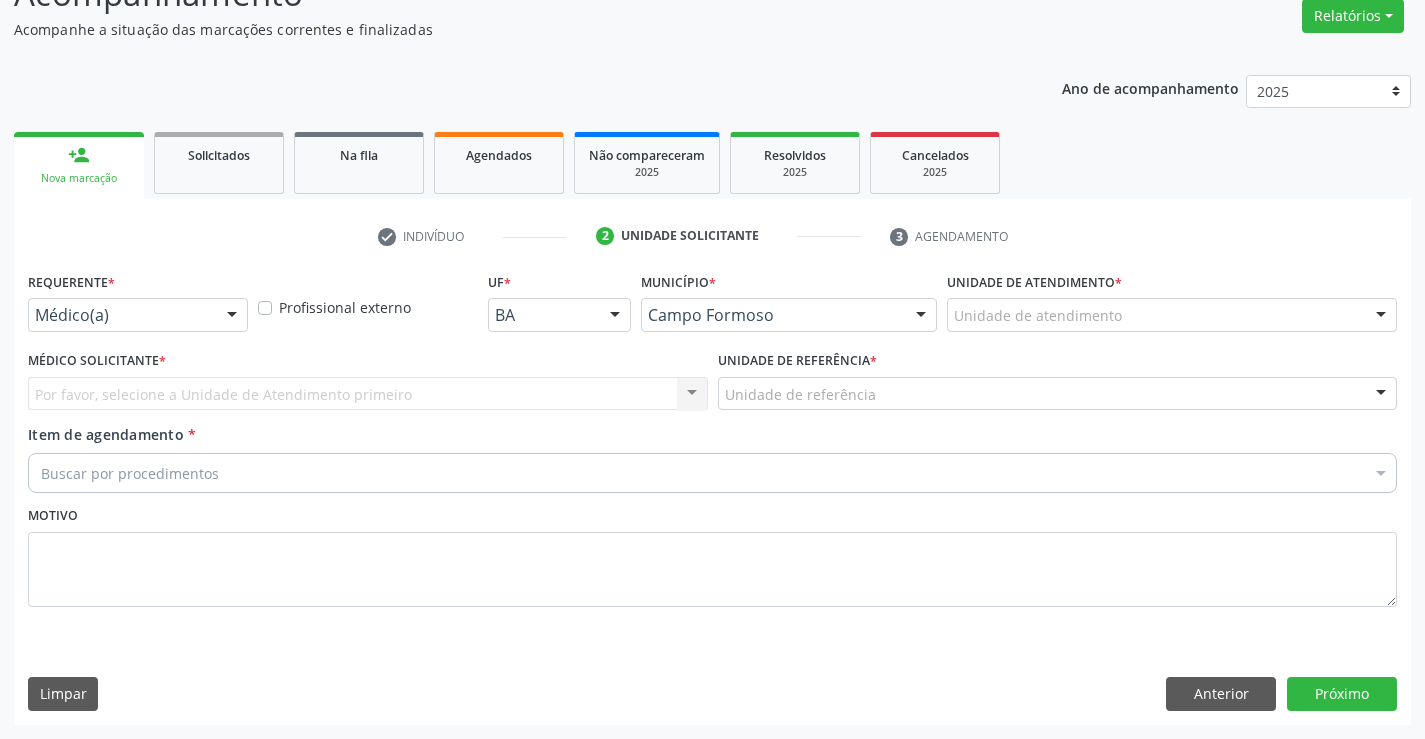 scroll, scrollTop: 167, scrollLeft: 0, axis: vertical 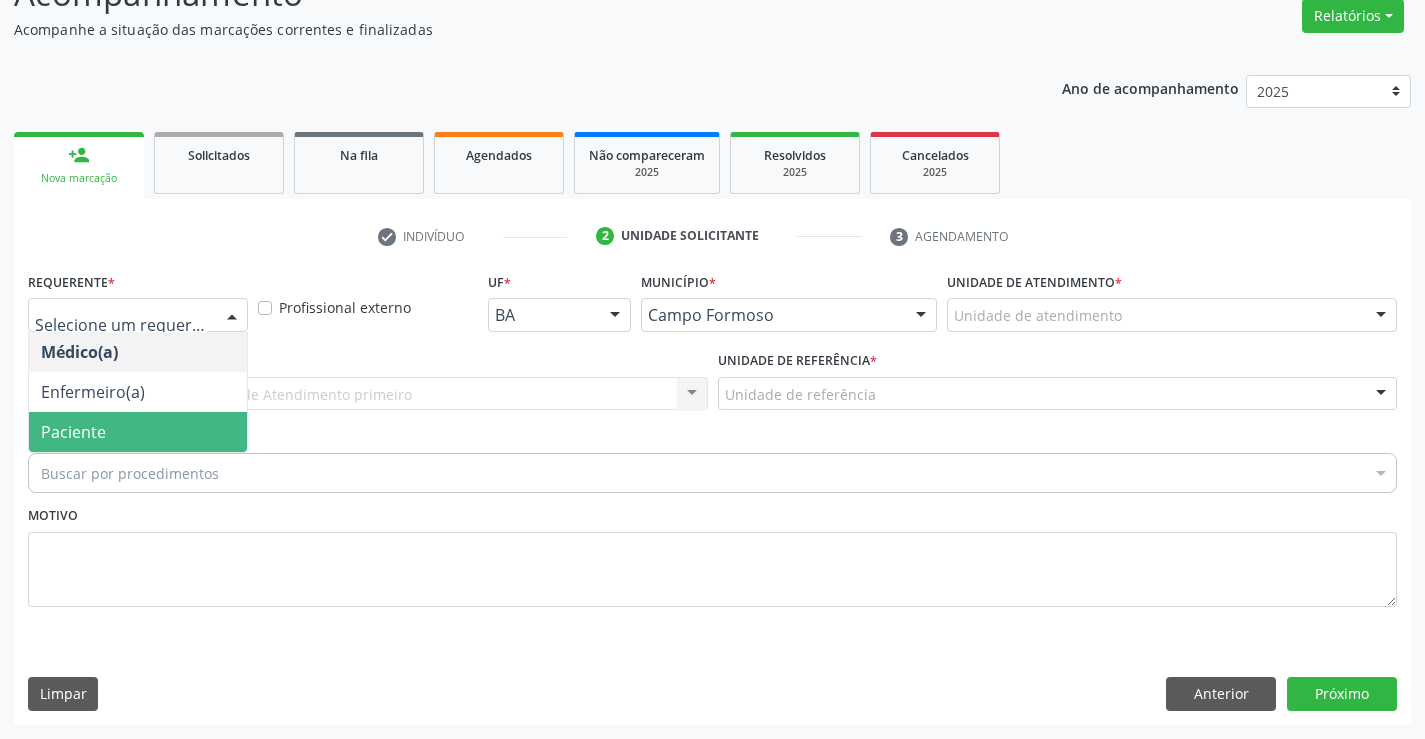 click on "Paciente" at bounding box center (73, 432) 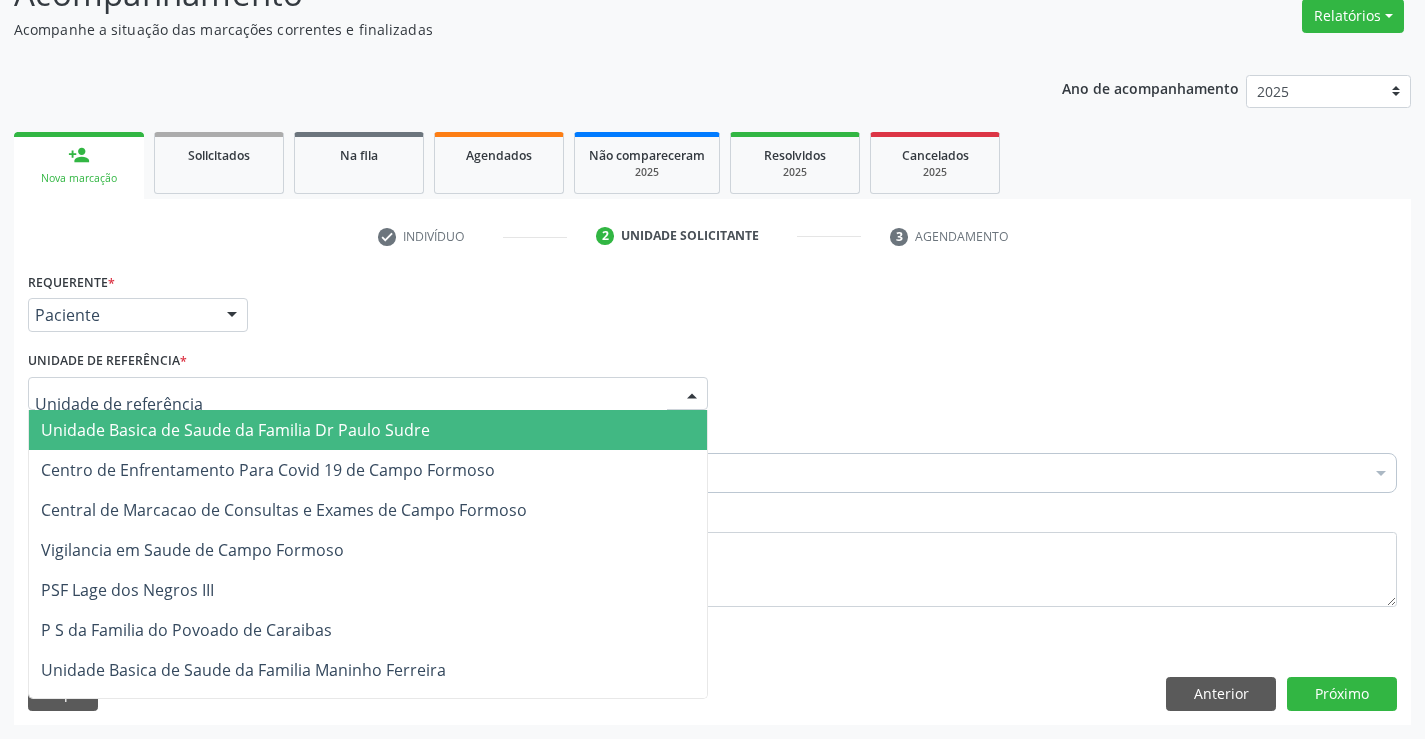 click at bounding box center [368, 394] 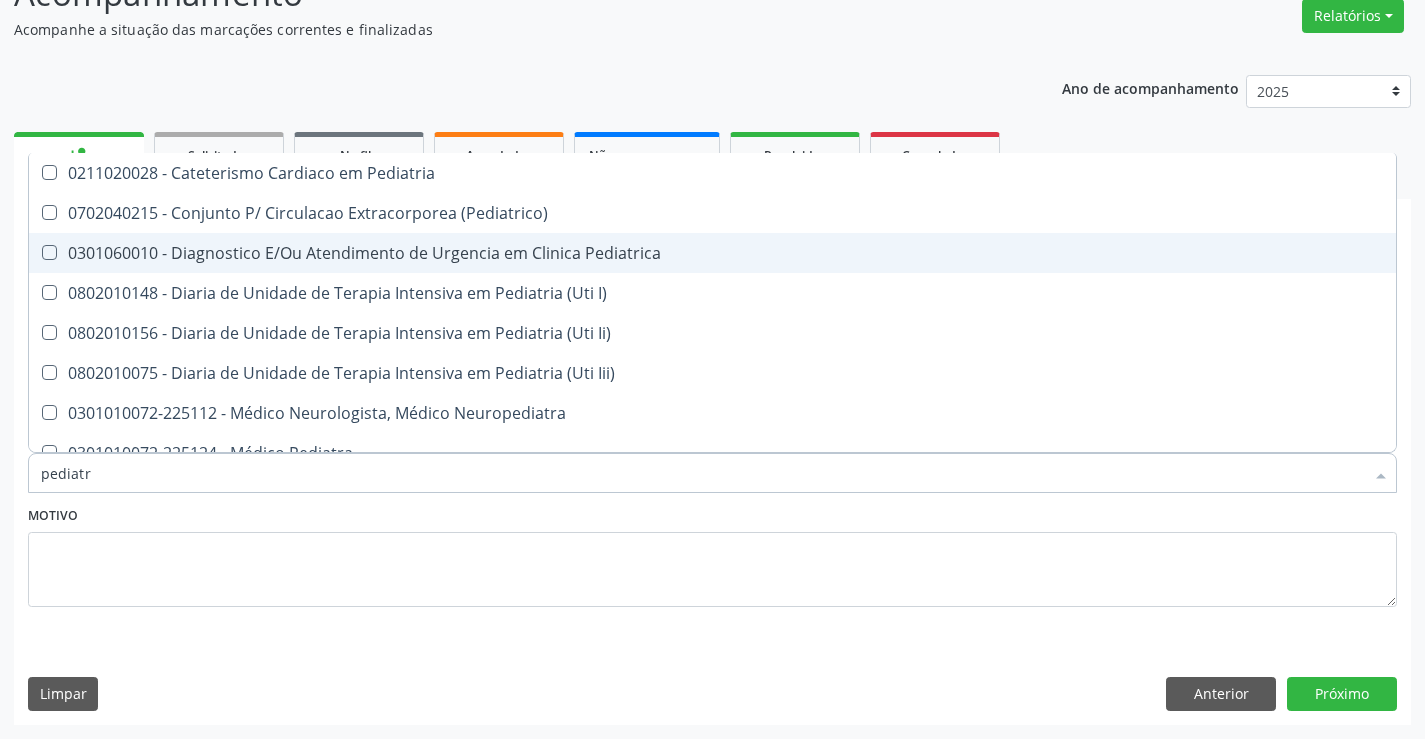 type on "pediatra" 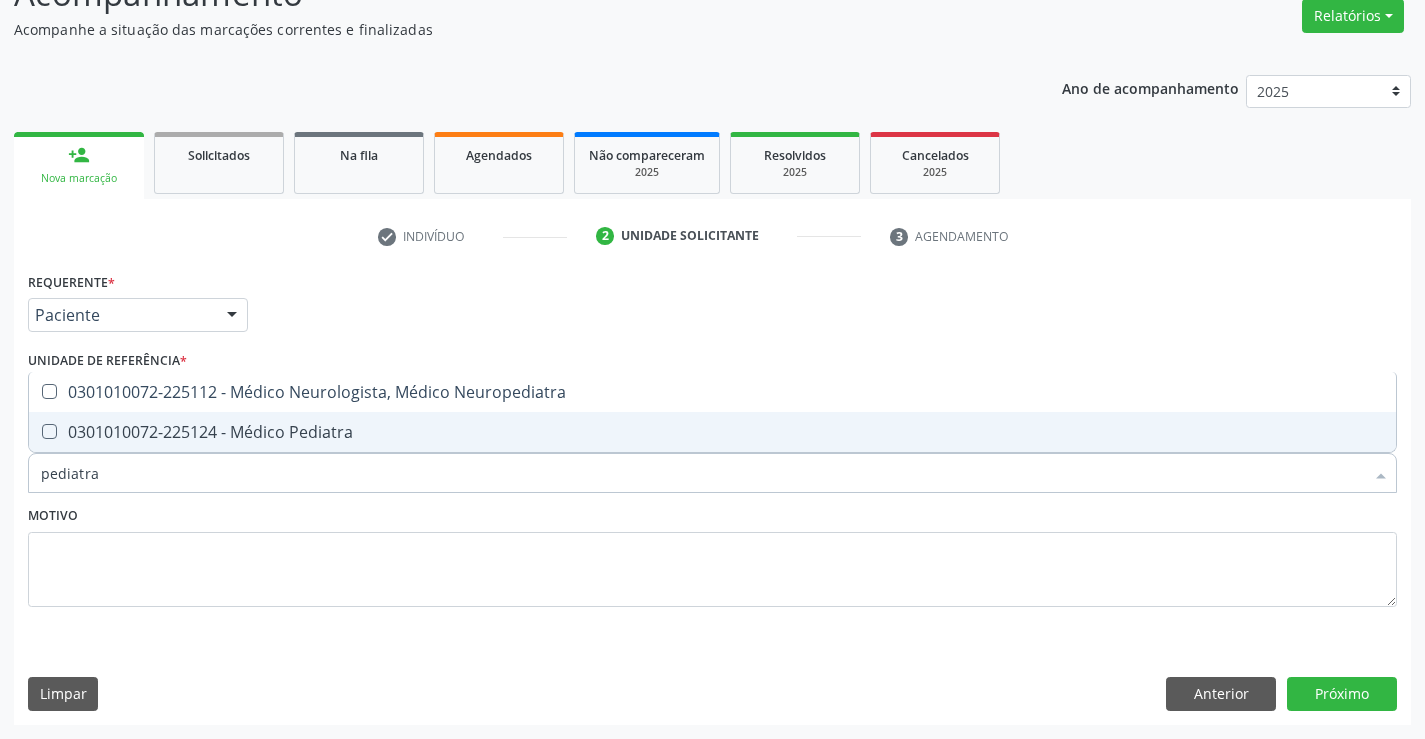 click on "0301010072-225124 - Médico Pediatra" at bounding box center (712, 432) 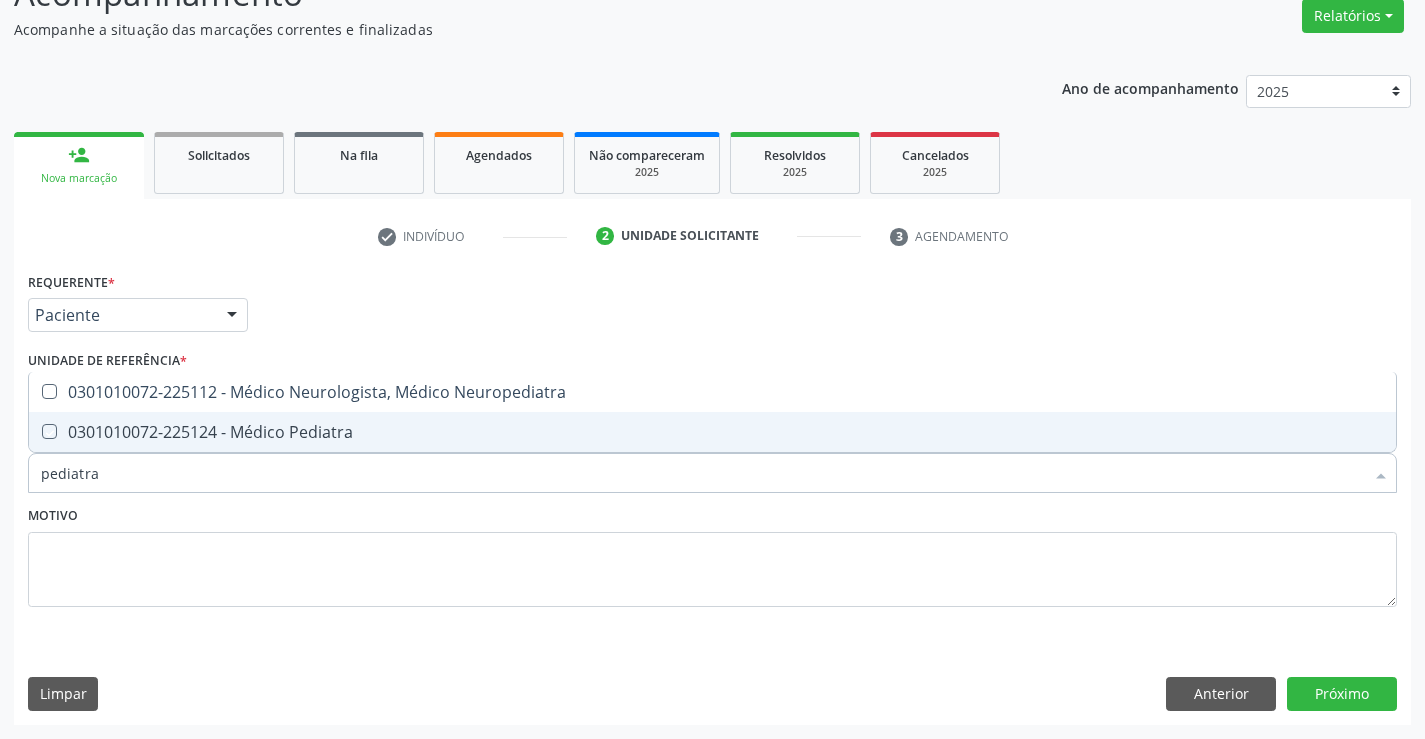 checkbox on "true" 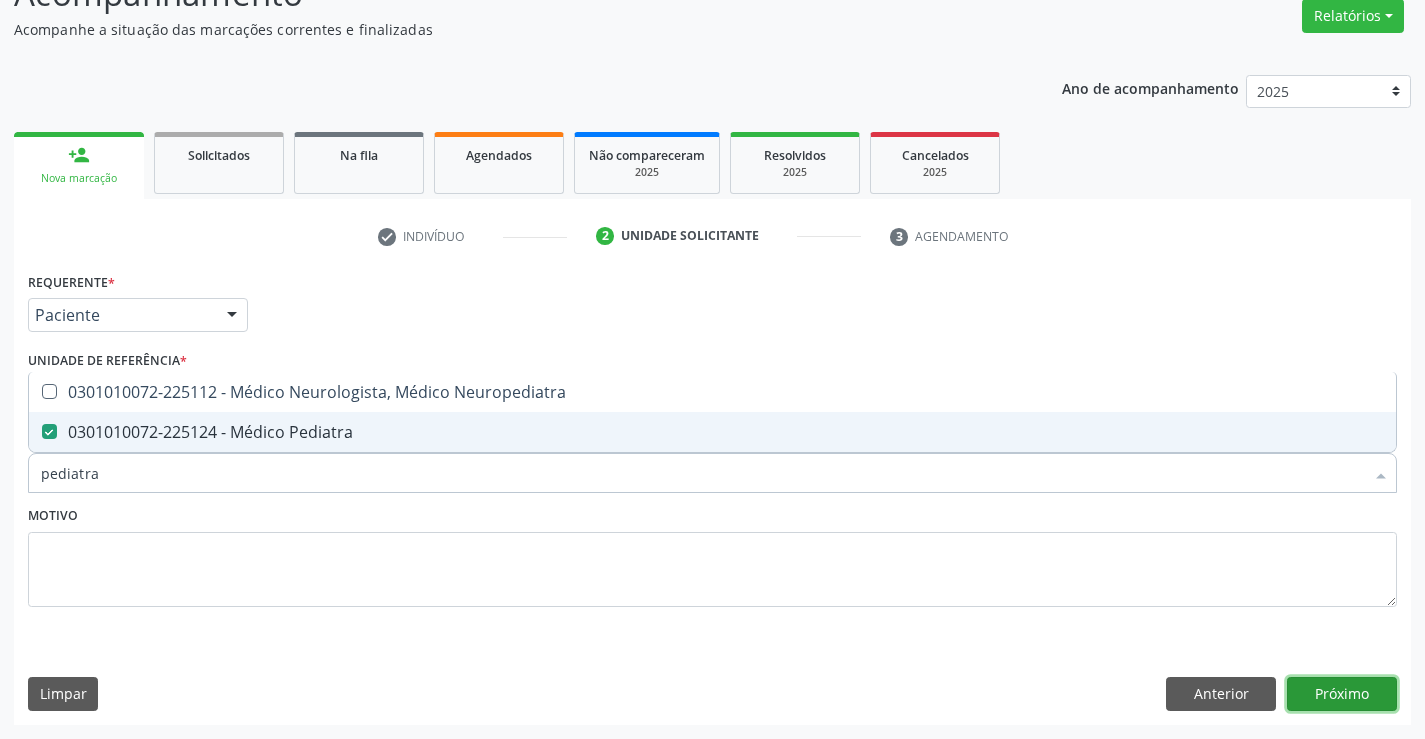 click on "Próximo" at bounding box center [1342, 694] 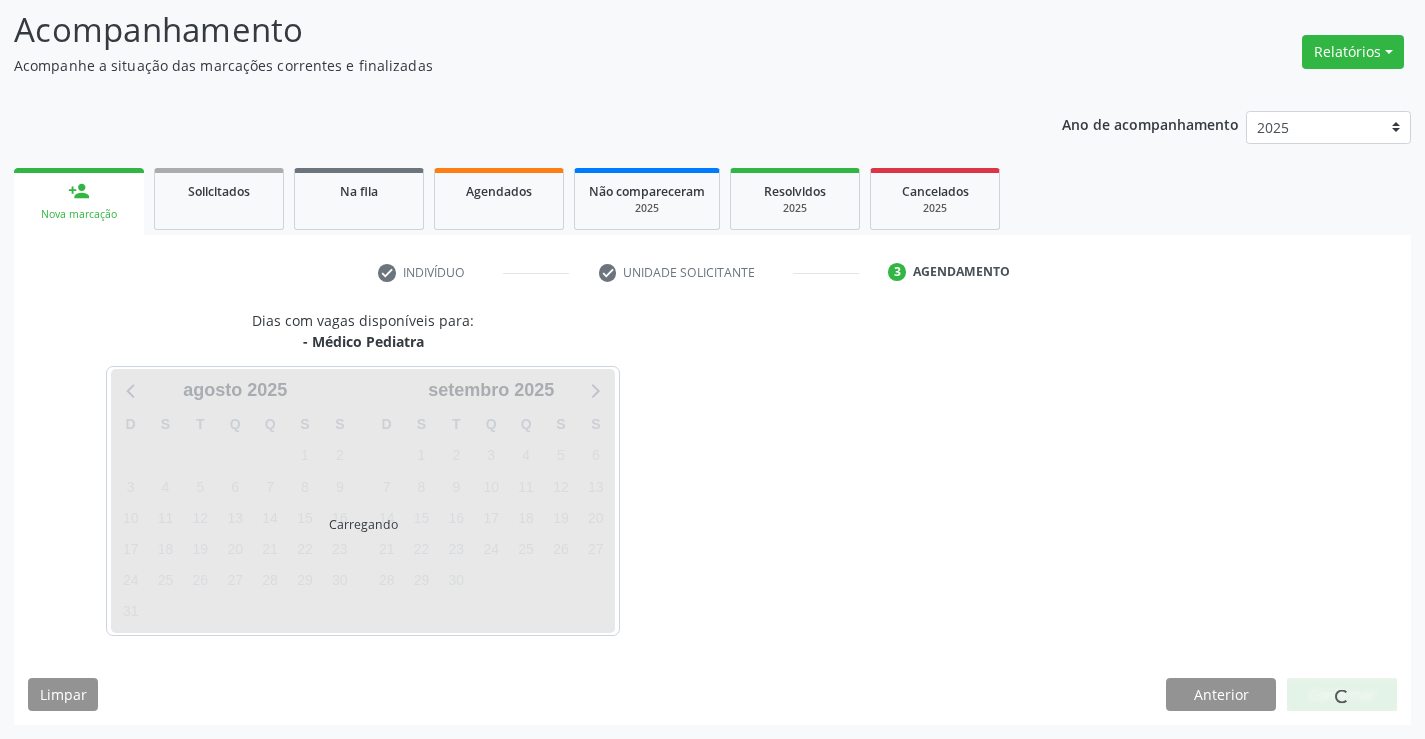 scroll, scrollTop: 131, scrollLeft: 0, axis: vertical 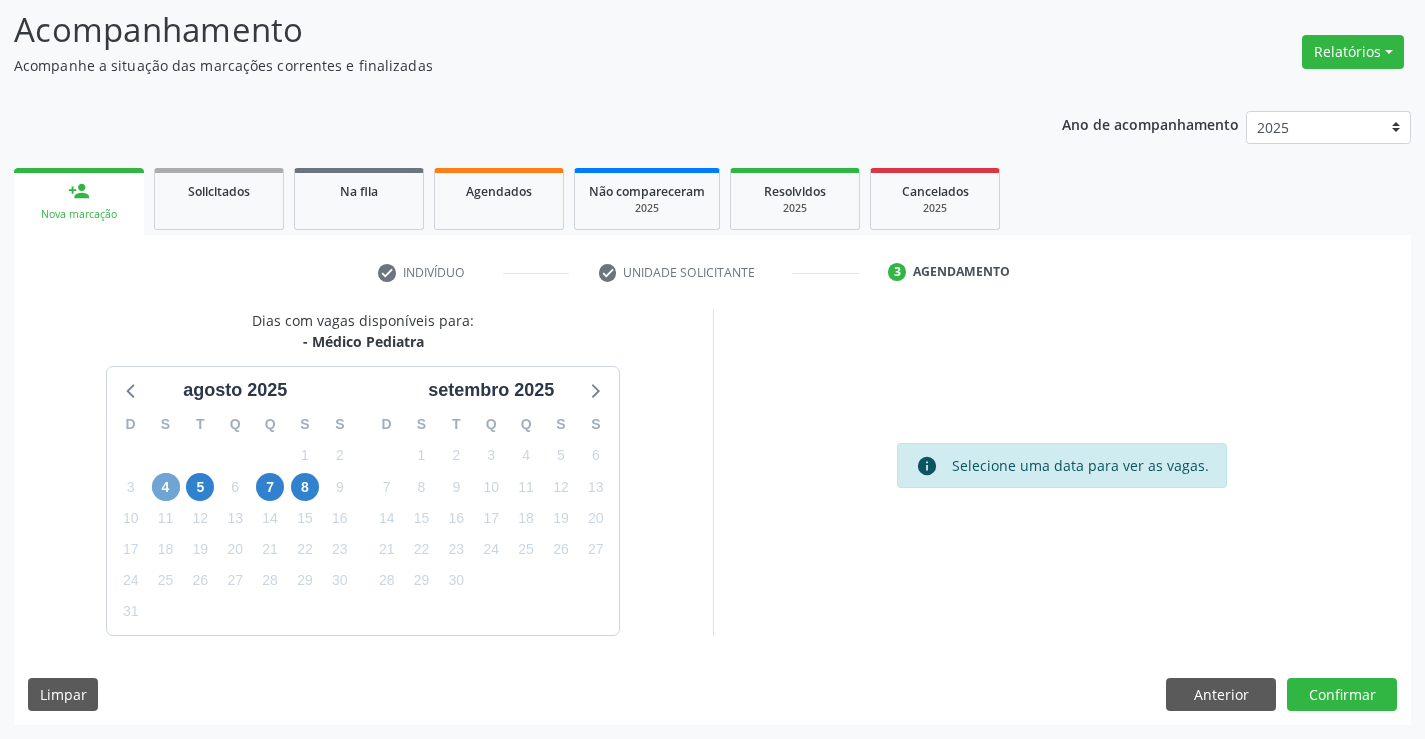 click on "4" at bounding box center (166, 487) 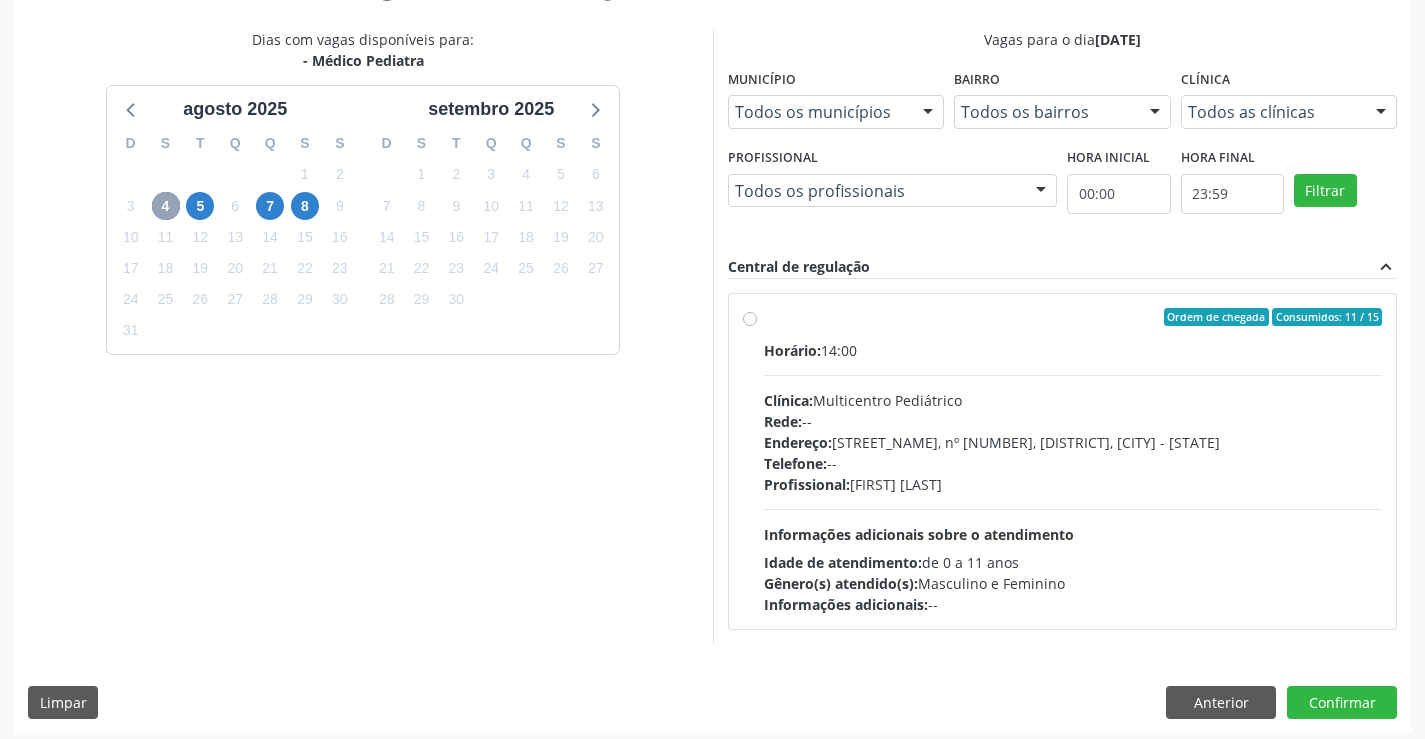 scroll, scrollTop: 420, scrollLeft: 0, axis: vertical 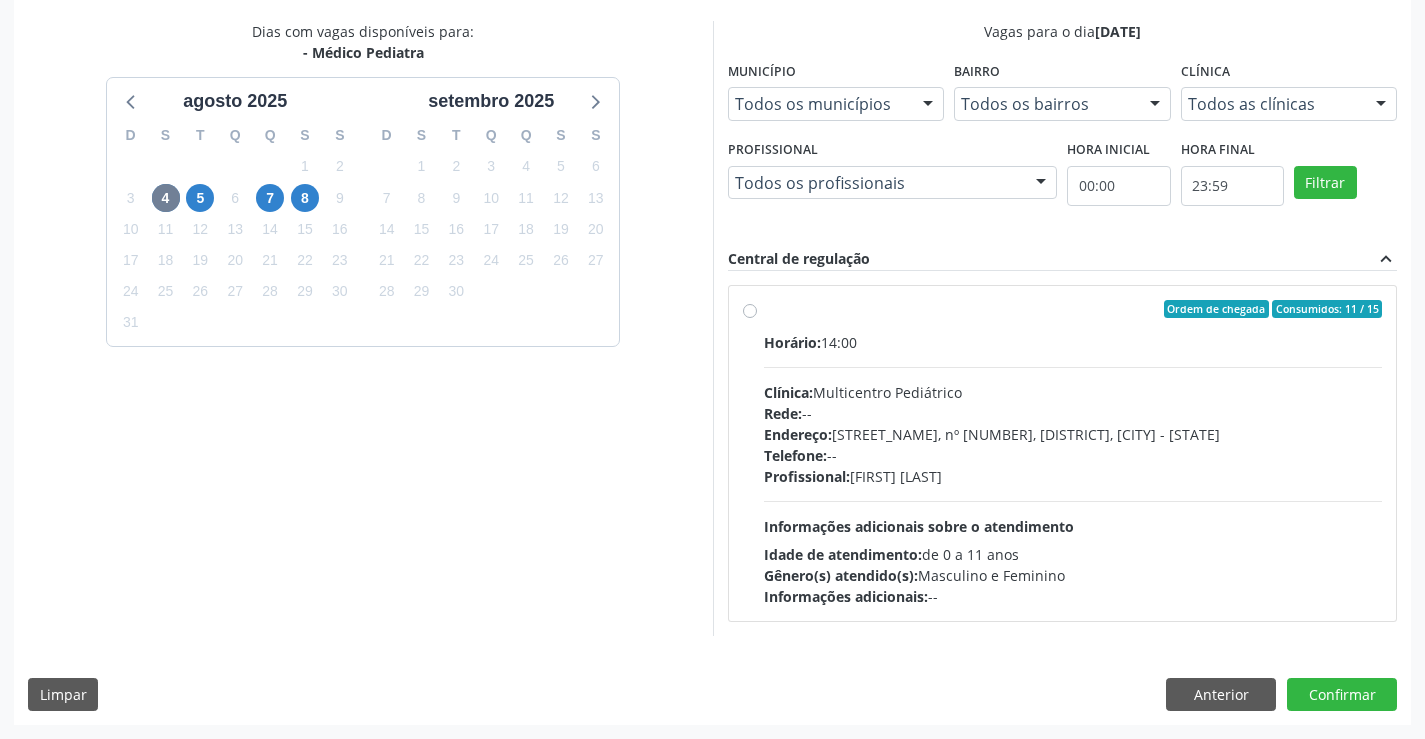 click on "Ordem de chegada
Consumidos: 11 / 15
Horário:   14:00
Clínica:  Multicentro Pediátrico
Rede:
--
Endereço:   Antigo Casa Grande, nº 37, Centro, Campo Formoso - BA
Telefone:   --
Profissional:
[FIRST] [LAST]
Informações adicionais sobre o atendimento
Idade de atendimento:
de 0 a 11 anos
Gênero(s) atendido(s):
Masculino e Feminino
Informações adicionais:
--" at bounding box center [1073, 453] 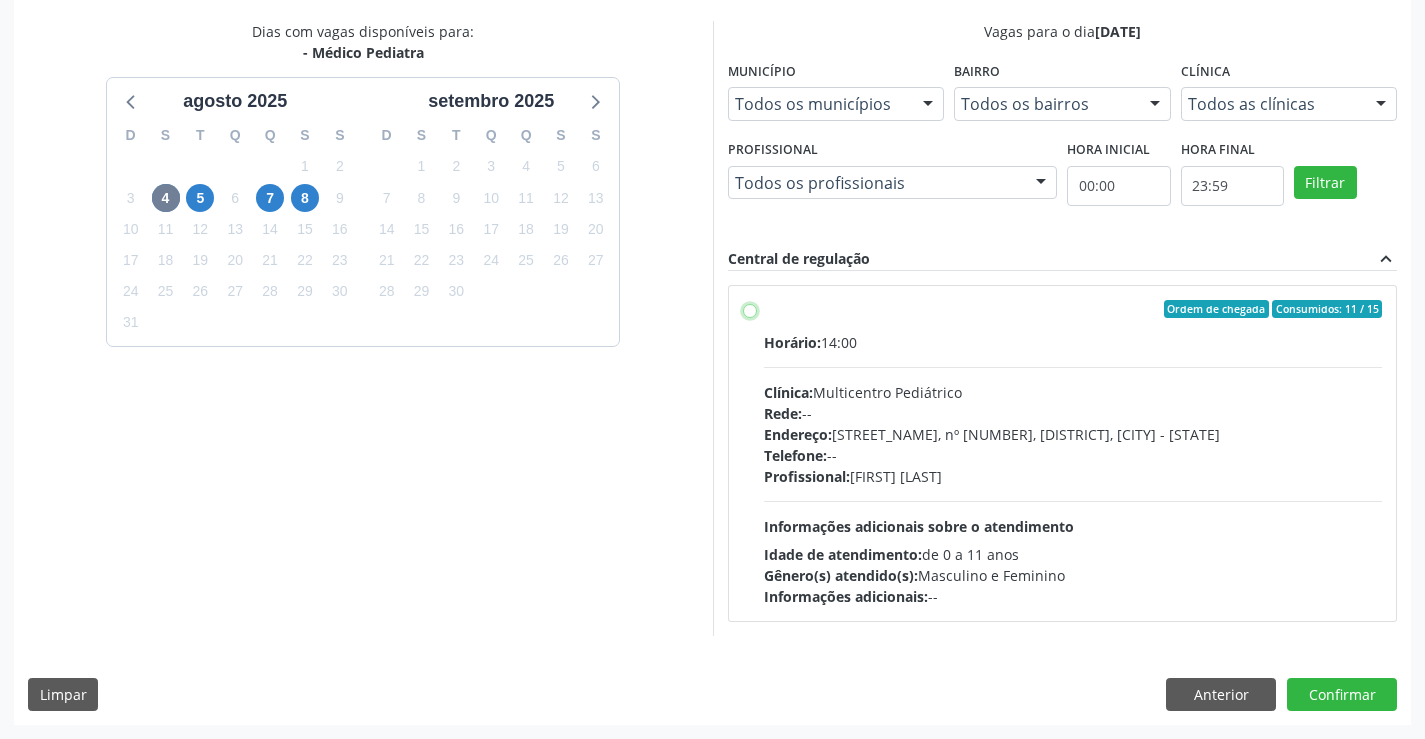 radio on "true" 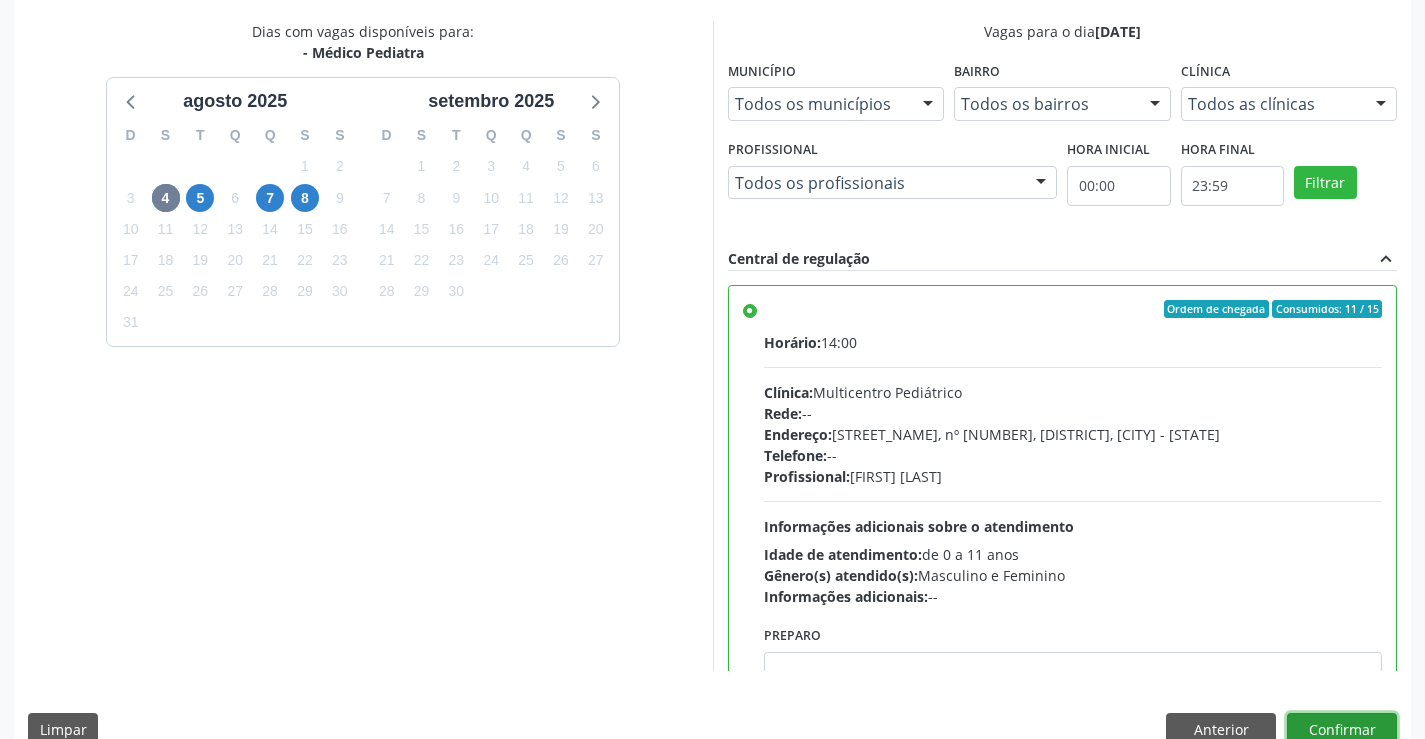 click on "Confirmar" at bounding box center (1342, 730) 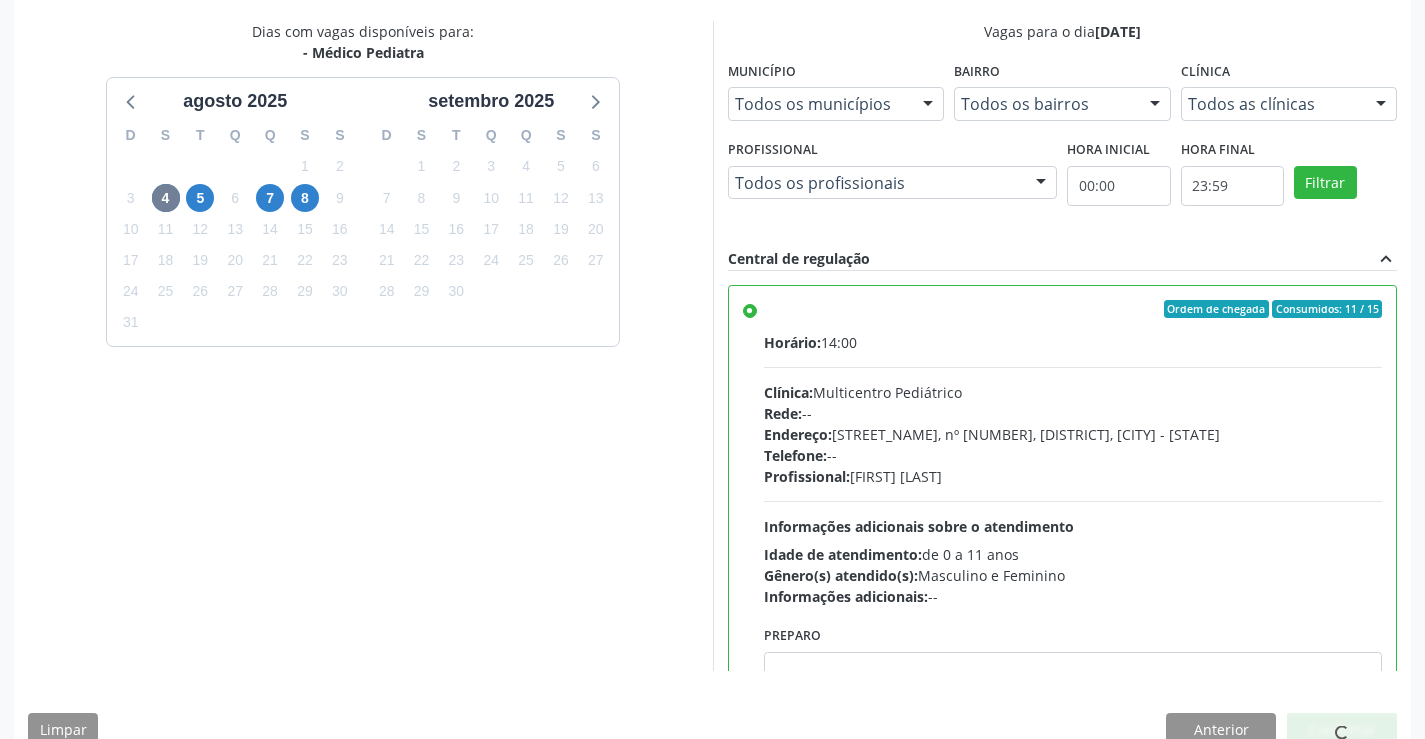 scroll, scrollTop: 0, scrollLeft: 0, axis: both 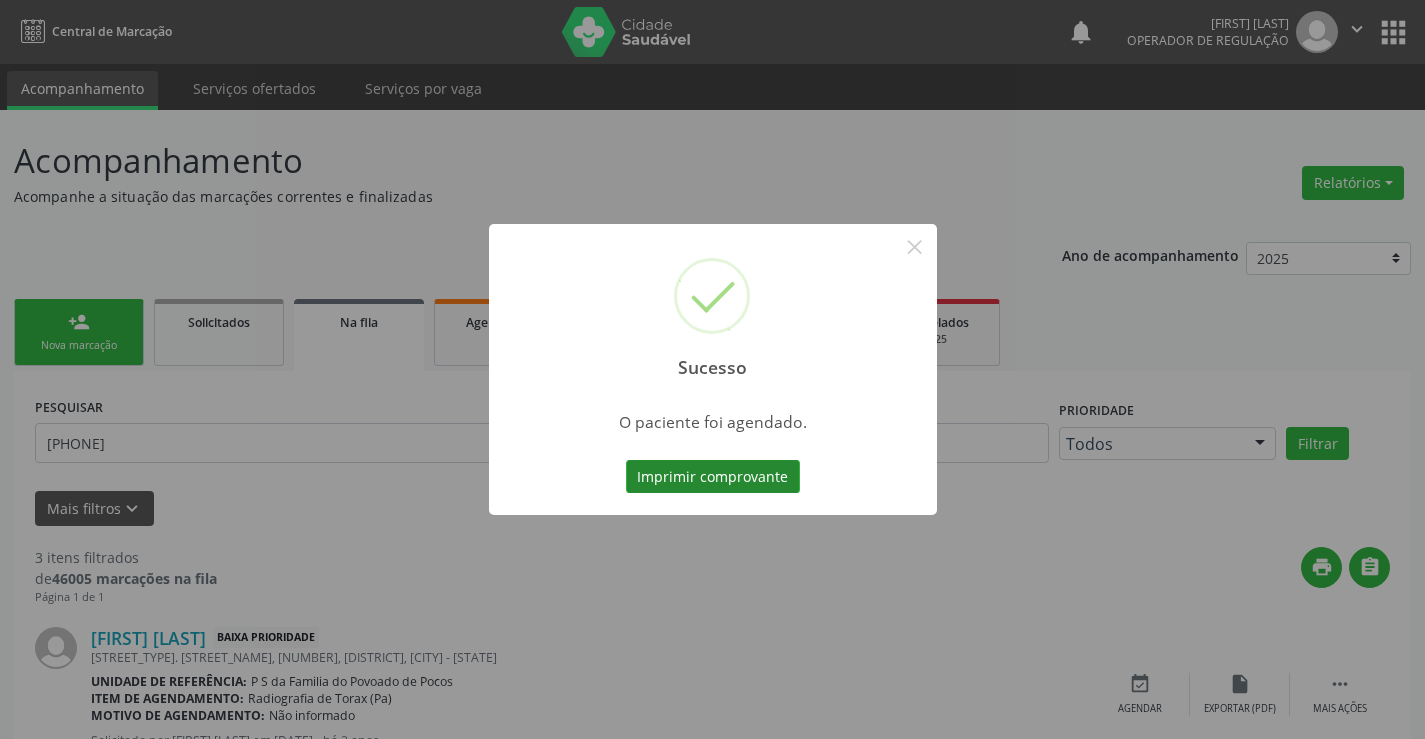 click on "Imprimir comprovante" at bounding box center (713, 477) 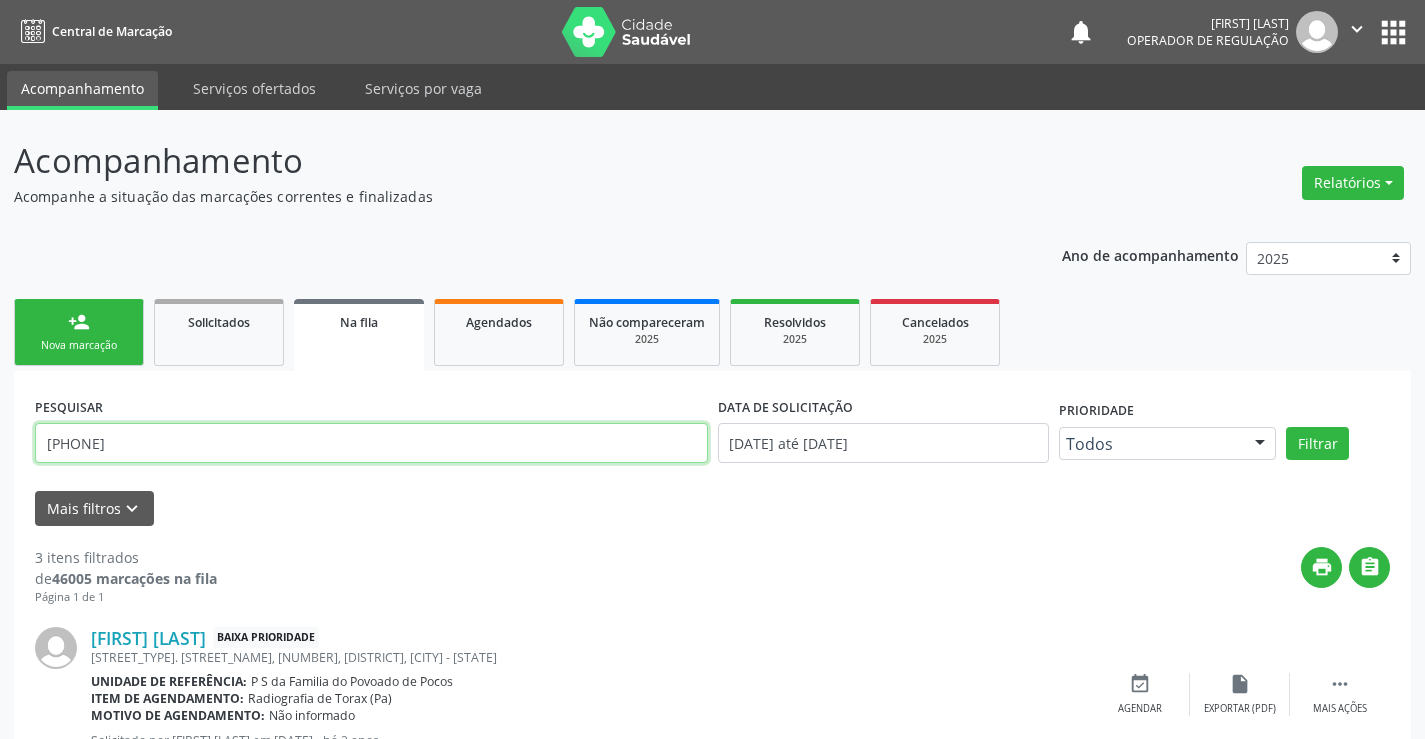 click on "[PHONE]" at bounding box center (371, 443) 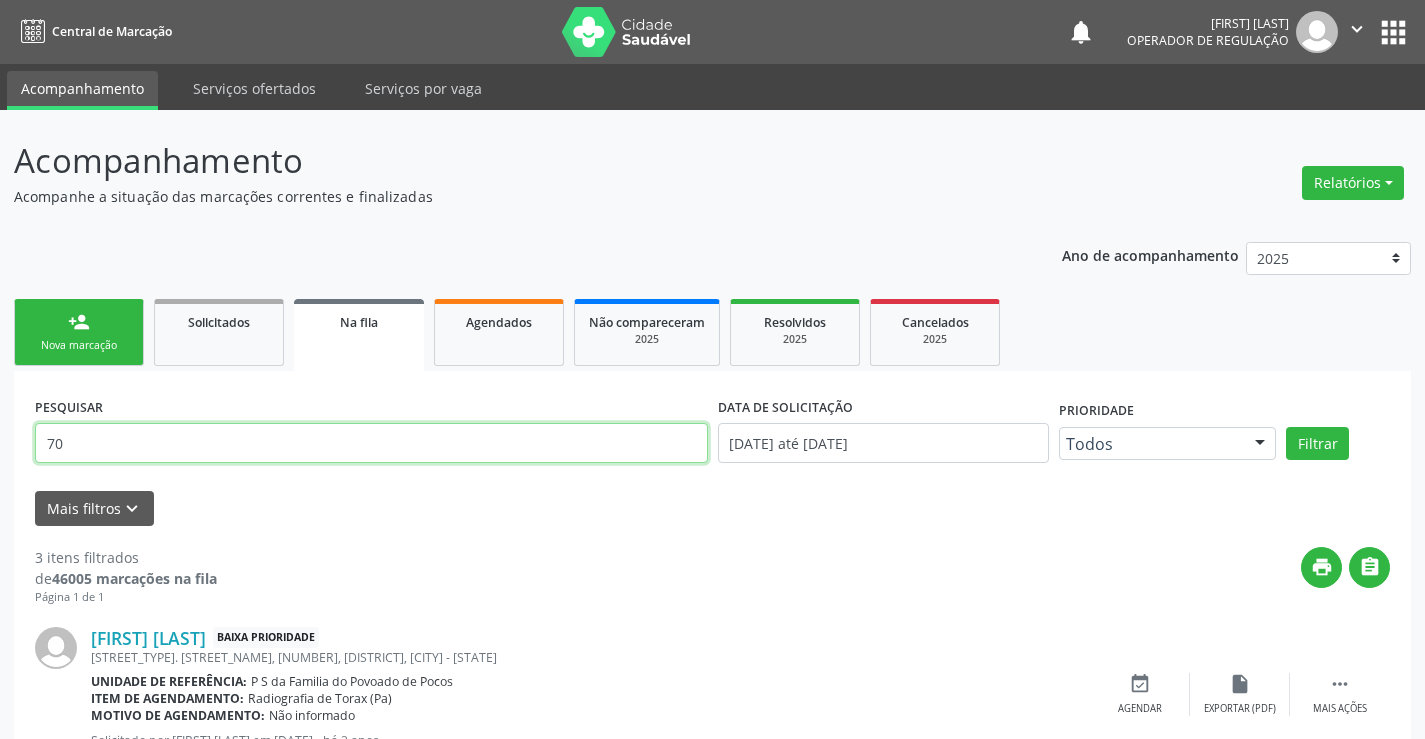 type on "7" 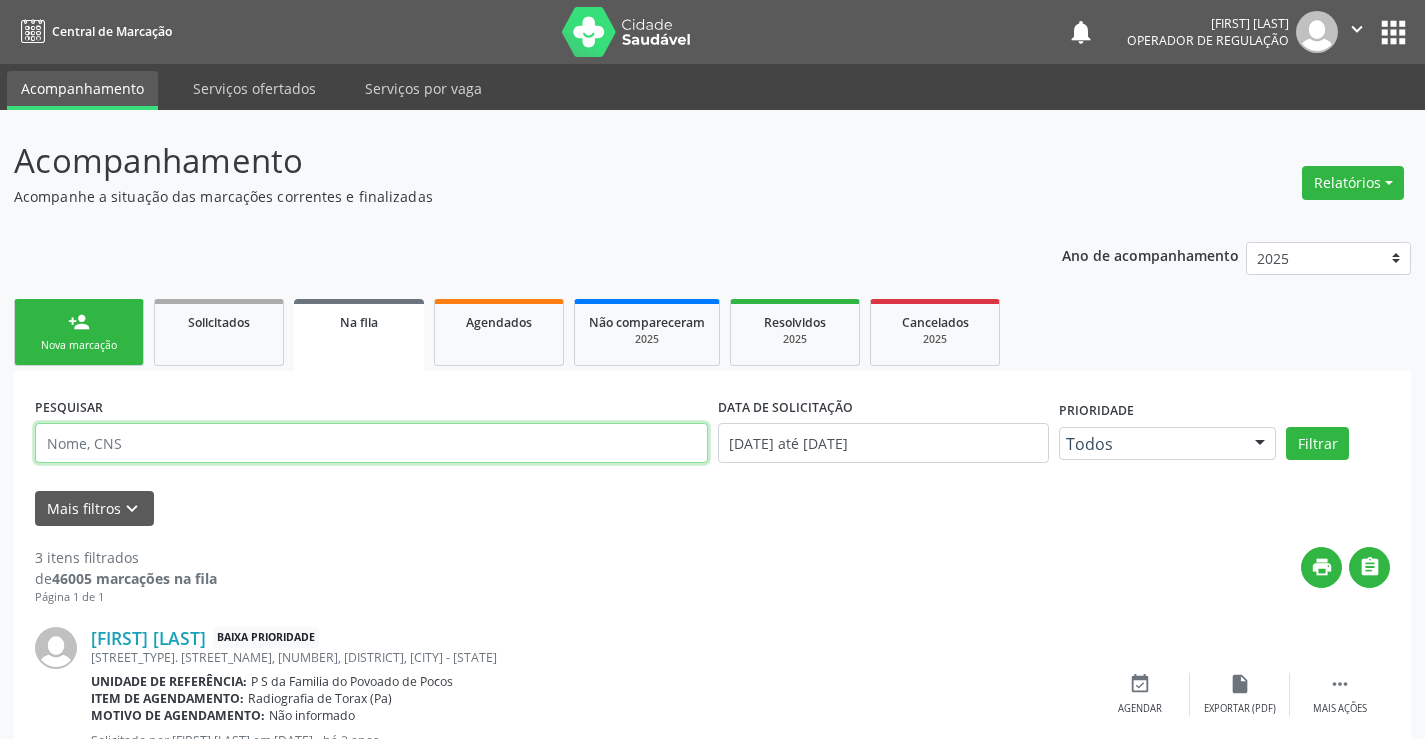 paste on "[PHONE]" 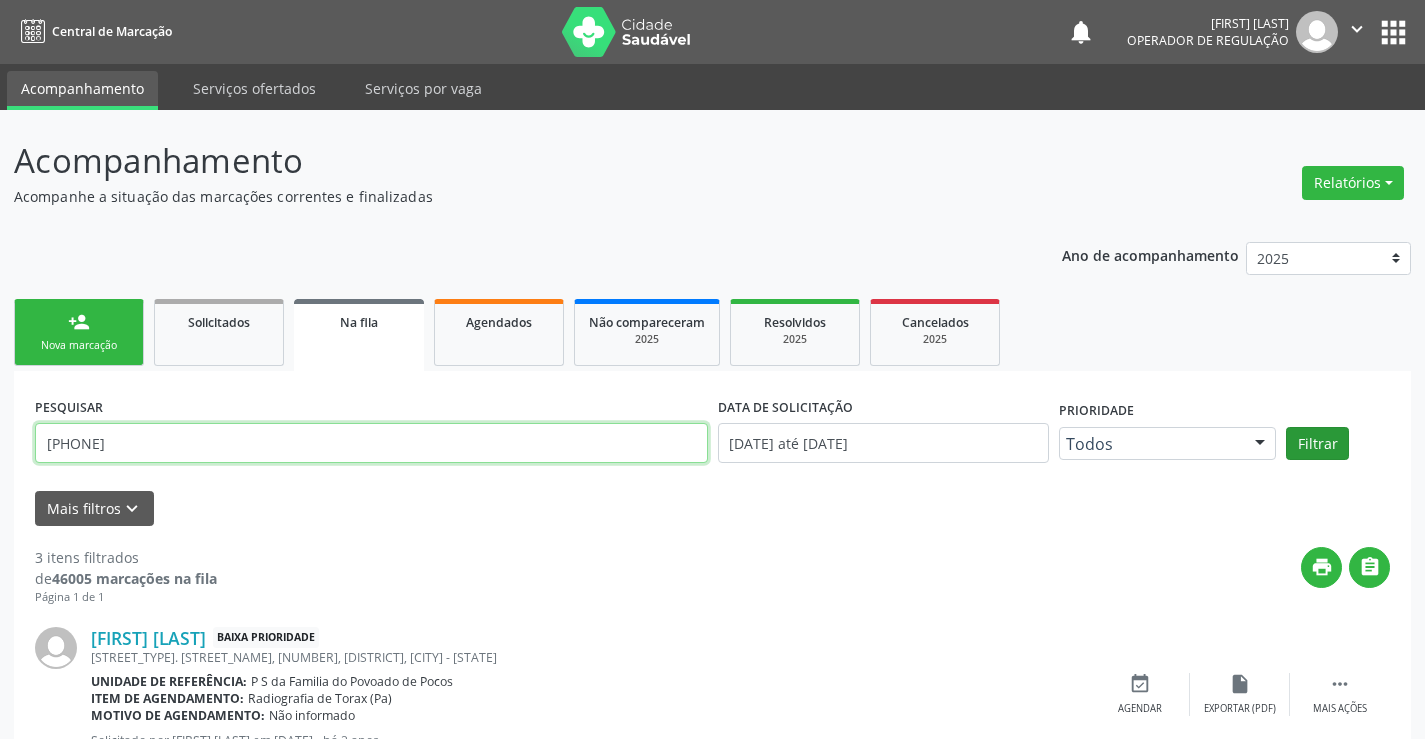 type on "[PHONE]" 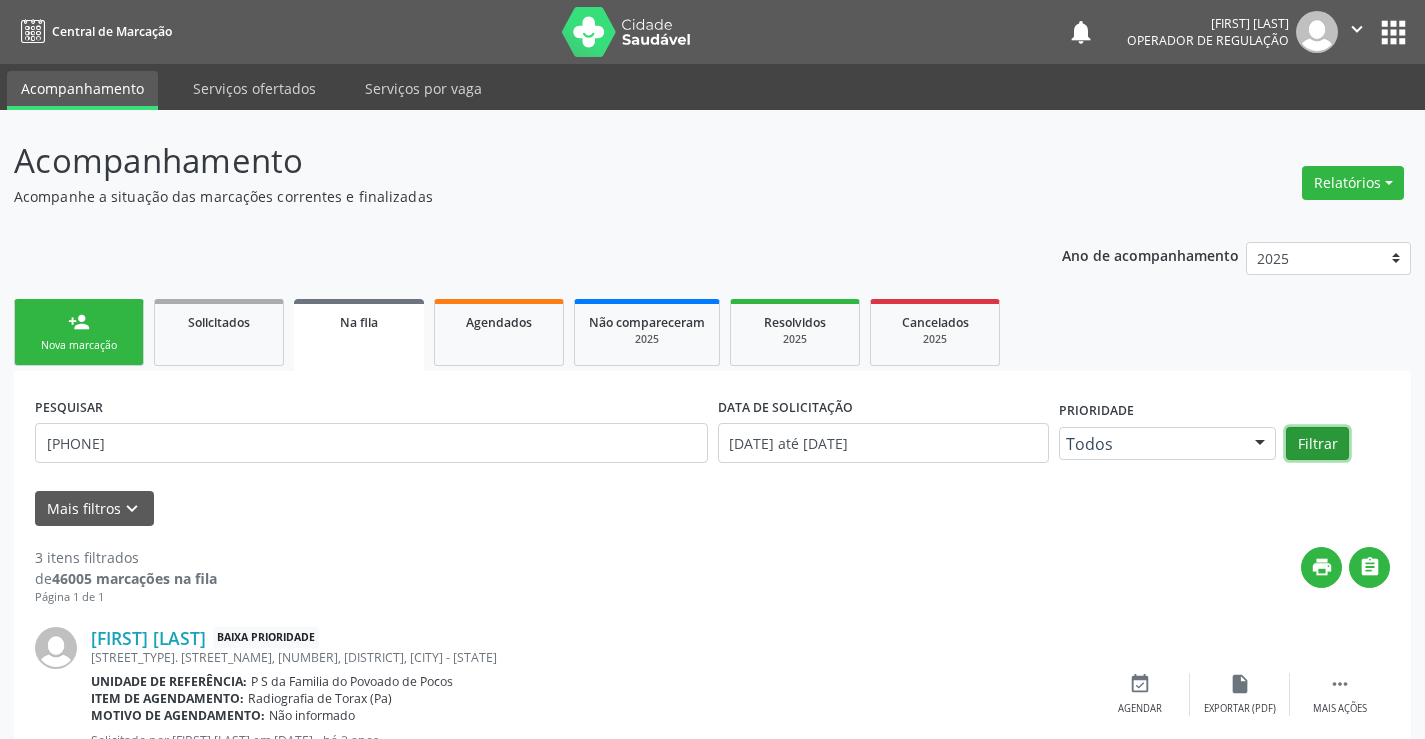 click on "Filtrar" at bounding box center (1317, 444) 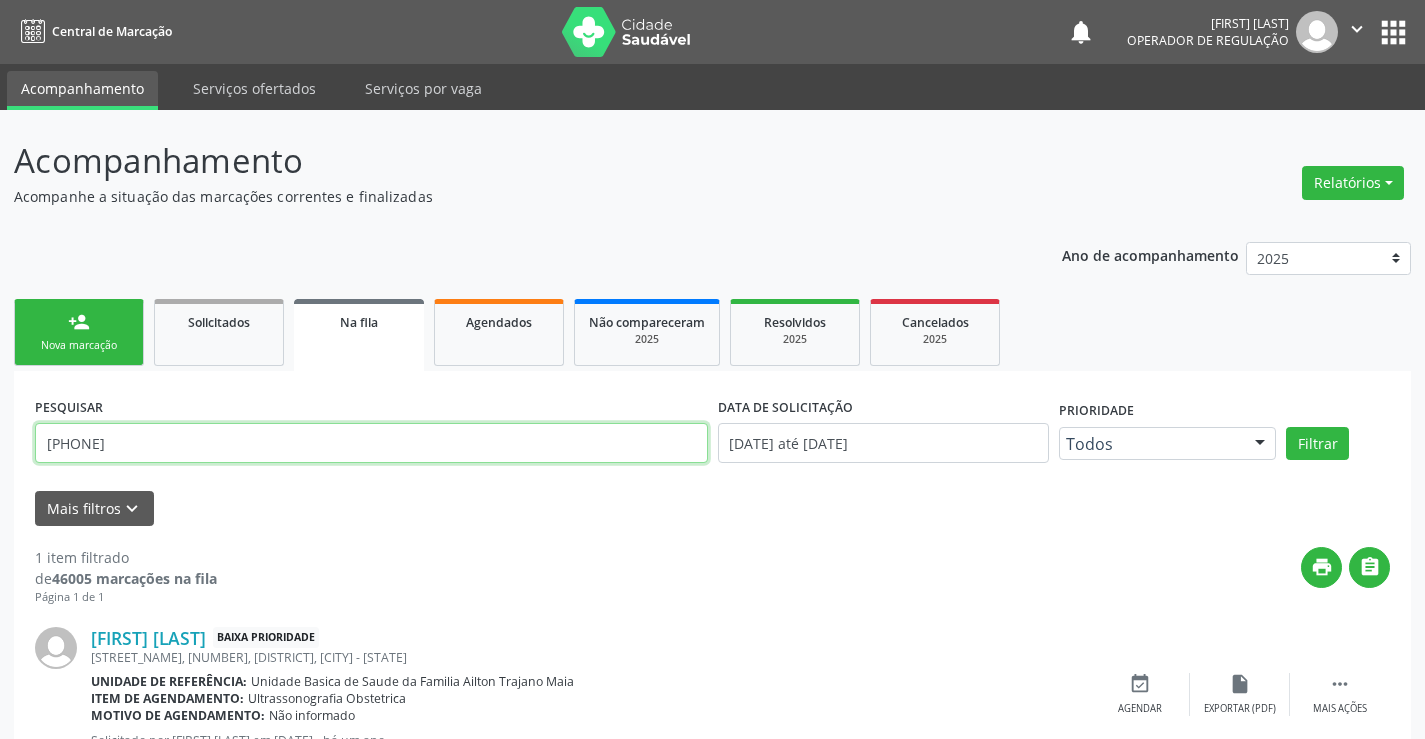 drag, startPoint x: 38, startPoint y: 441, endPoint x: 207, endPoint y: 445, distance: 169.04733 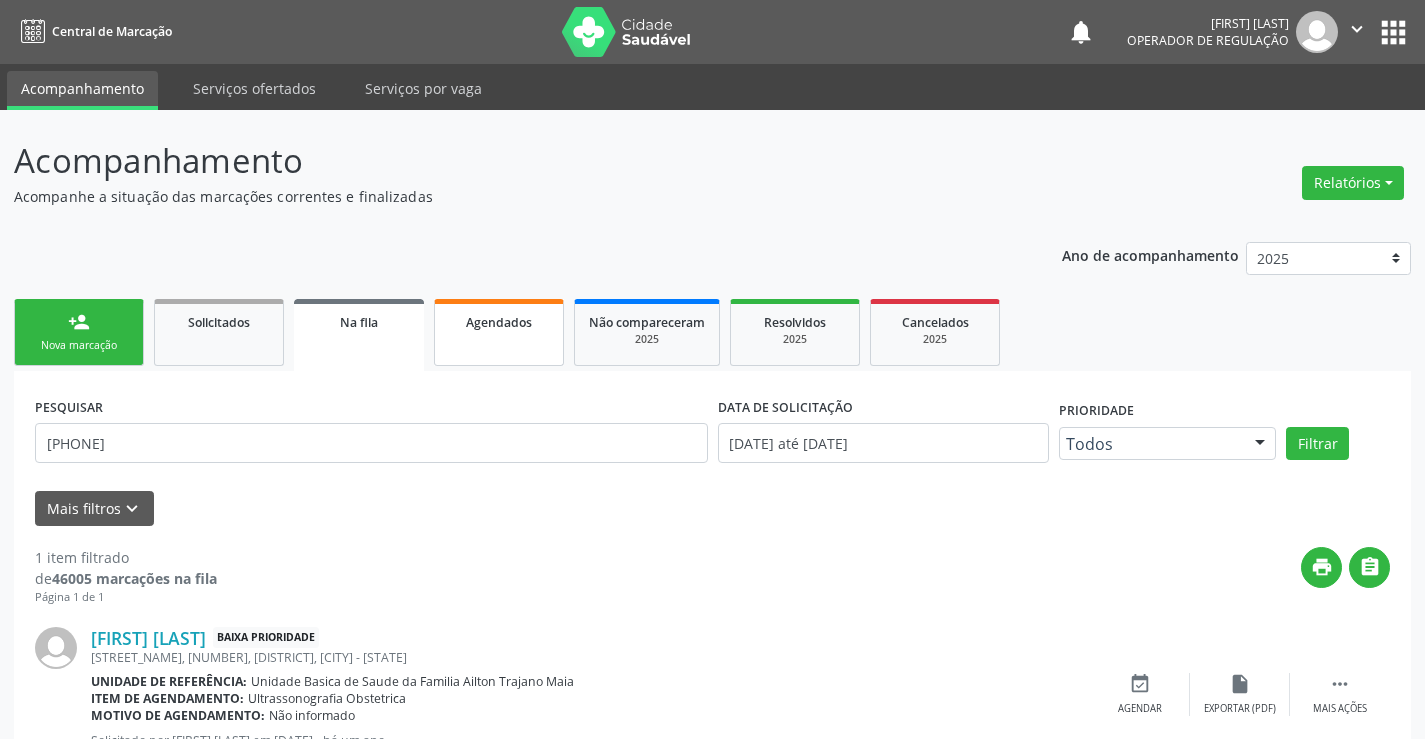 click on "Agendados" at bounding box center (499, 332) 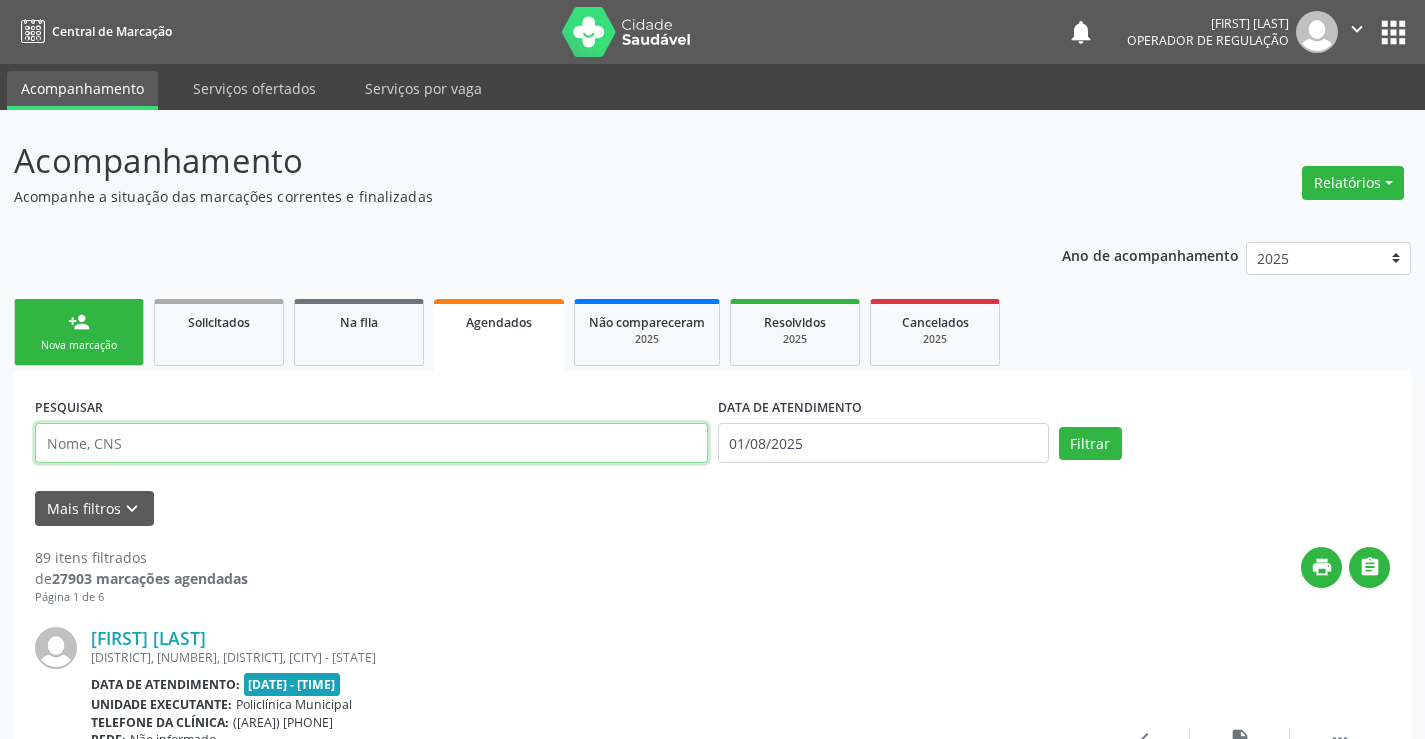 paste on "[PHONE]" 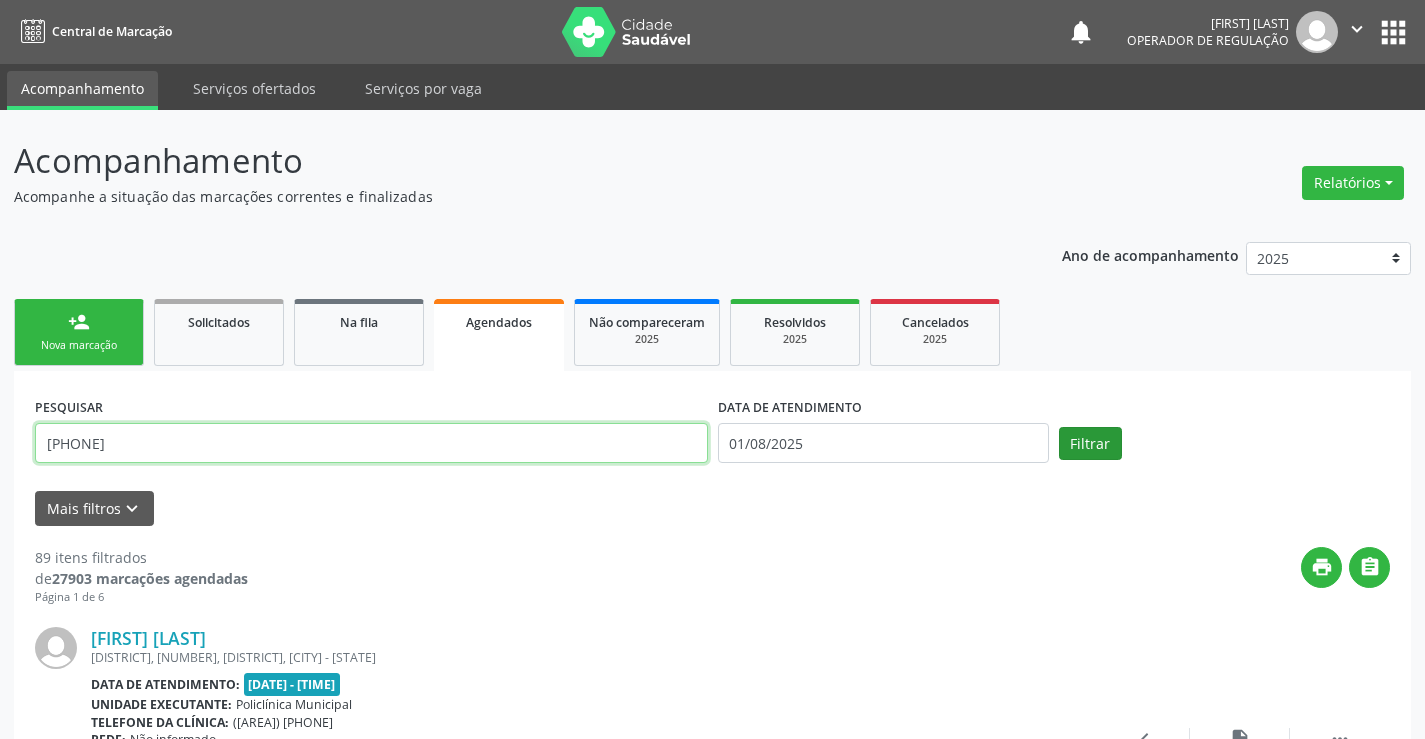 type on "[PHONE]" 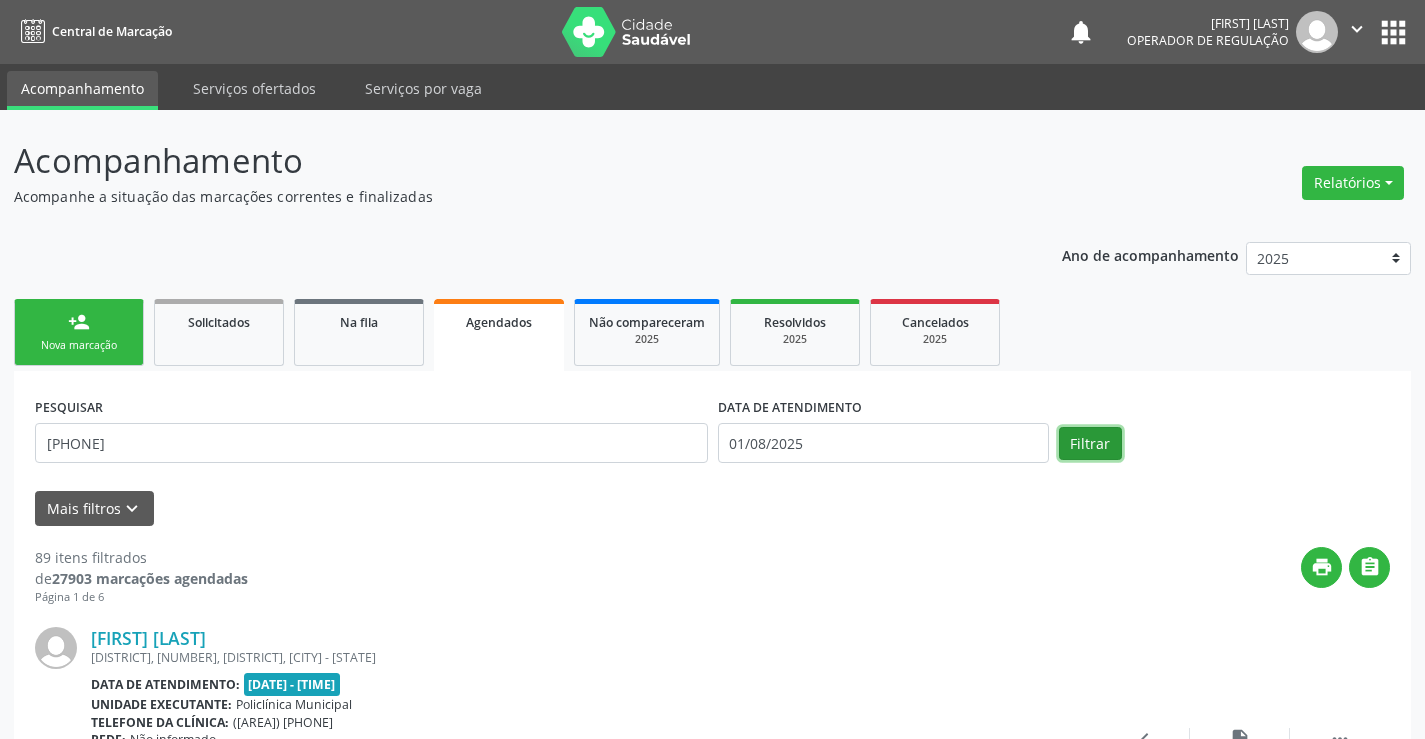 click on "Filtrar" at bounding box center [1090, 444] 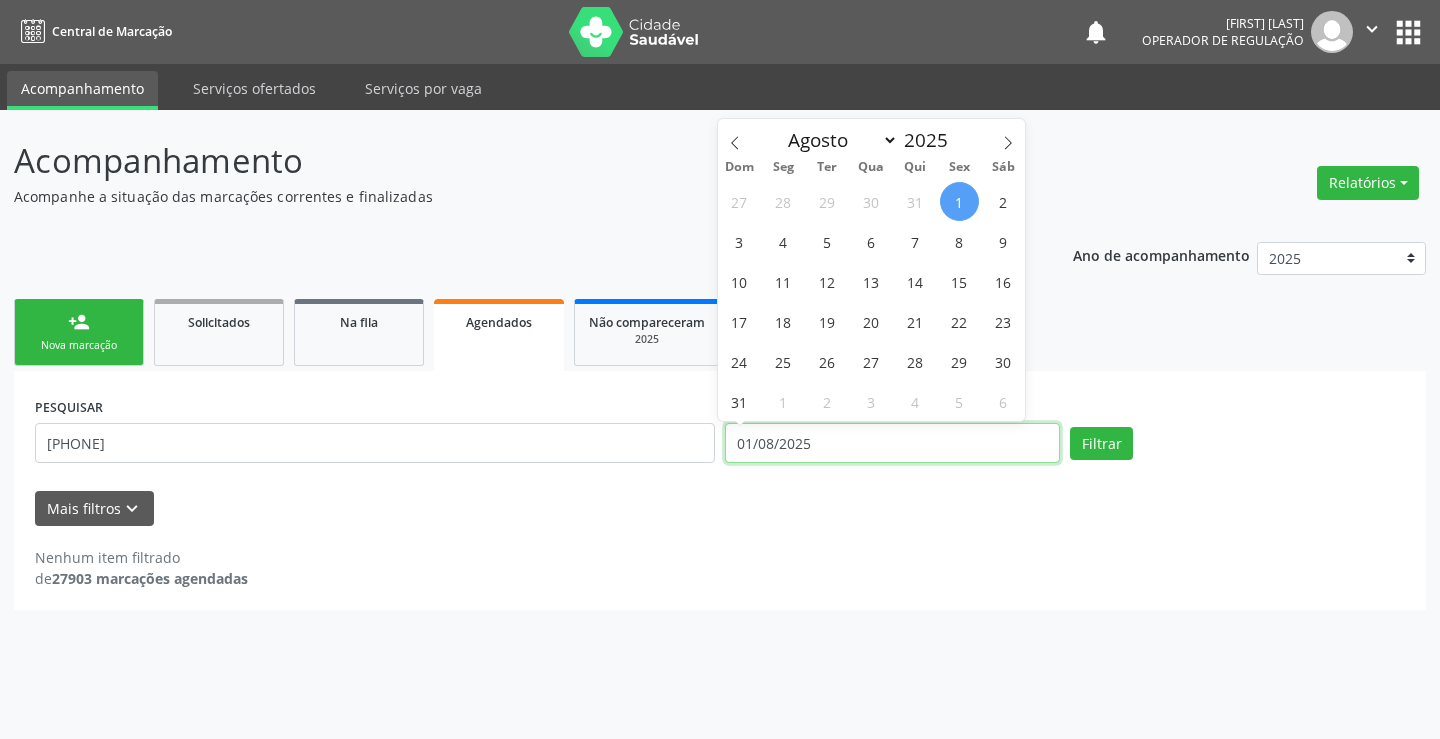 click on "01/08/2025" at bounding box center (892, 443) 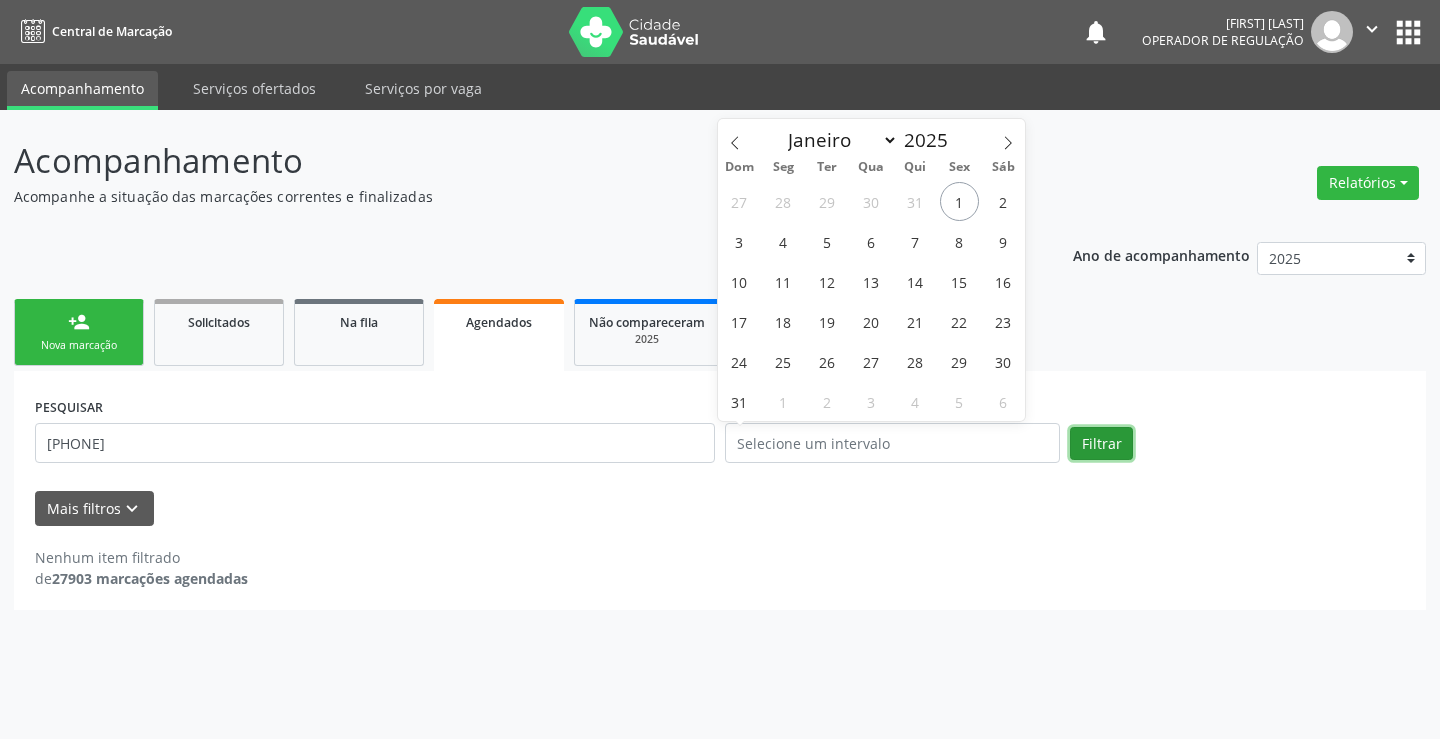 click on "Filtrar" at bounding box center [1101, 444] 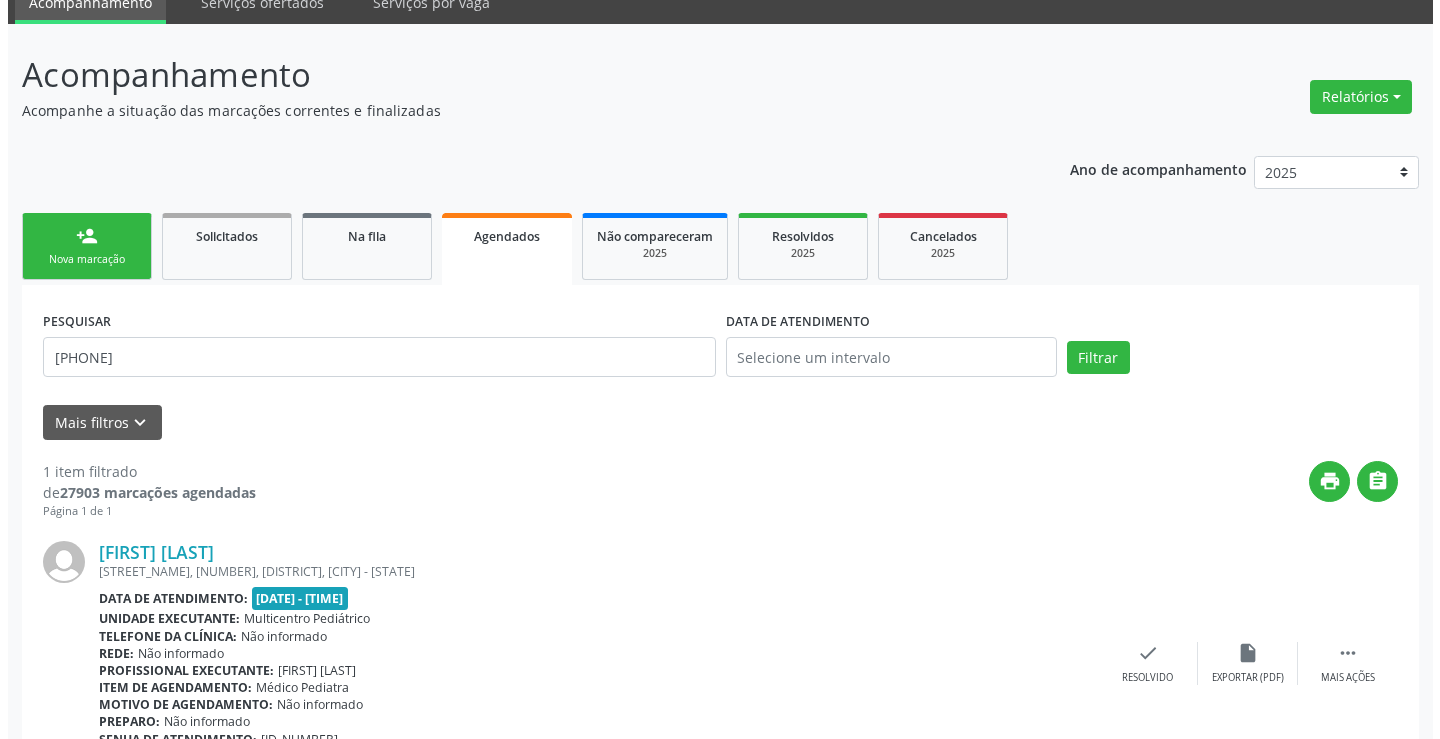scroll, scrollTop: 189, scrollLeft: 0, axis: vertical 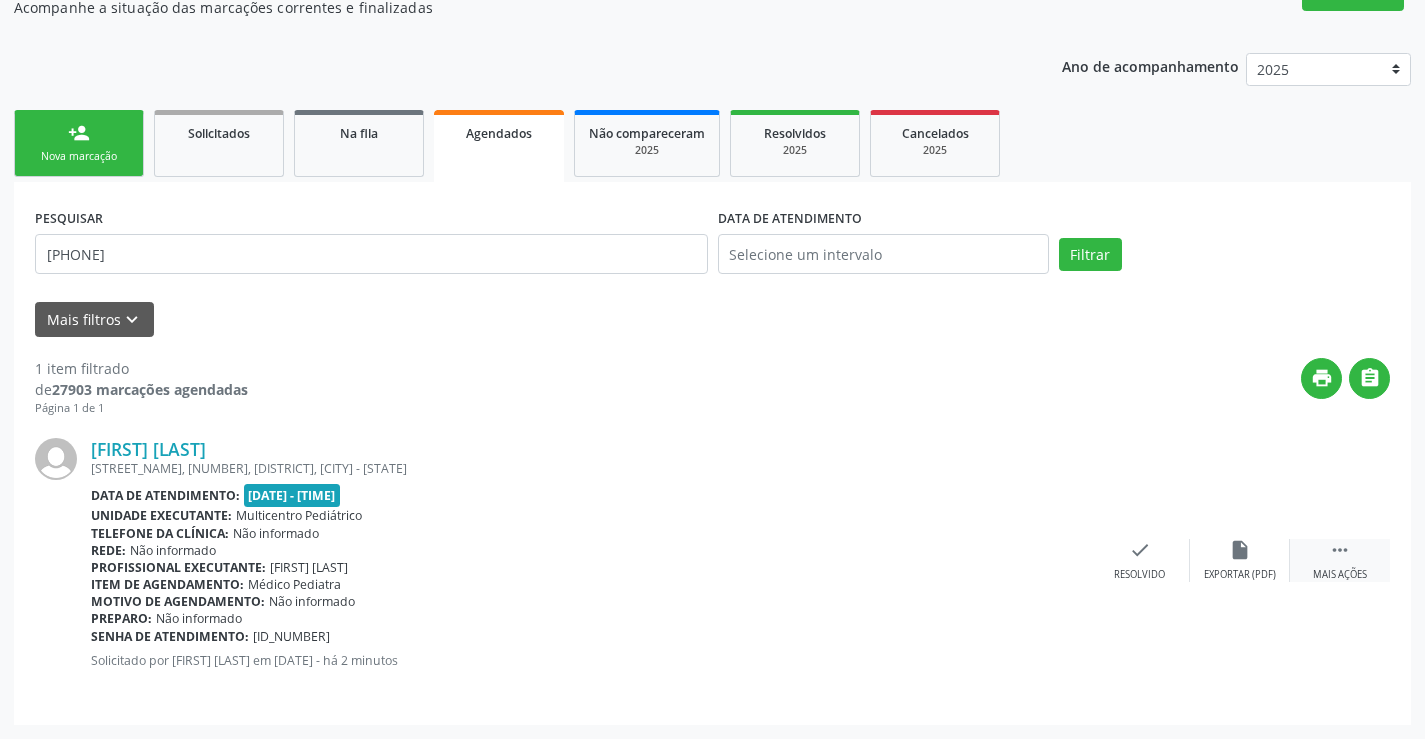 click on "
Mais ações" at bounding box center (1340, 560) 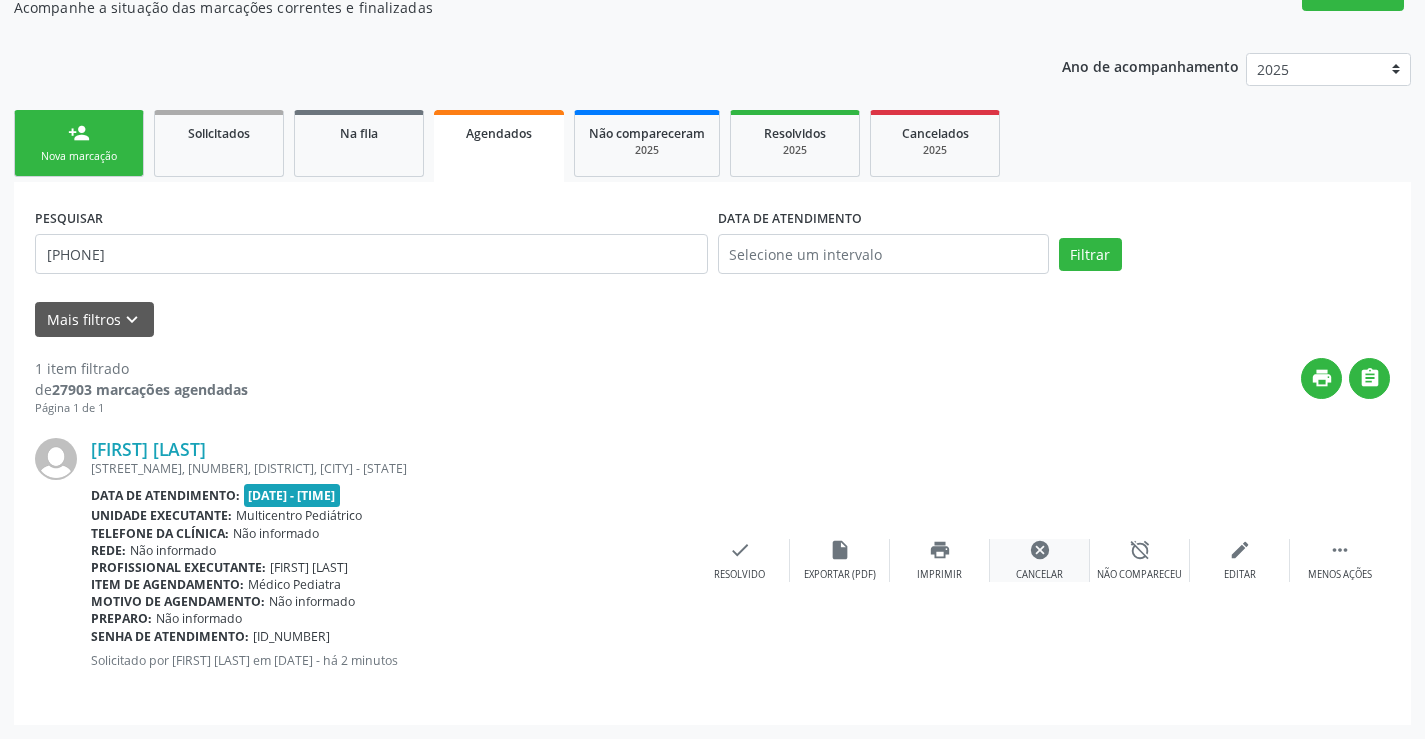 click on "cancel" at bounding box center (1040, 550) 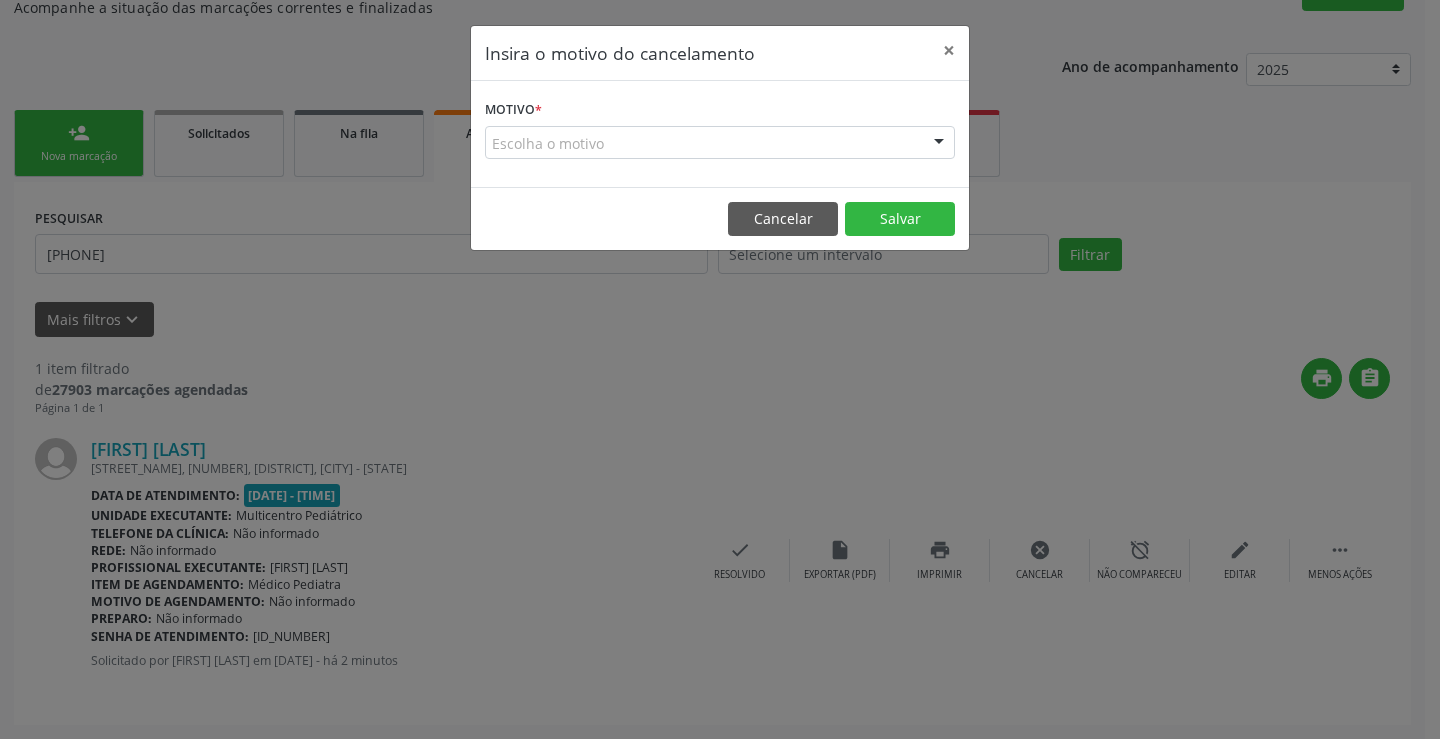 click on "Escolha o motivo" at bounding box center (720, 143) 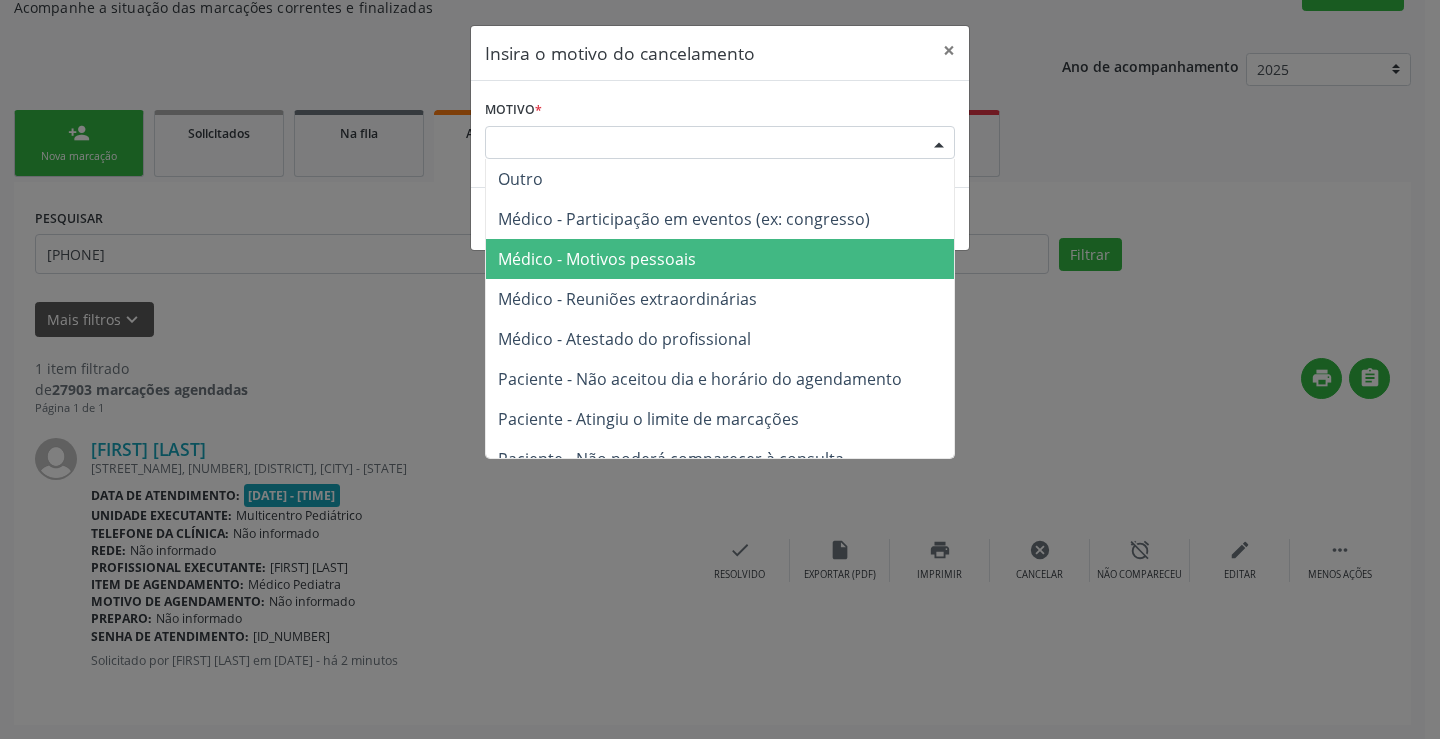 click on "Médico - Motivos pessoais" at bounding box center (597, 259) 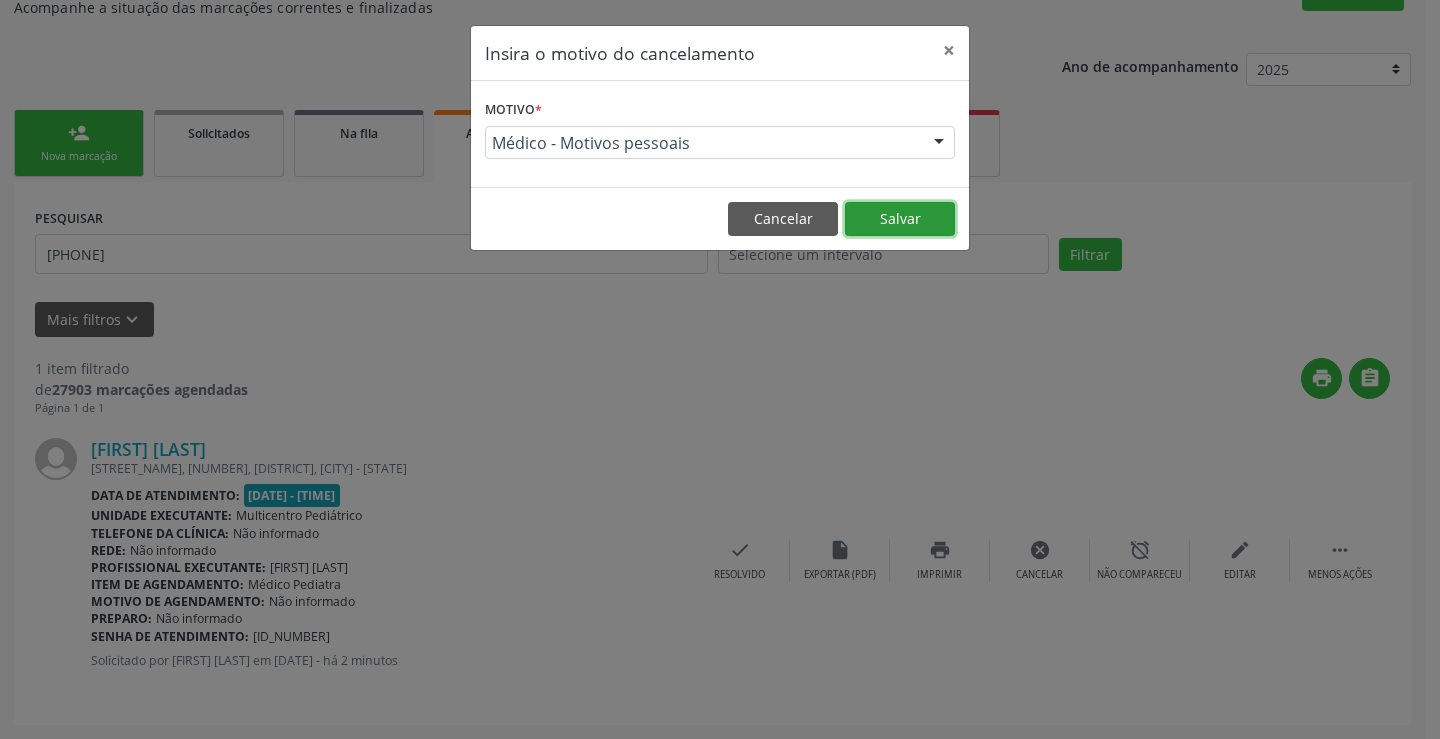 click on "Salvar" at bounding box center (900, 219) 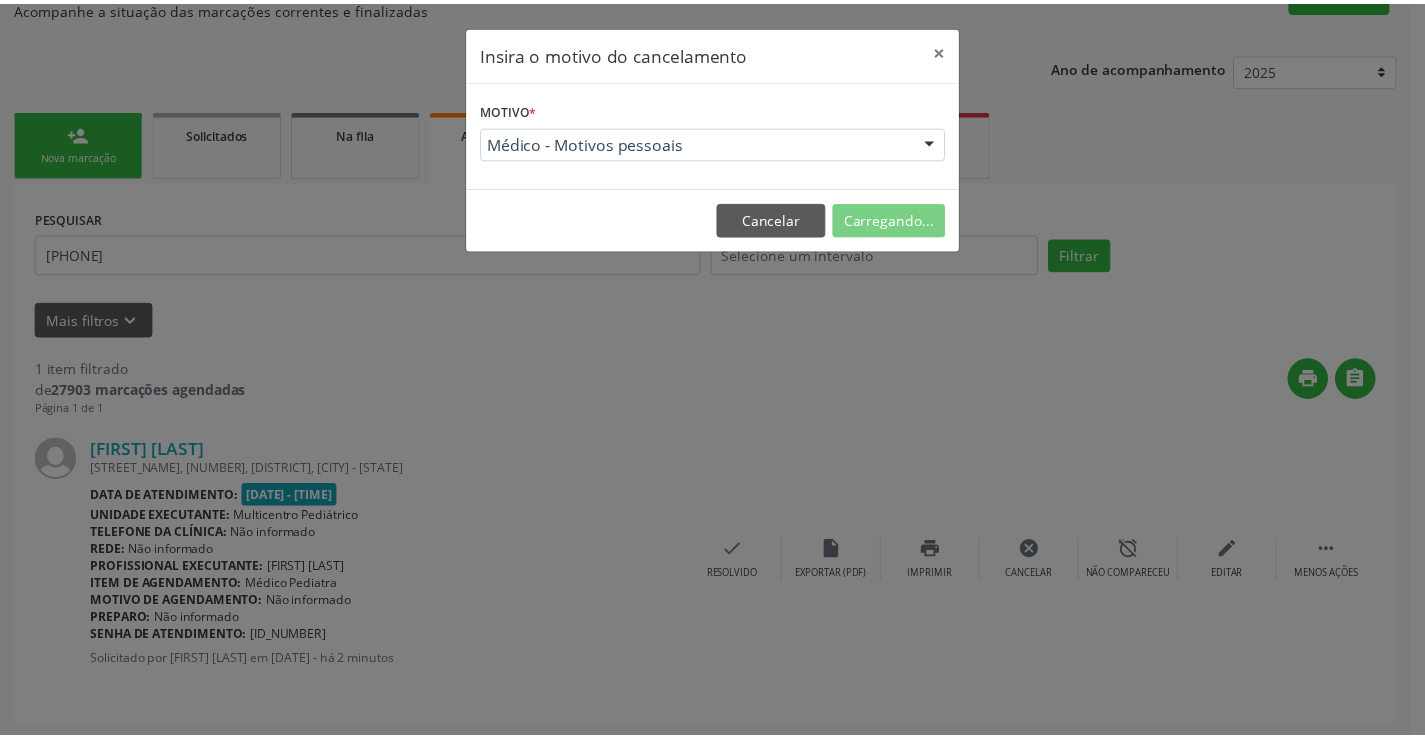 scroll, scrollTop: 0, scrollLeft: 0, axis: both 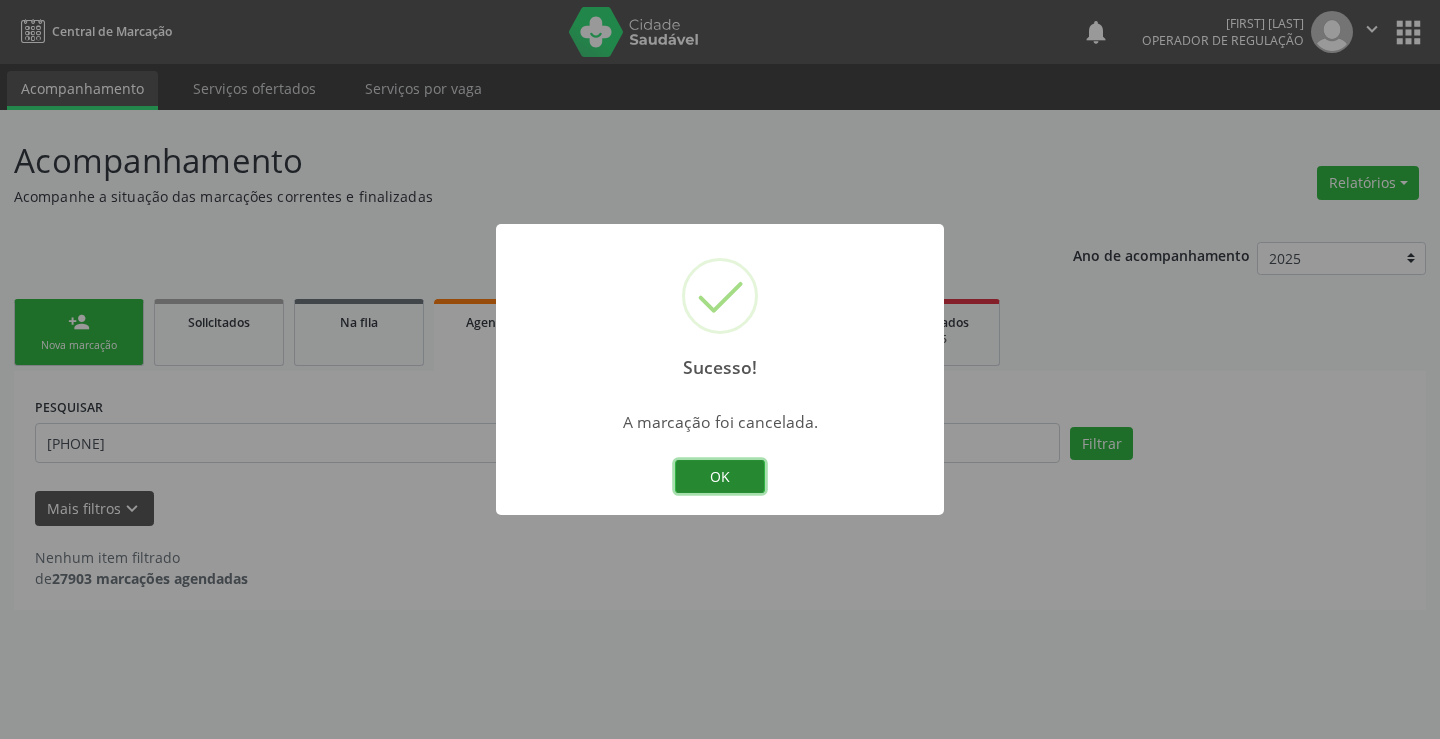click on "OK" at bounding box center [720, 477] 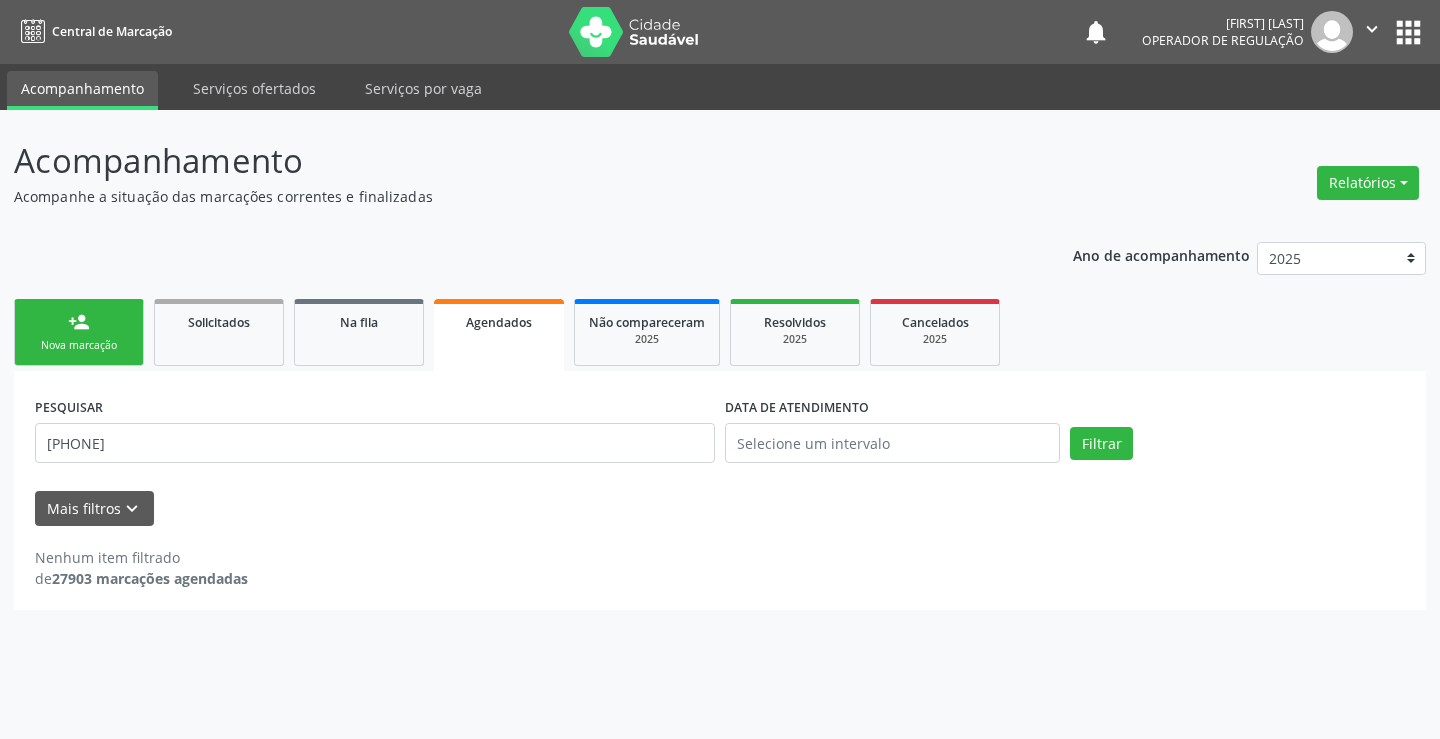 click on "person_add
Nova marcação" at bounding box center [79, 332] 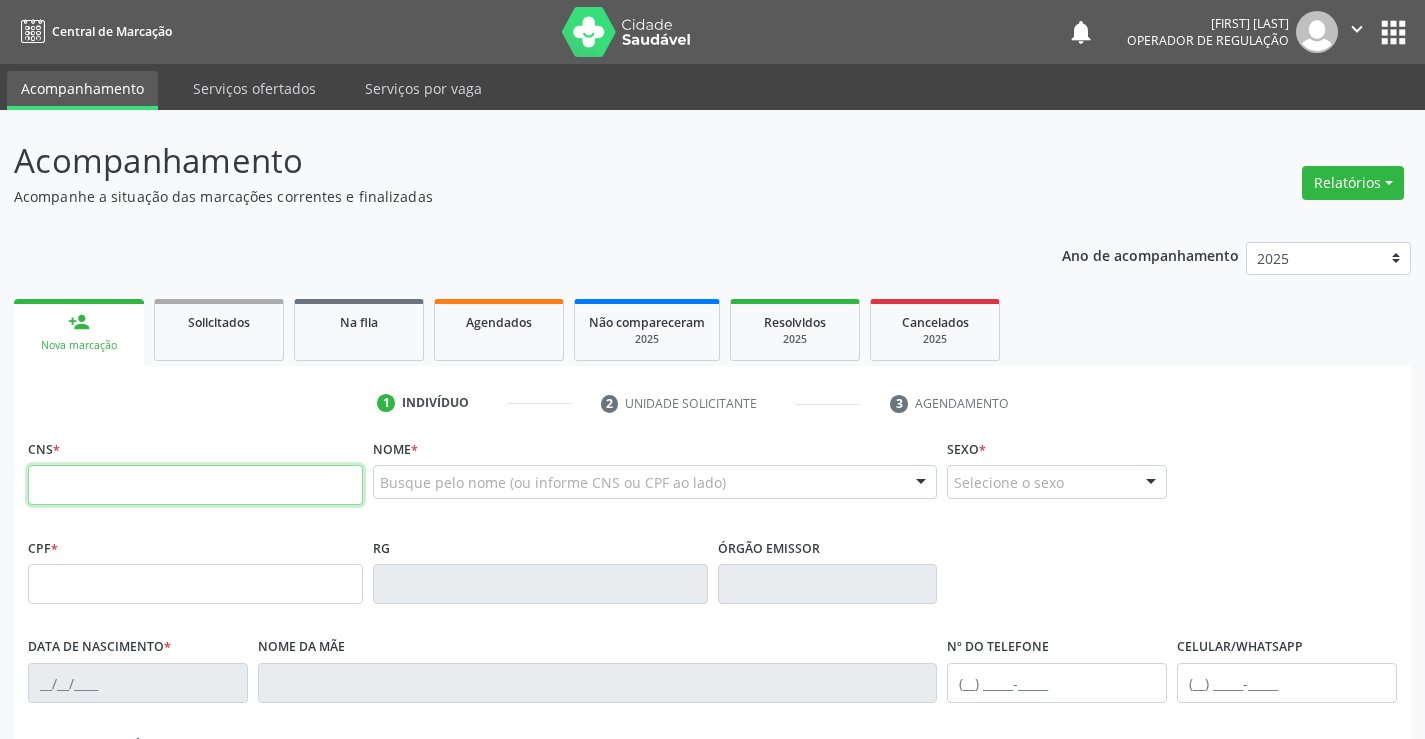 paste on "[PHONE]" 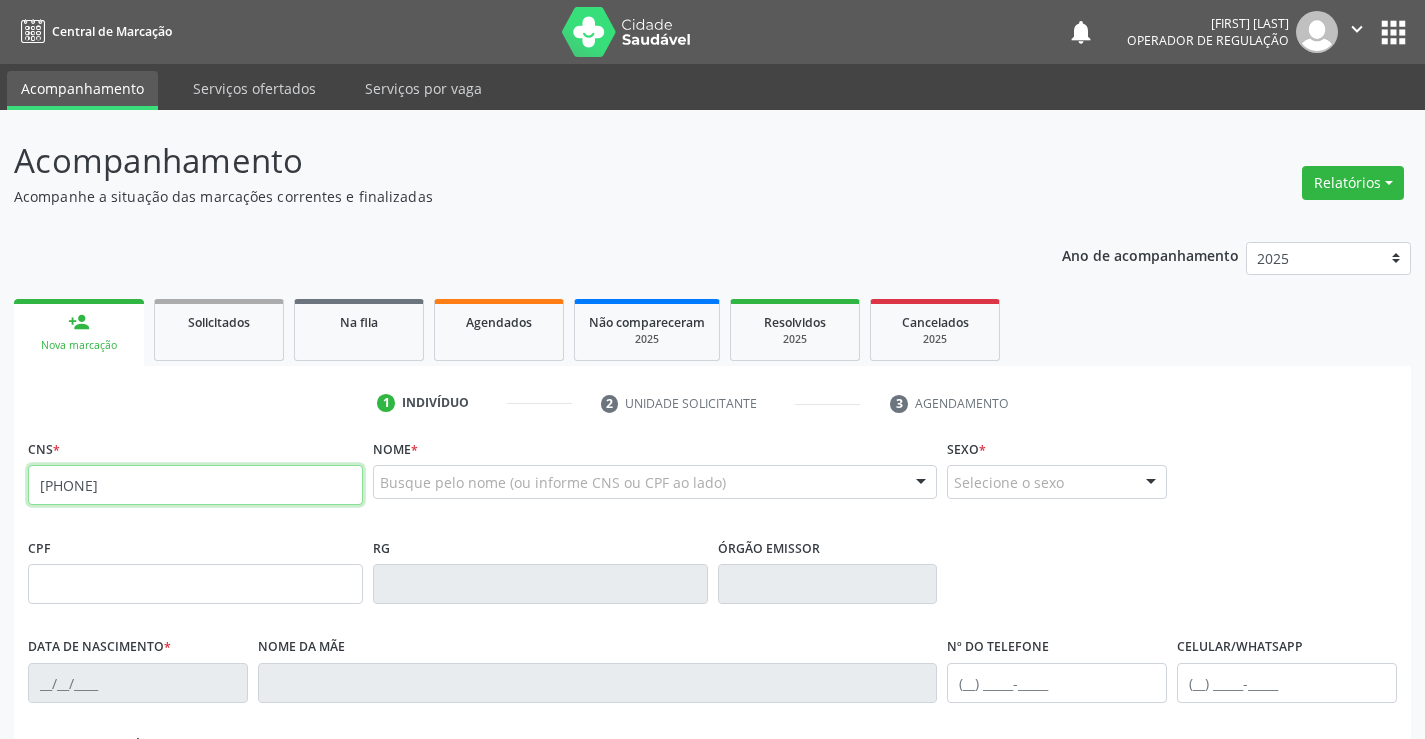 type on "[PHONE]" 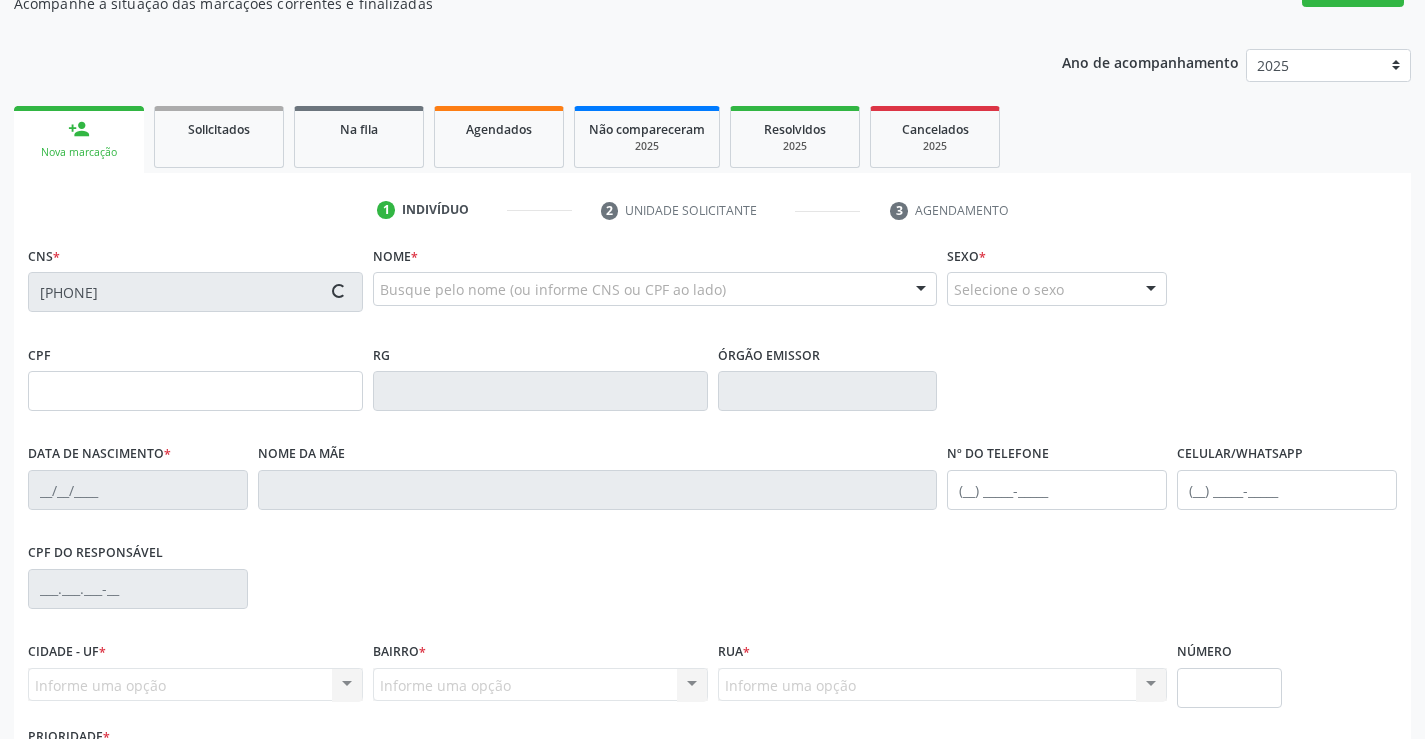 scroll, scrollTop: 345, scrollLeft: 0, axis: vertical 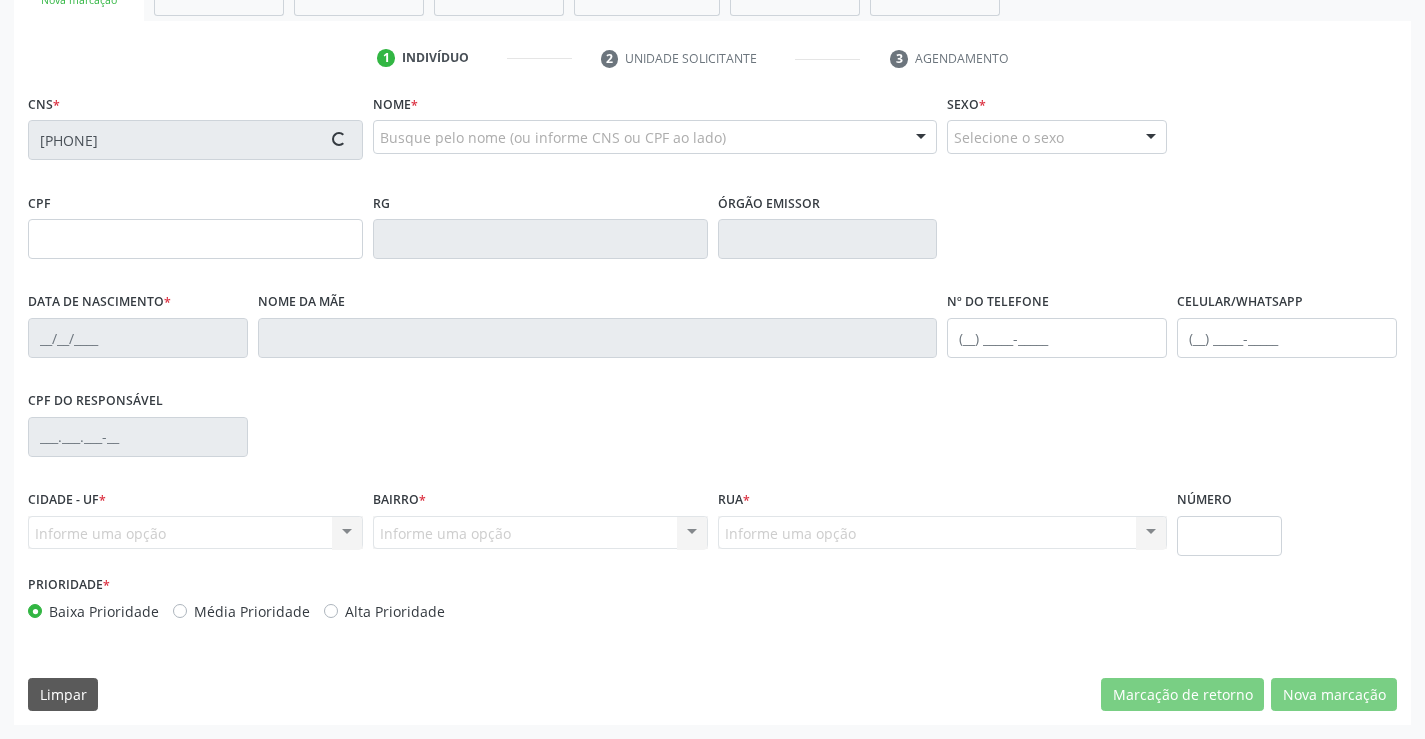 type on "[DATE]" 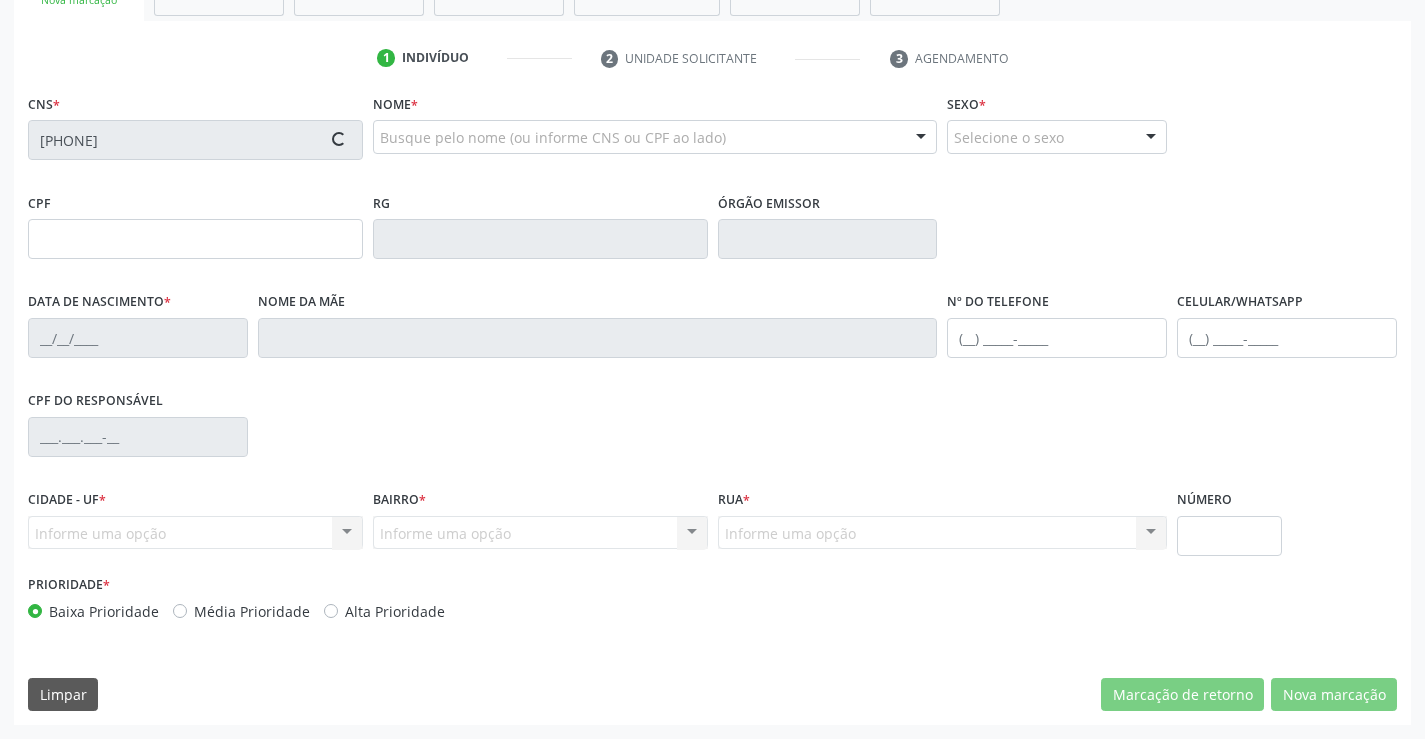 type on "S/N" 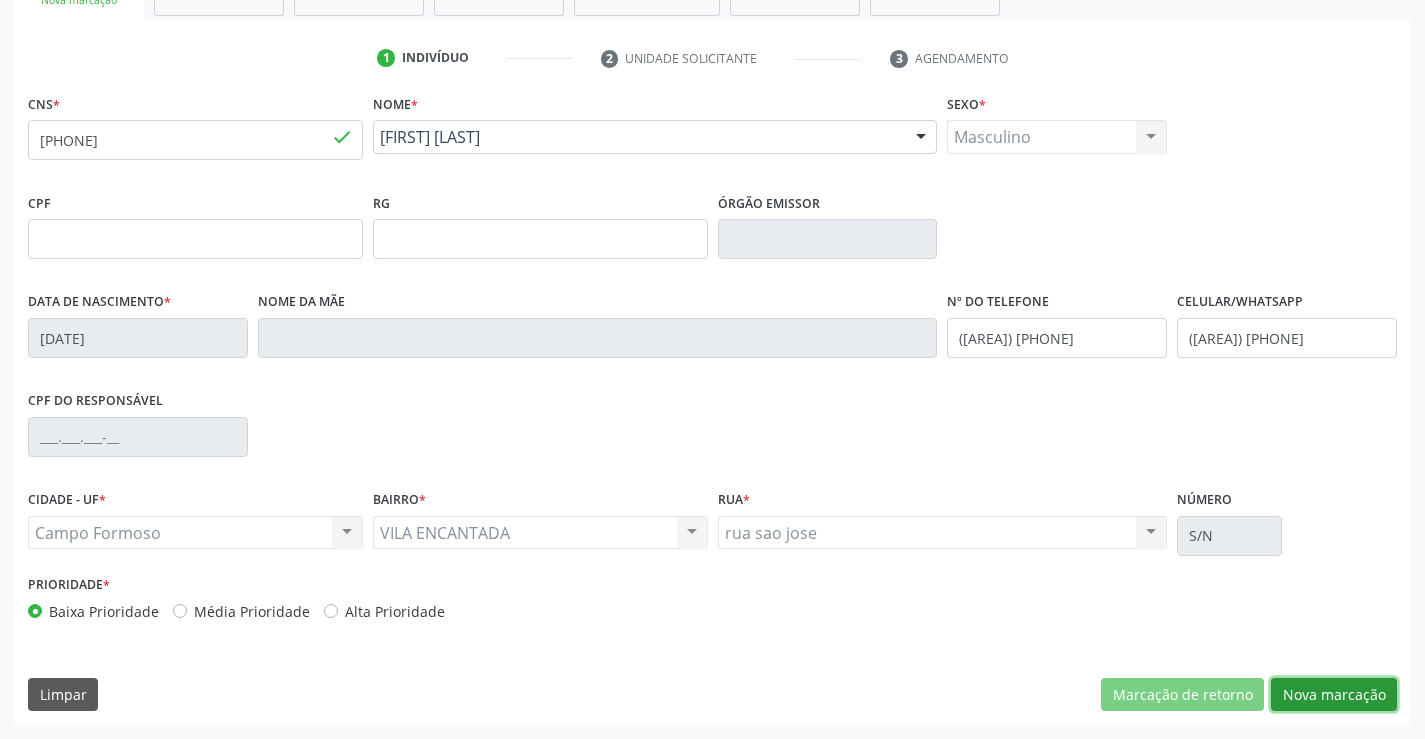 click on "Nova marcação" at bounding box center (1334, 695) 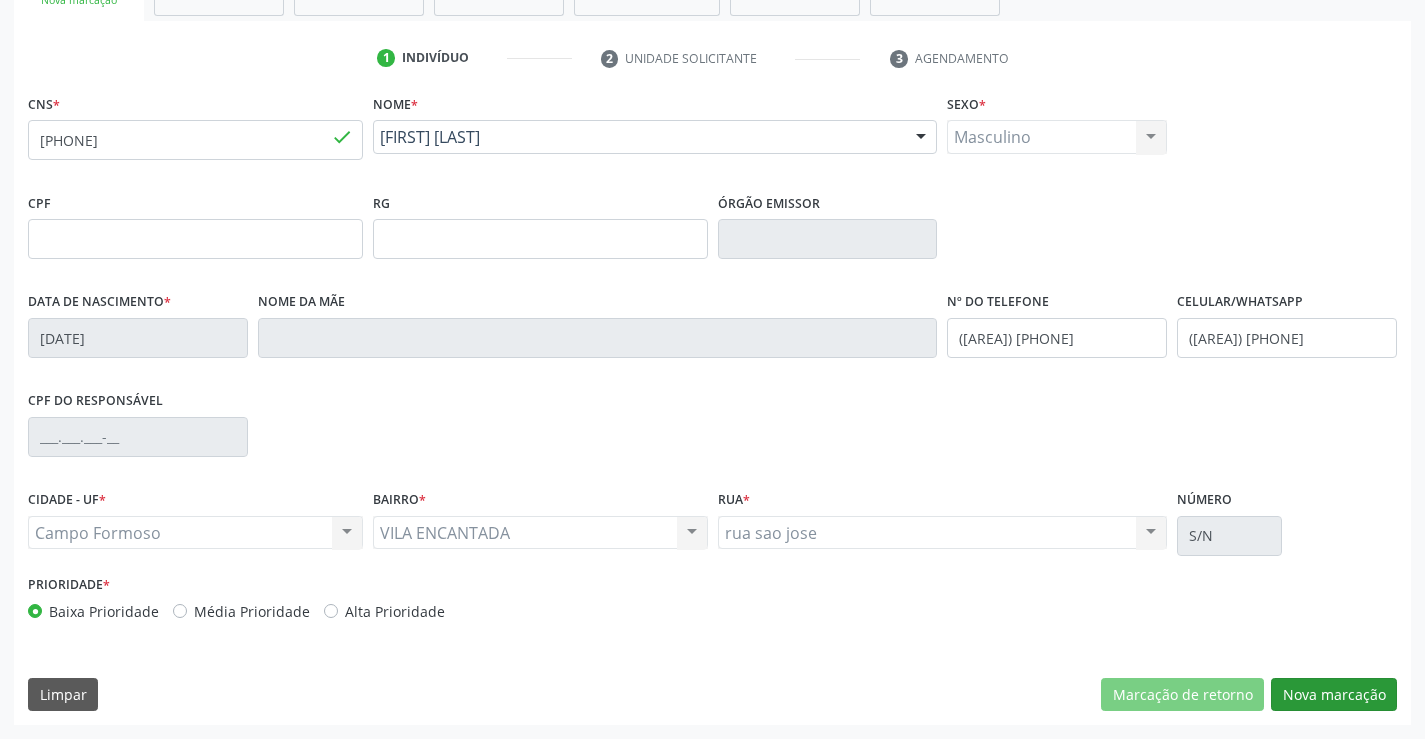 scroll, scrollTop: 167, scrollLeft: 0, axis: vertical 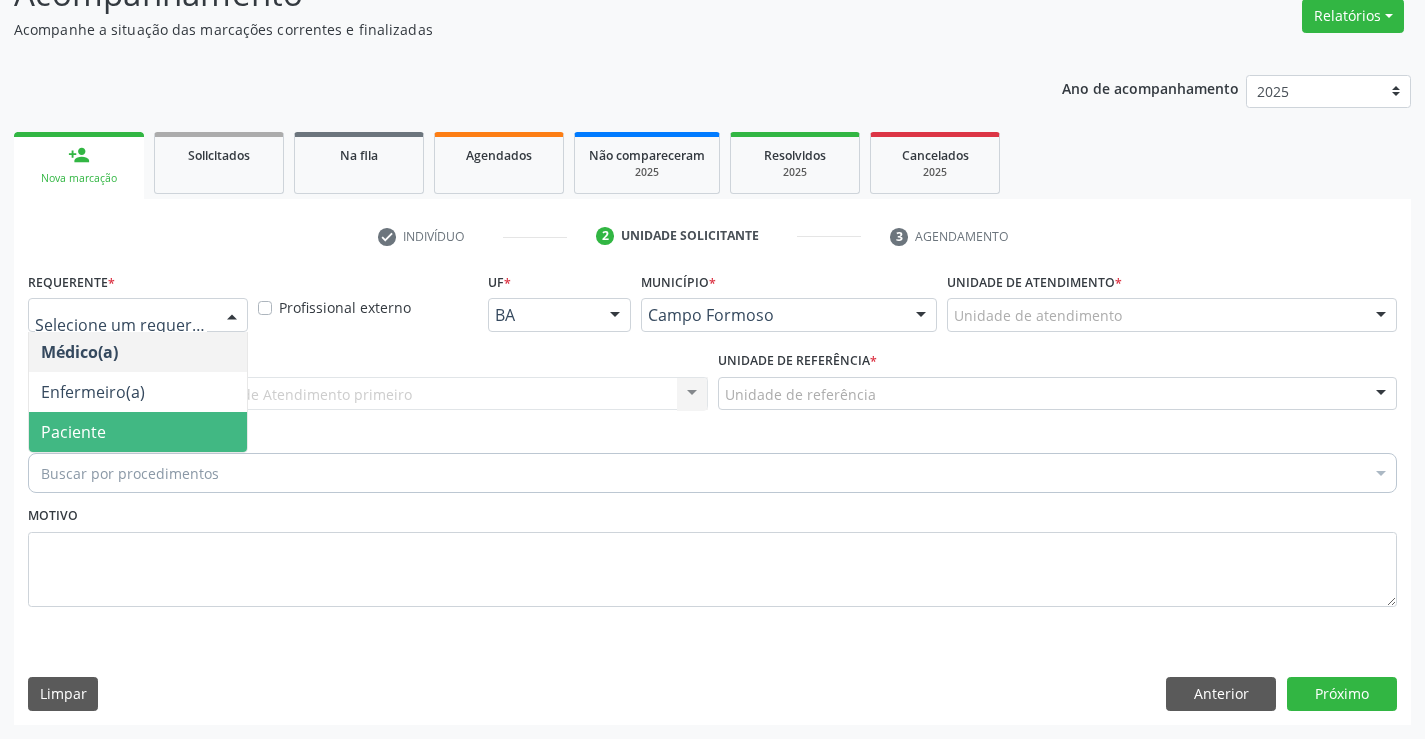 click on "Paciente" at bounding box center [73, 432] 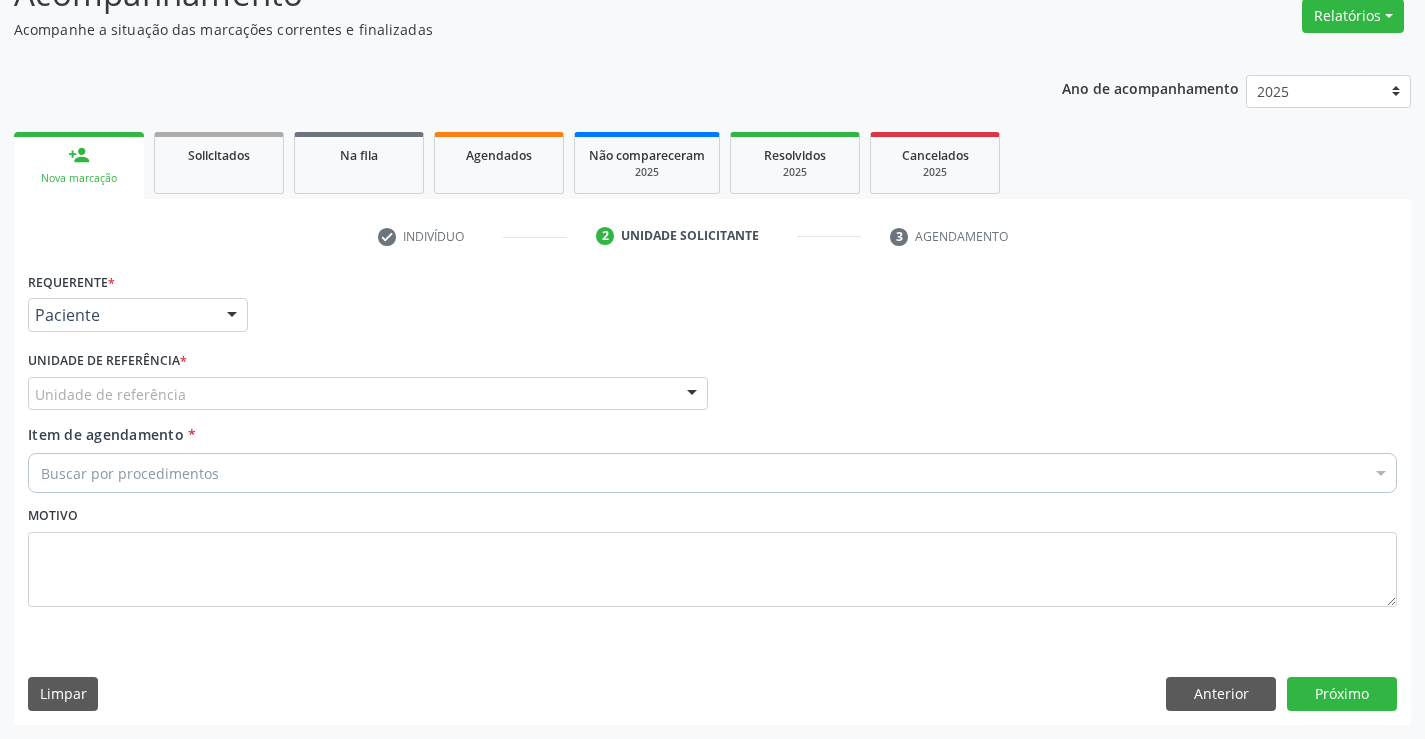 click on "Unidade de referência" at bounding box center [368, 394] 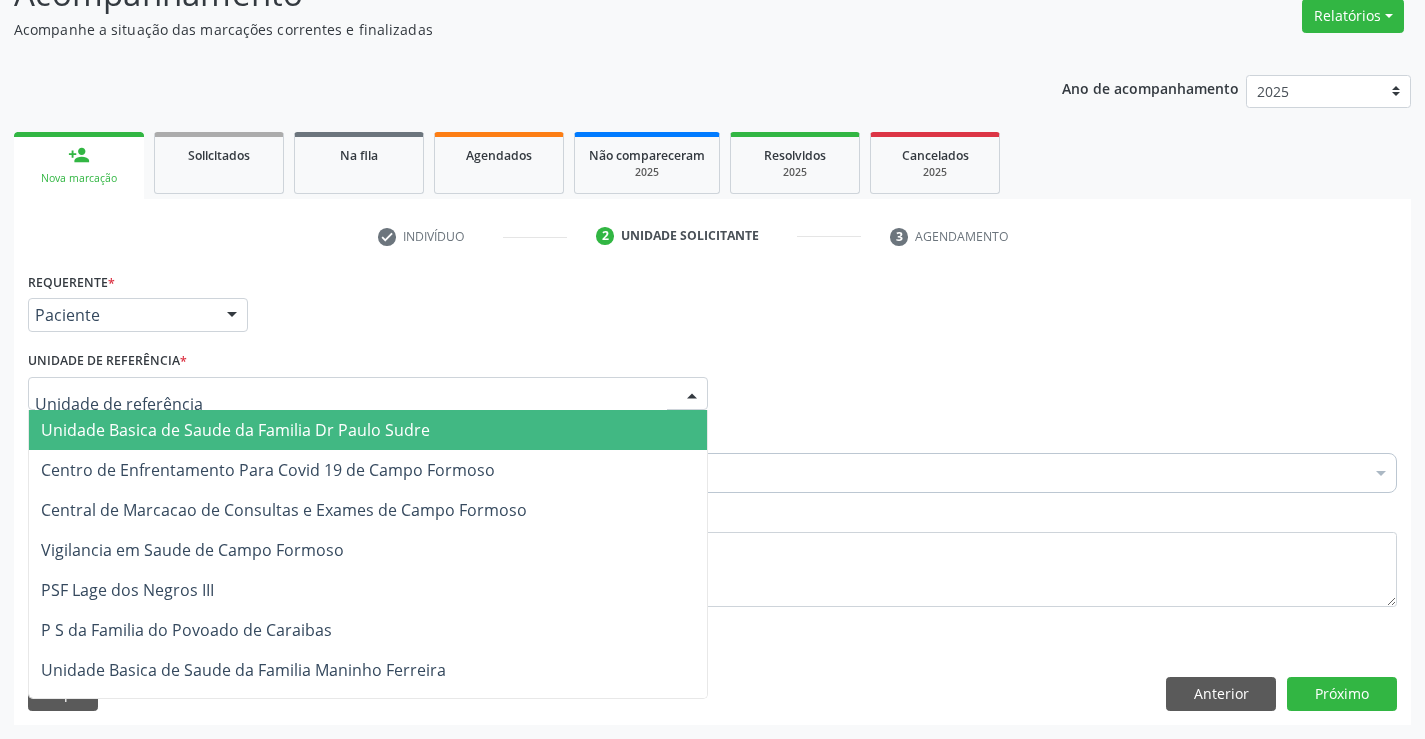 click on "Unidade Basica de Saude da Familia Dr Paulo Sudre" at bounding box center (235, 430) 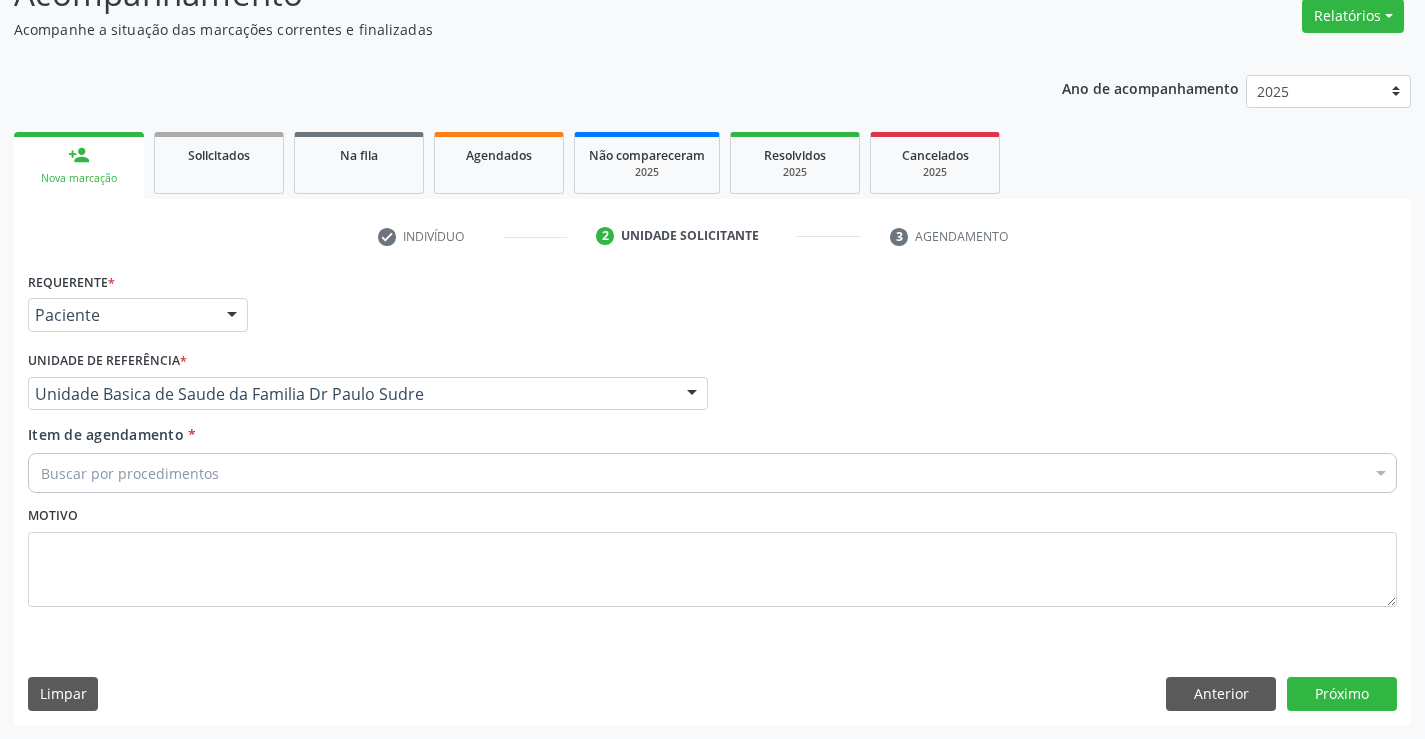 click on "Buscar por procedimentos" at bounding box center [712, 473] 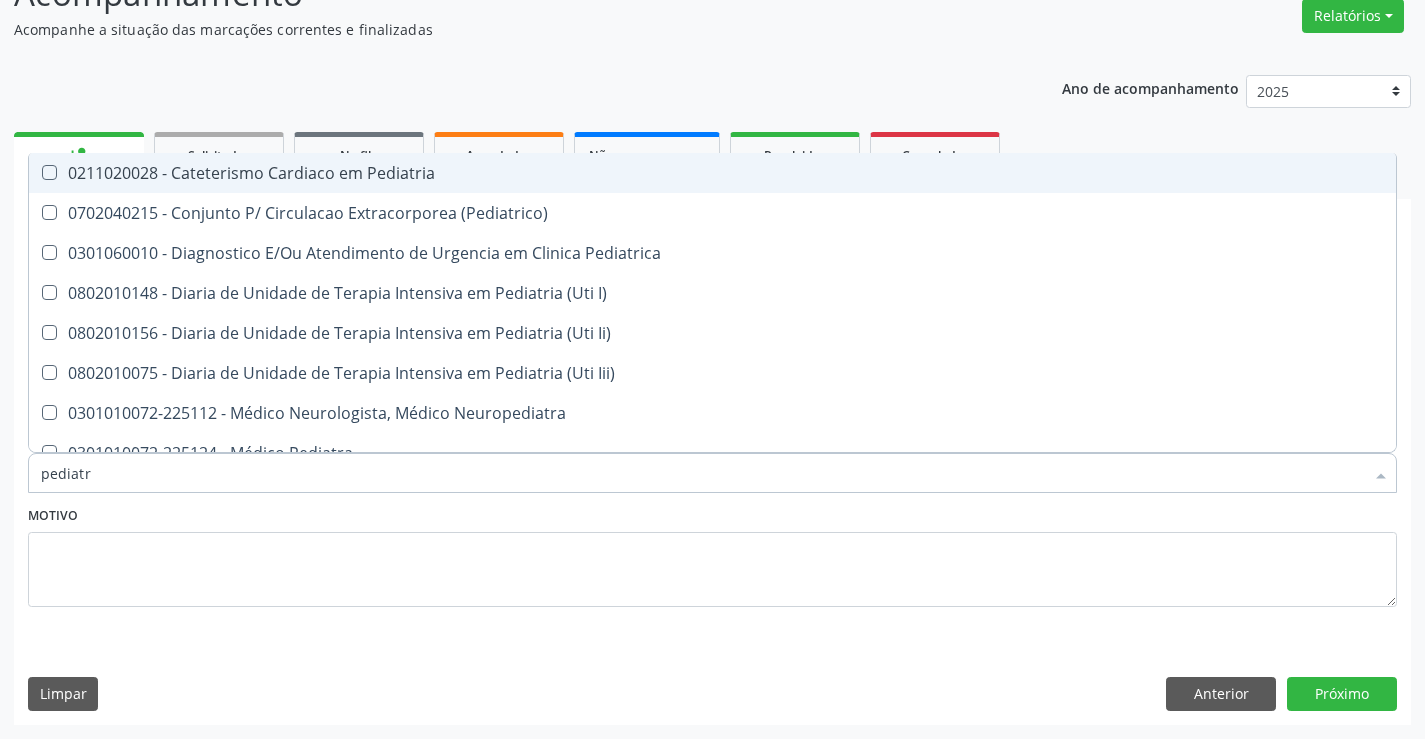 type on "pediatra" 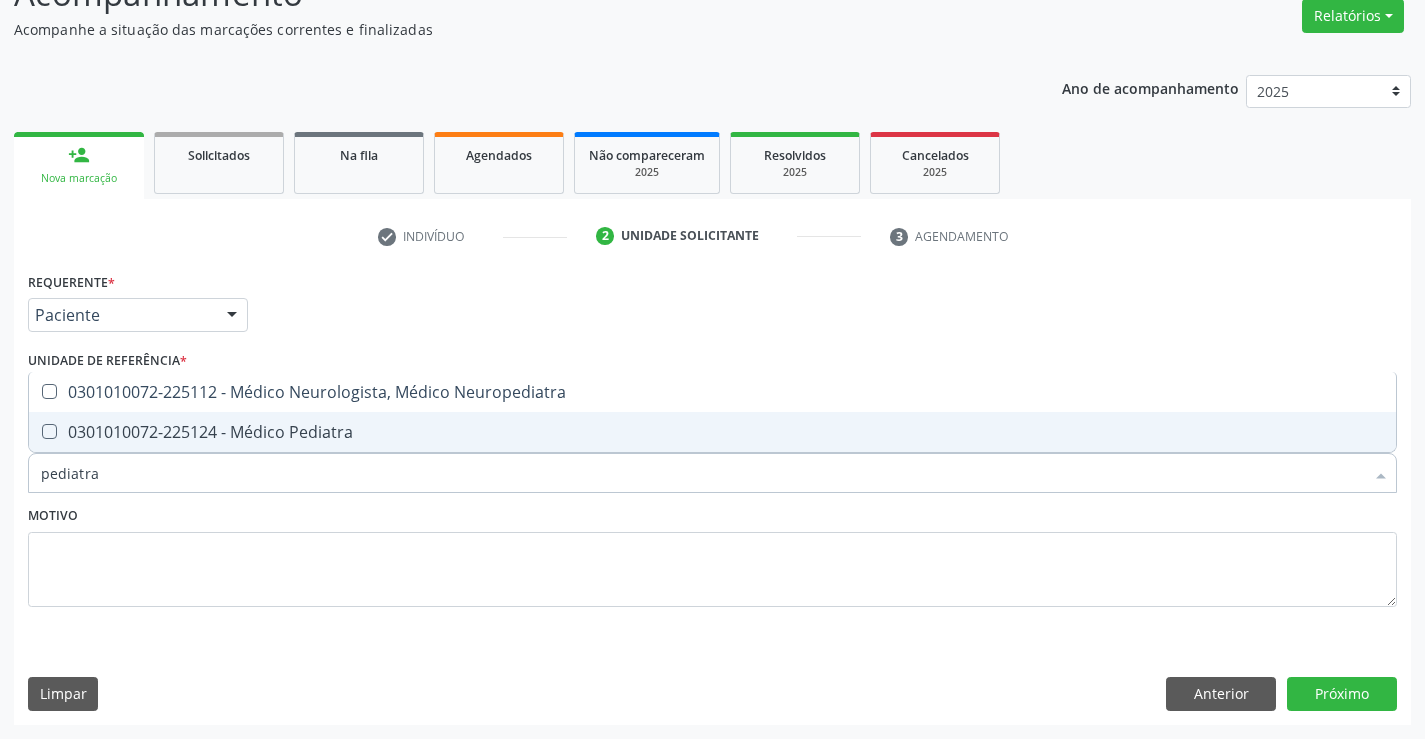 click on "0301010072-225124 - Médico Pediatra" at bounding box center (712, 432) 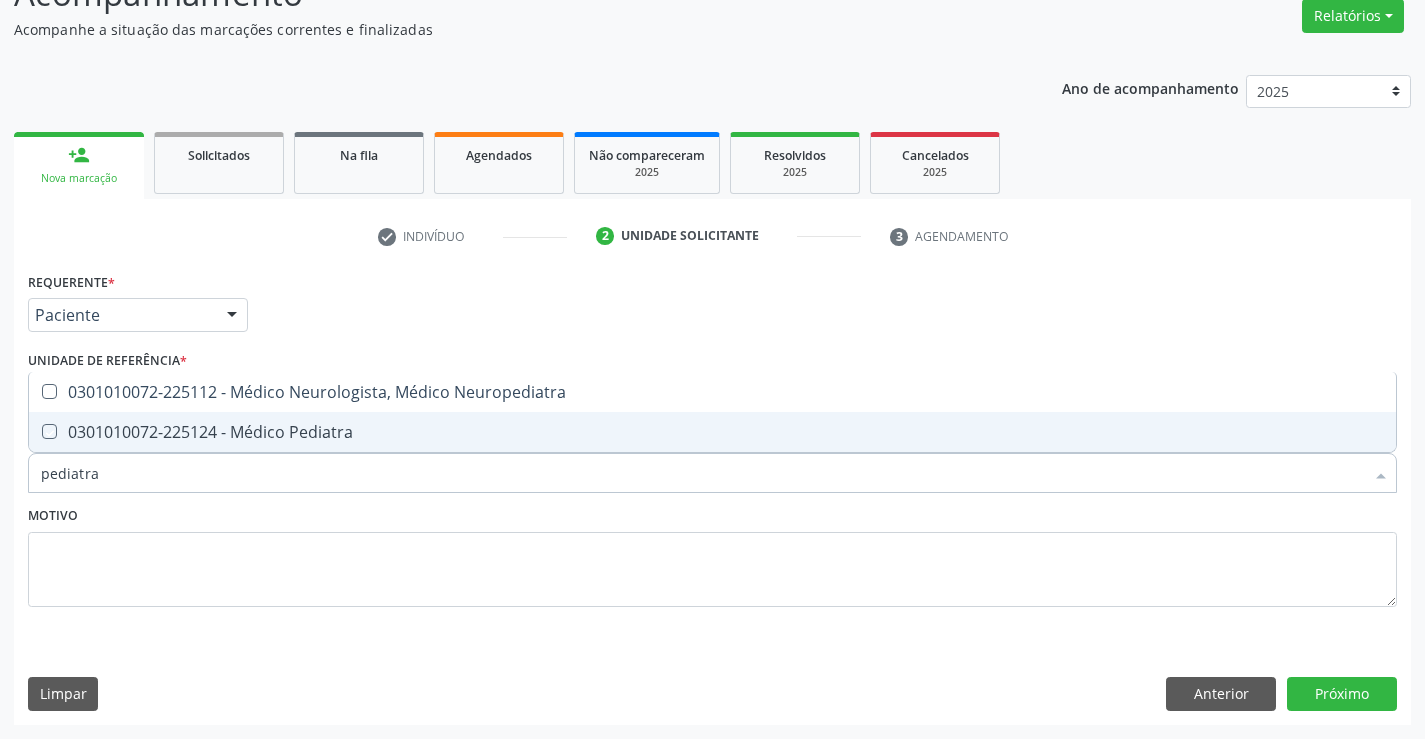 checkbox on "true" 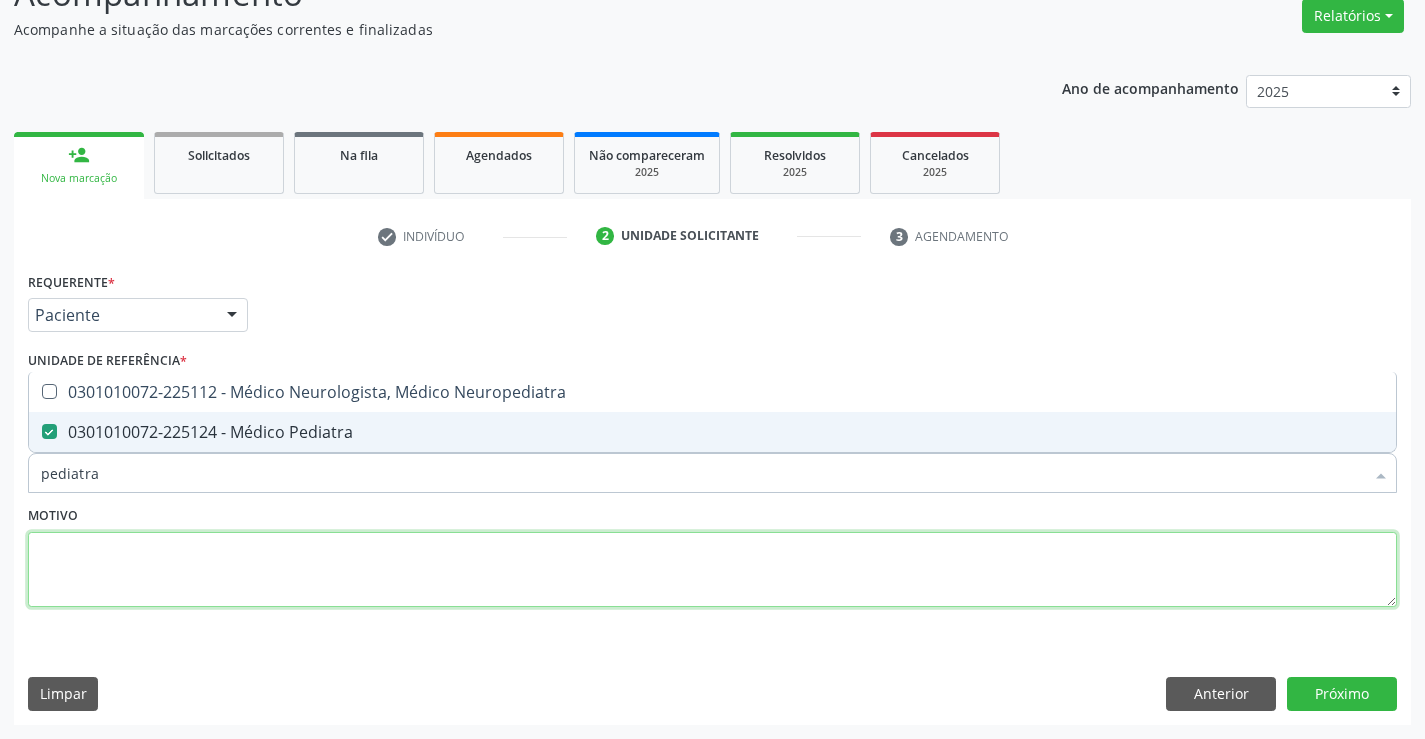 click at bounding box center [712, 570] 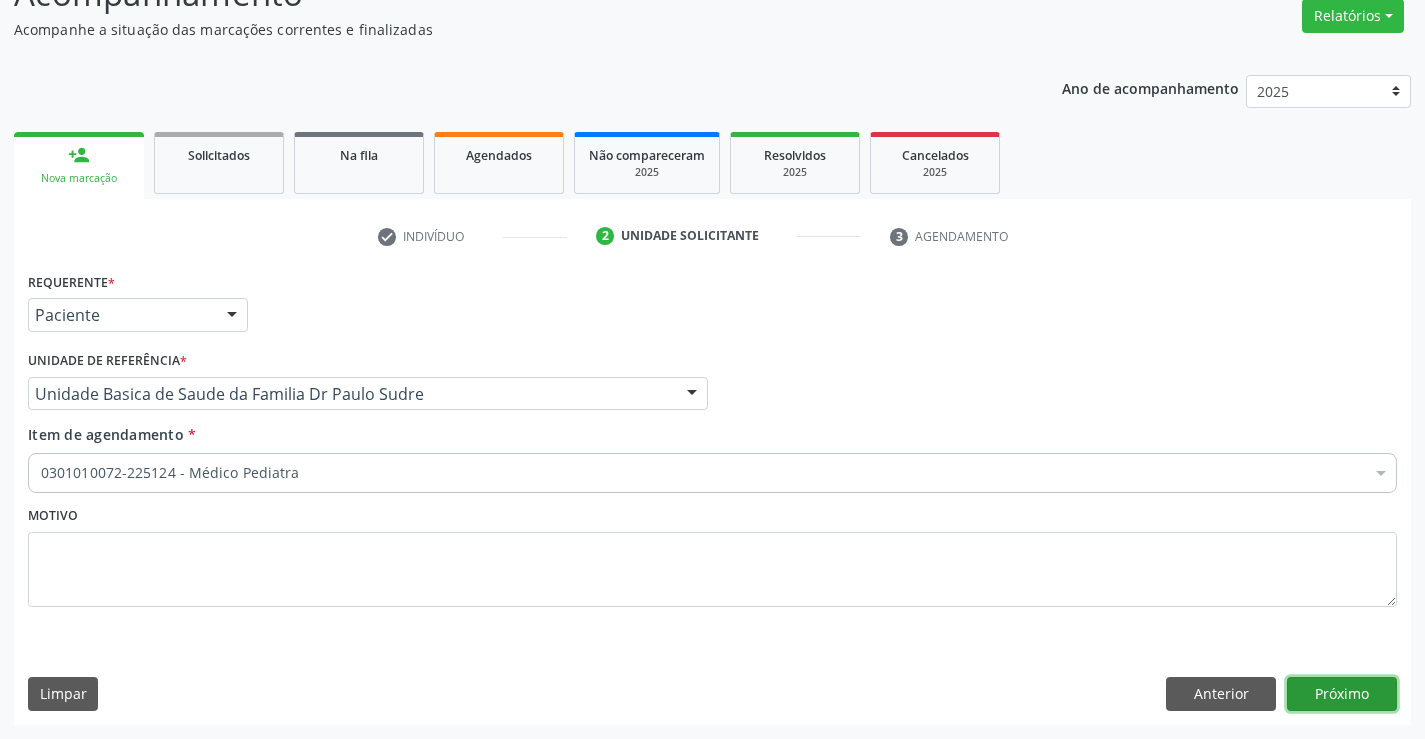 click on "Próximo" at bounding box center [1342, 694] 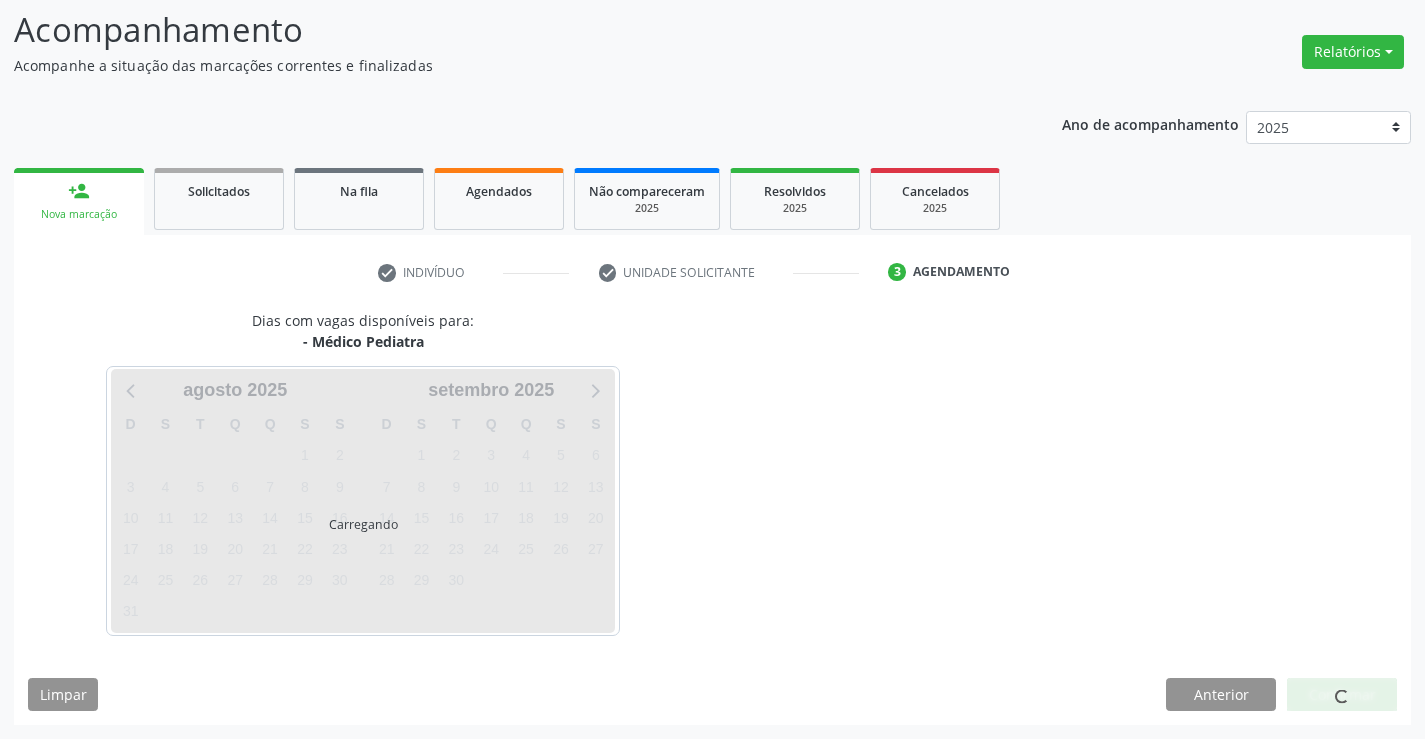 scroll, scrollTop: 131, scrollLeft: 0, axis: vertical 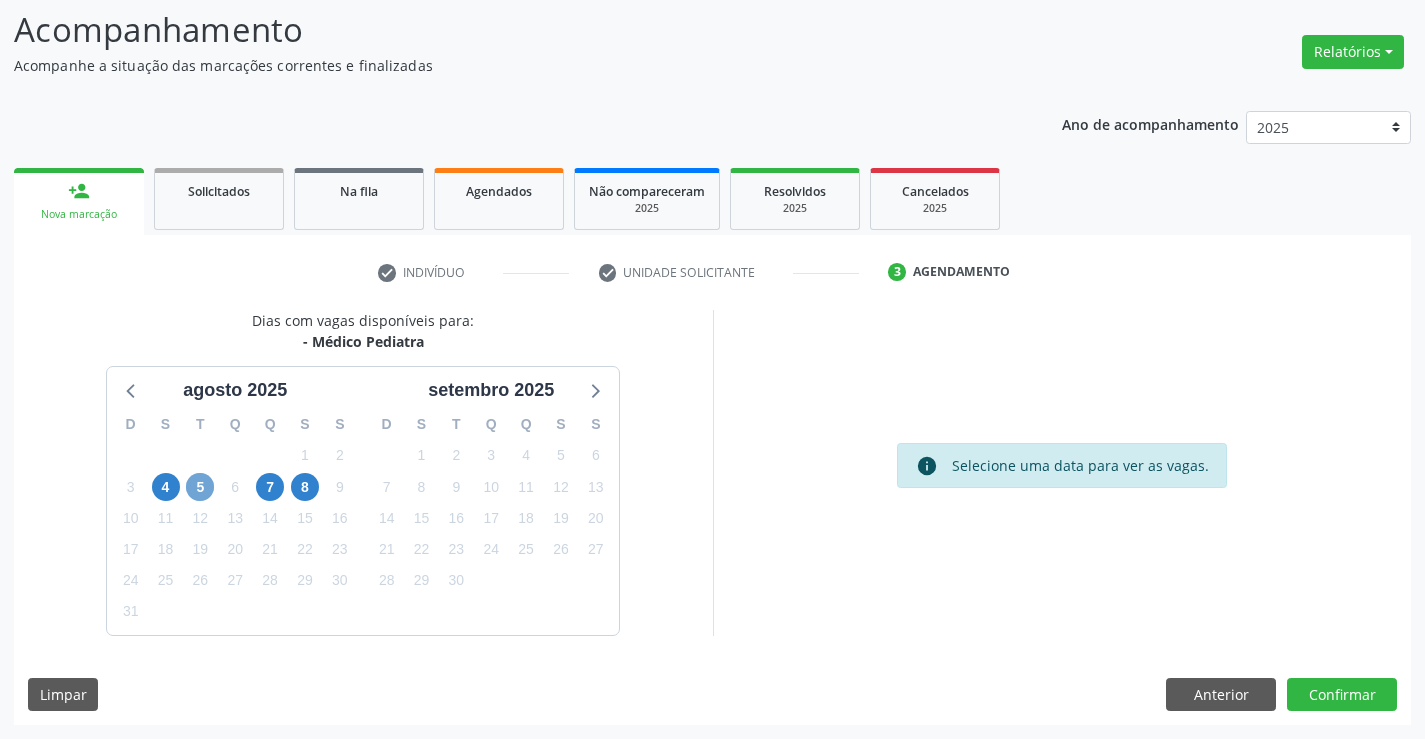 click on "5" at bounding box center [200, 487] 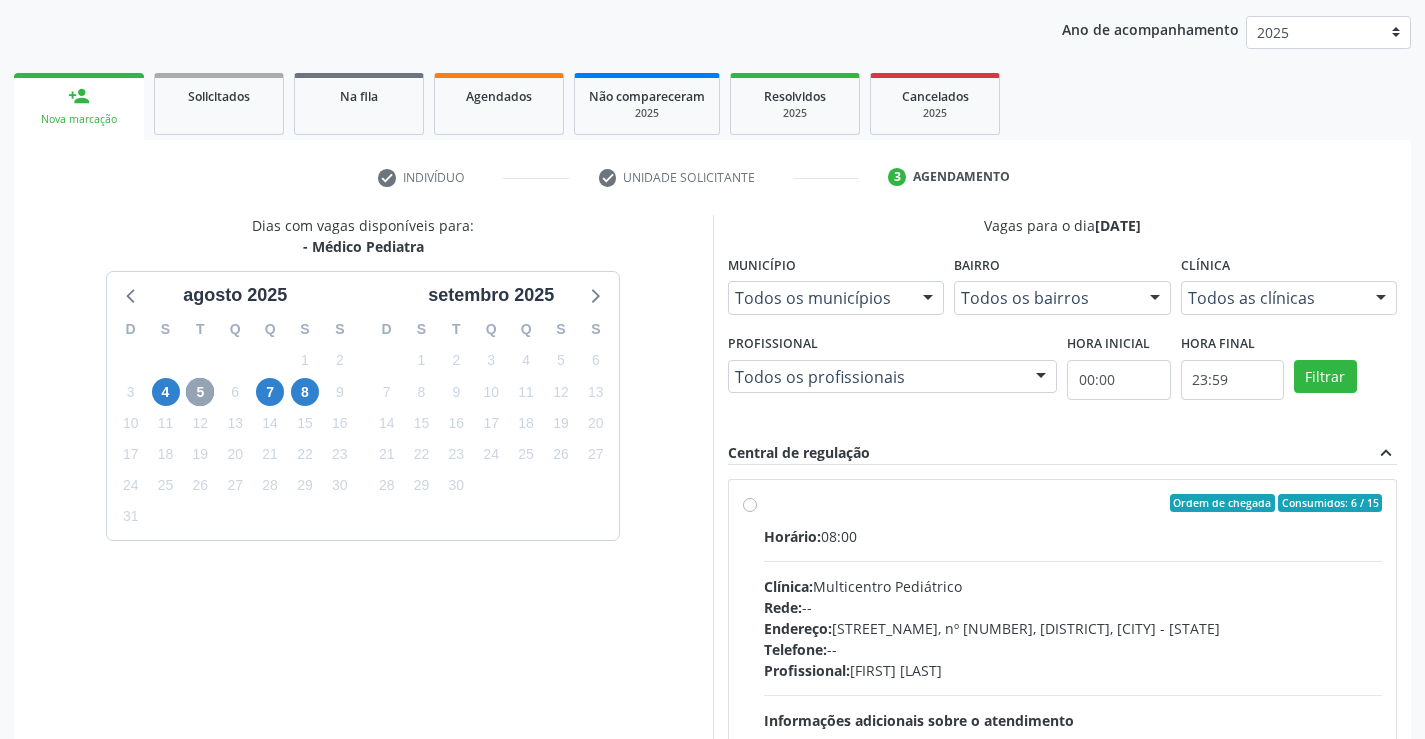 scroll, scrollTop: 420, scrollLeft: 0, axis: vertical 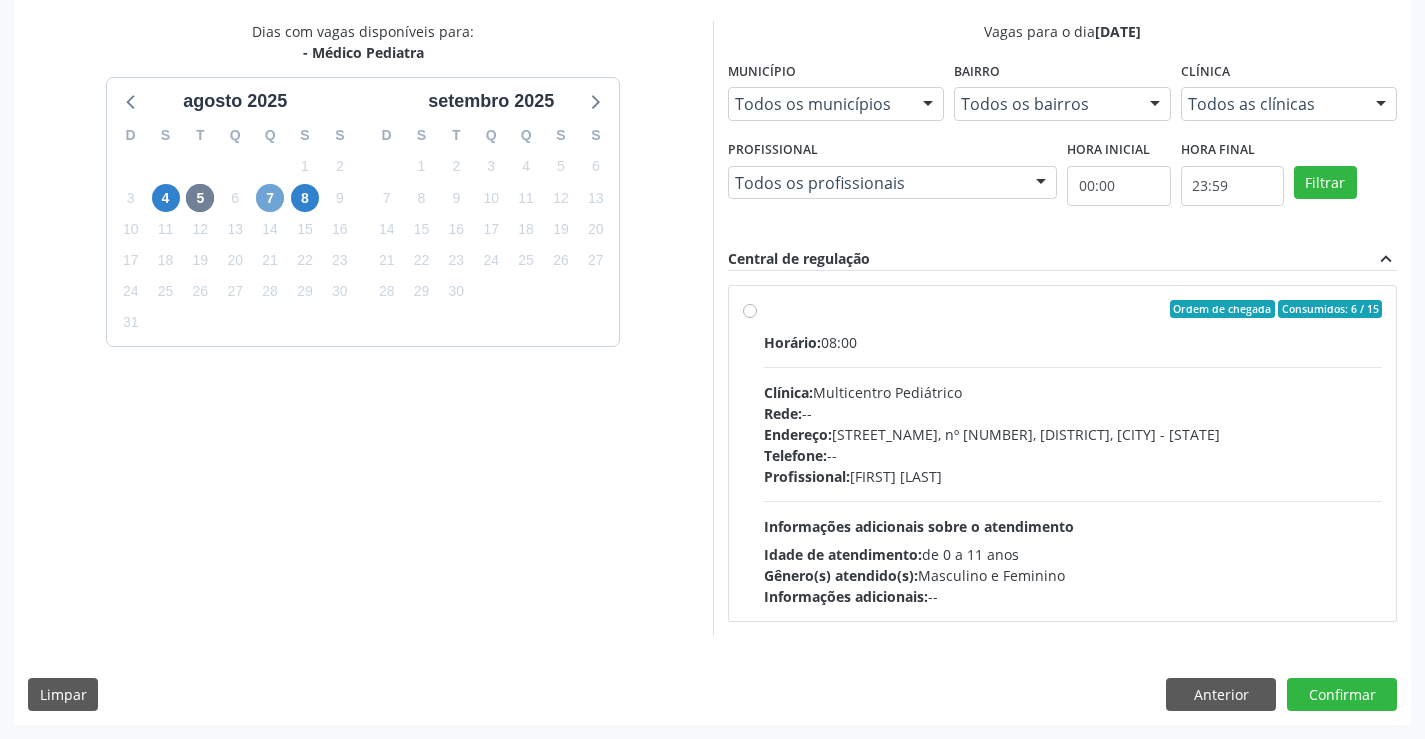 click on "7" at bounding box center [270, 198] 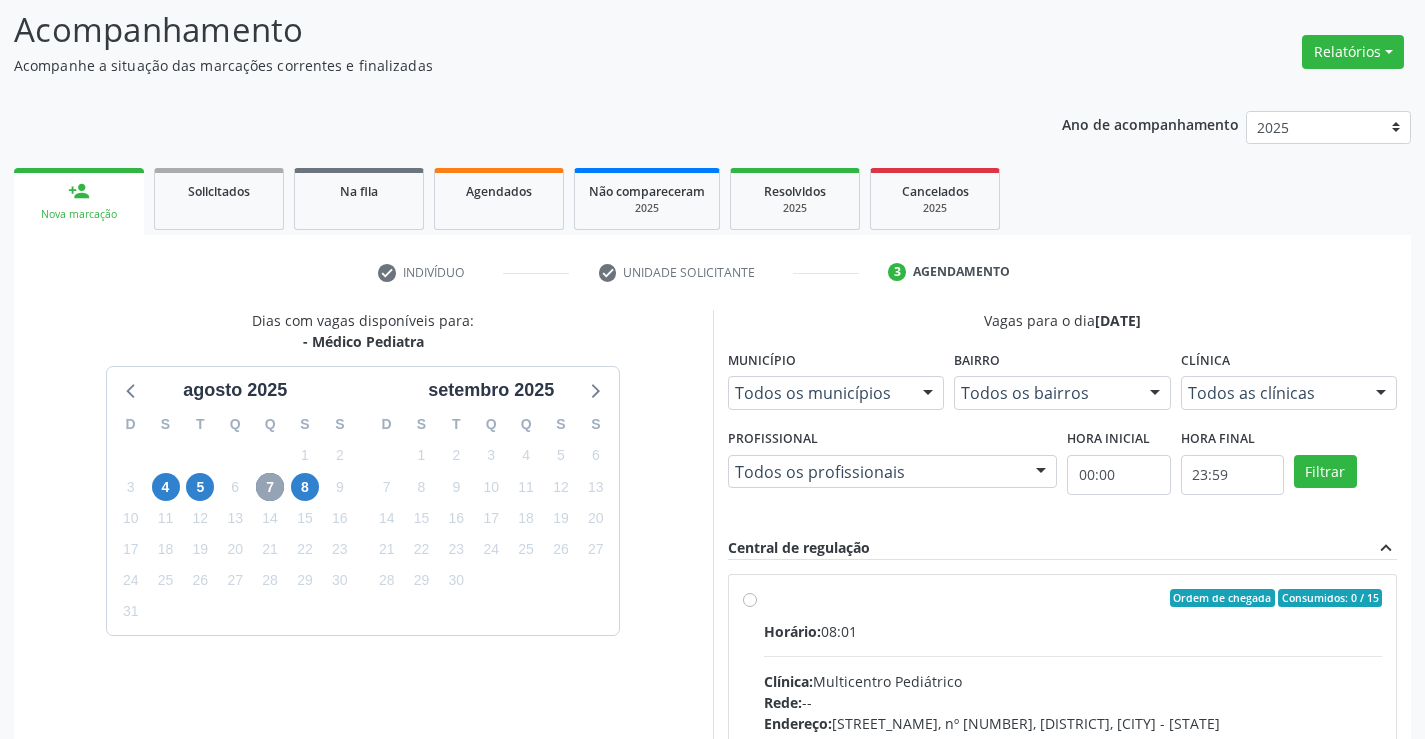 scroll, scrollTop: 420, scrollLeft: 0, axis: vertical 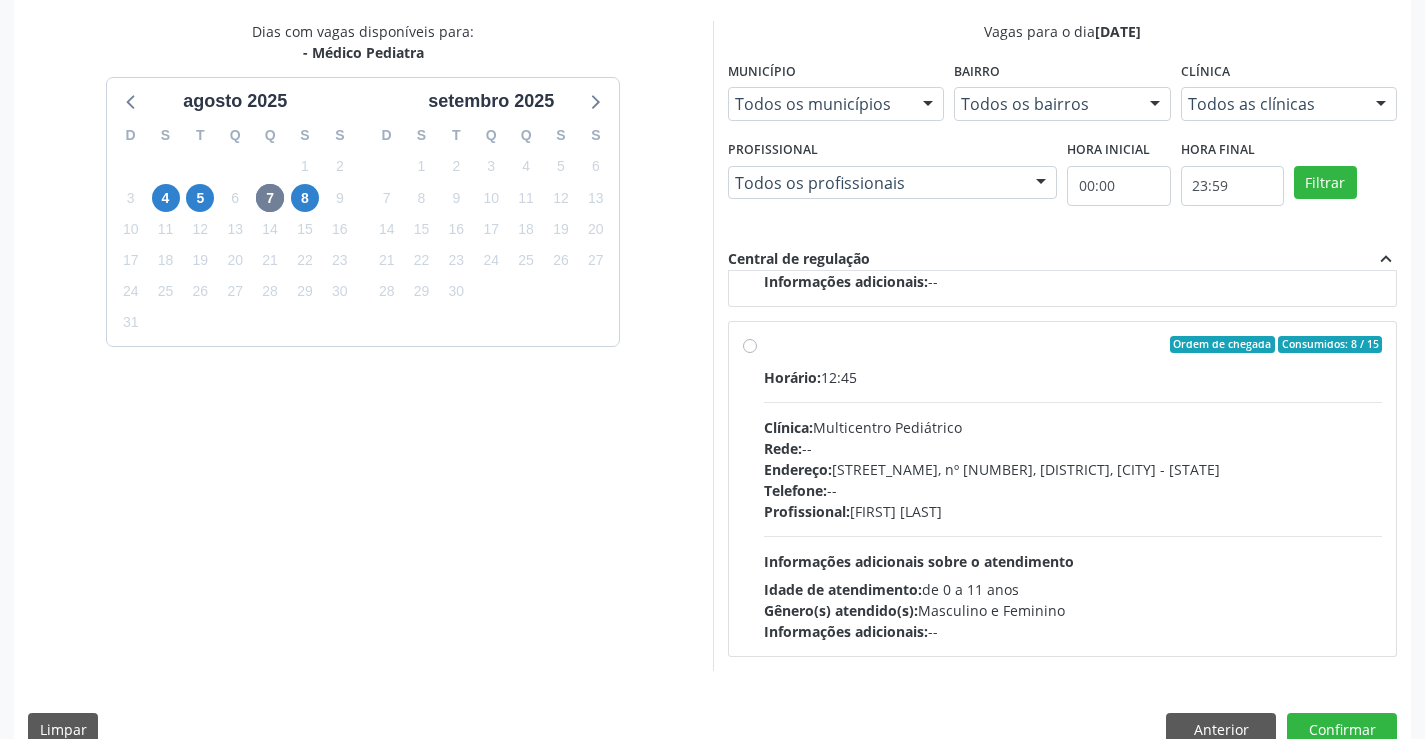 click on "Ordem de chegada
Consumidos: 8 / 15
Horário:   12:45
Clínica:  Multicentro Pediátrico
Rede:
--
Endereço:   Antigo Casa Grande, nº 37, Centro, Campo Formoso - BA
Telefone:   --
Profissional:
[FIRST] [LAST]
Informações adicionais sobre o atendimento
Idade de atendimento:
de 0 a 11 anos
Gênero(s) atendido(s):
Masculino e Feminino
Informações adicionais:
--" at bounding box center (1073, 489) 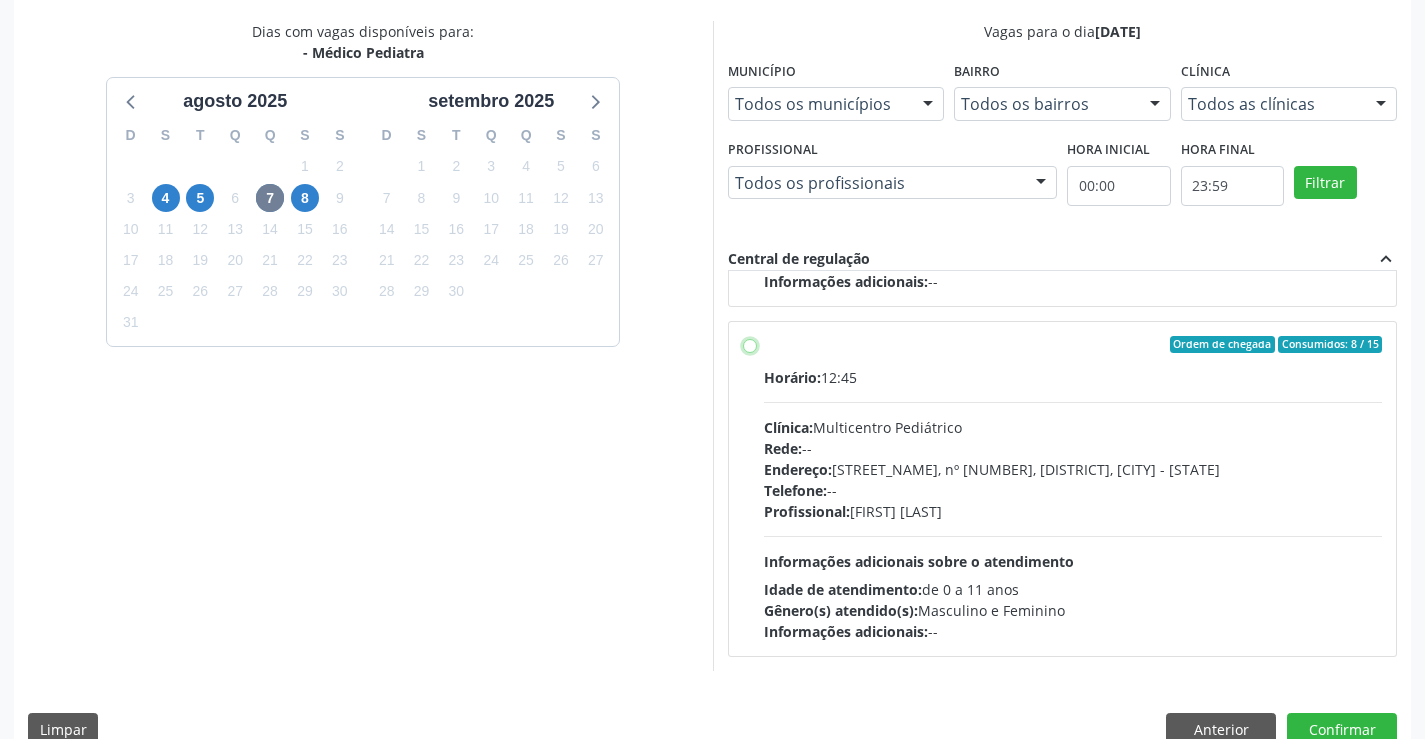 click on "Ordem de chegada
Consumidos: 8 / 15
Horário:   12:45
Clínica:  Multicentro Pediátrico
Rede:
--
Endereço:   Antigo Casa Grande, nº 37, Centro, Campo Formoso - BA
Telefone:   --
Profissional:
[FIRST] [LAST]
Informações adicionais sobre o atendimento
Idade de atendimento:
de 0 a 11 anos
Gênero(s) atendido(s):
Masculino e Feminino
Informações adicionais:
--" at bounding box center [750, 345] 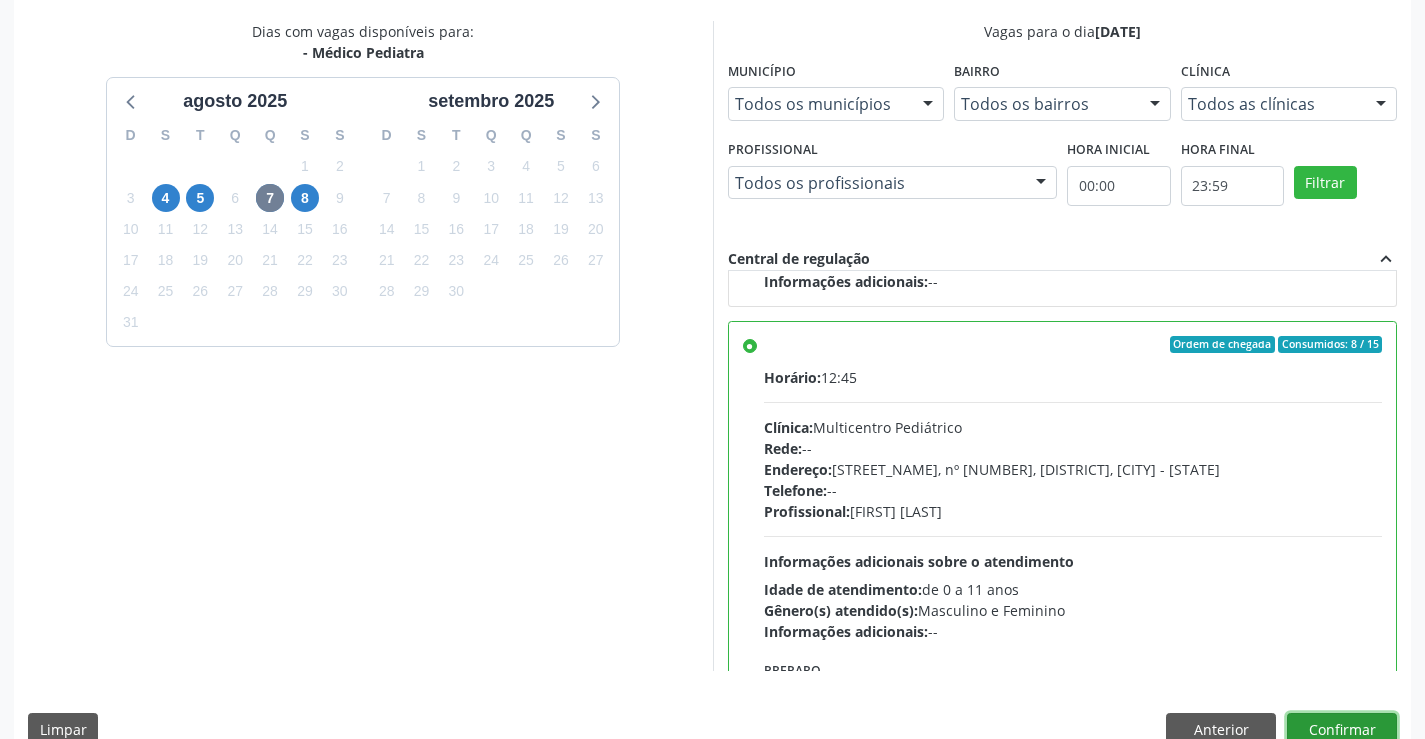 click on "Confirmar" at bounding box center [1342, 730] 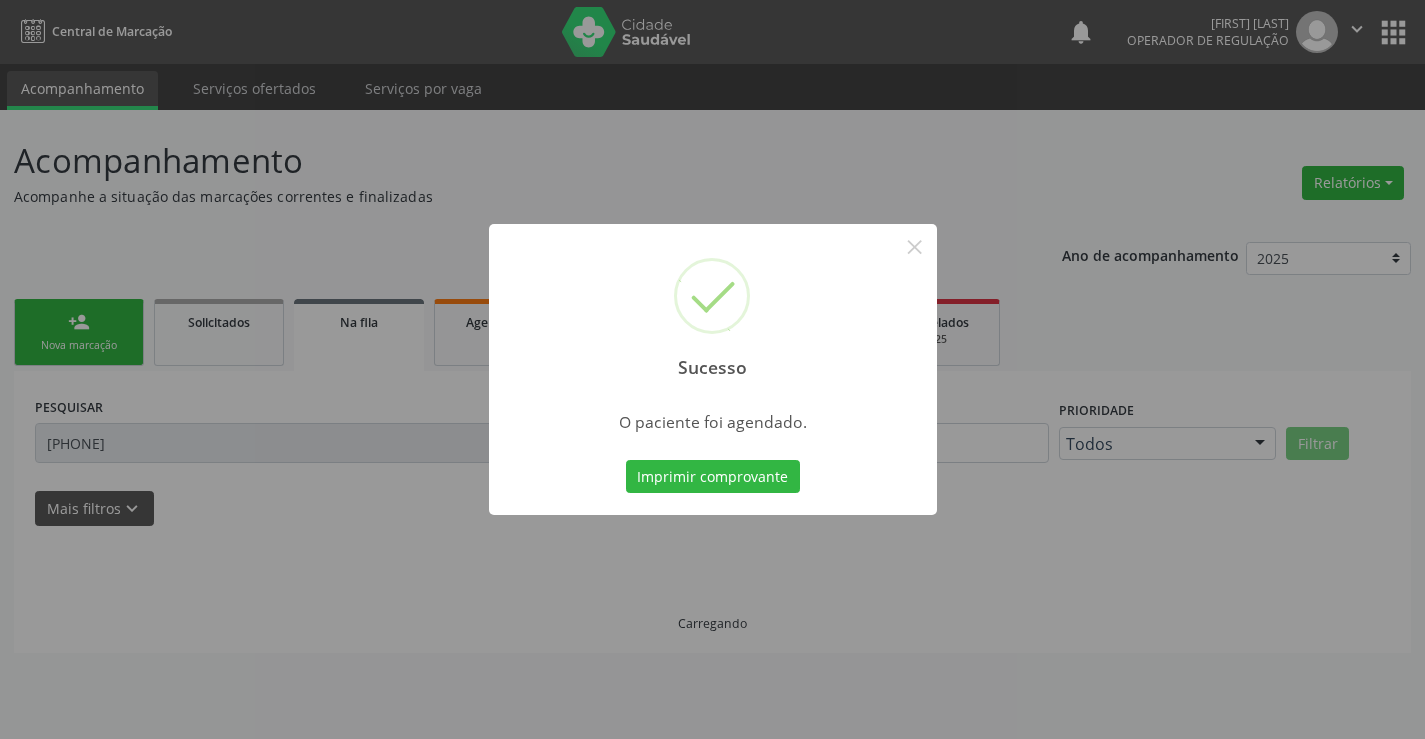 scroll, scrollTop: 0, scrollLeft: 0, axis: both 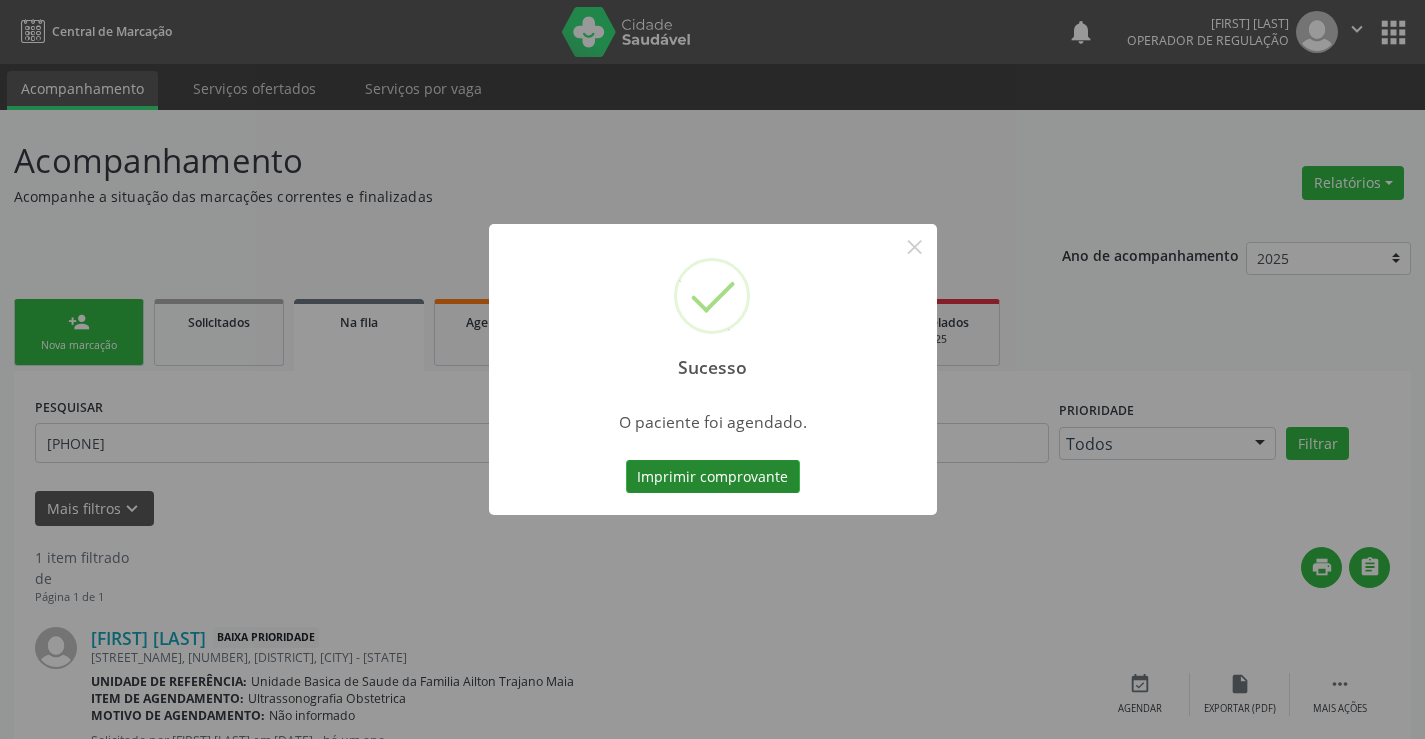 click on "Imprimir comprovante" at bounding box center (713, 477) 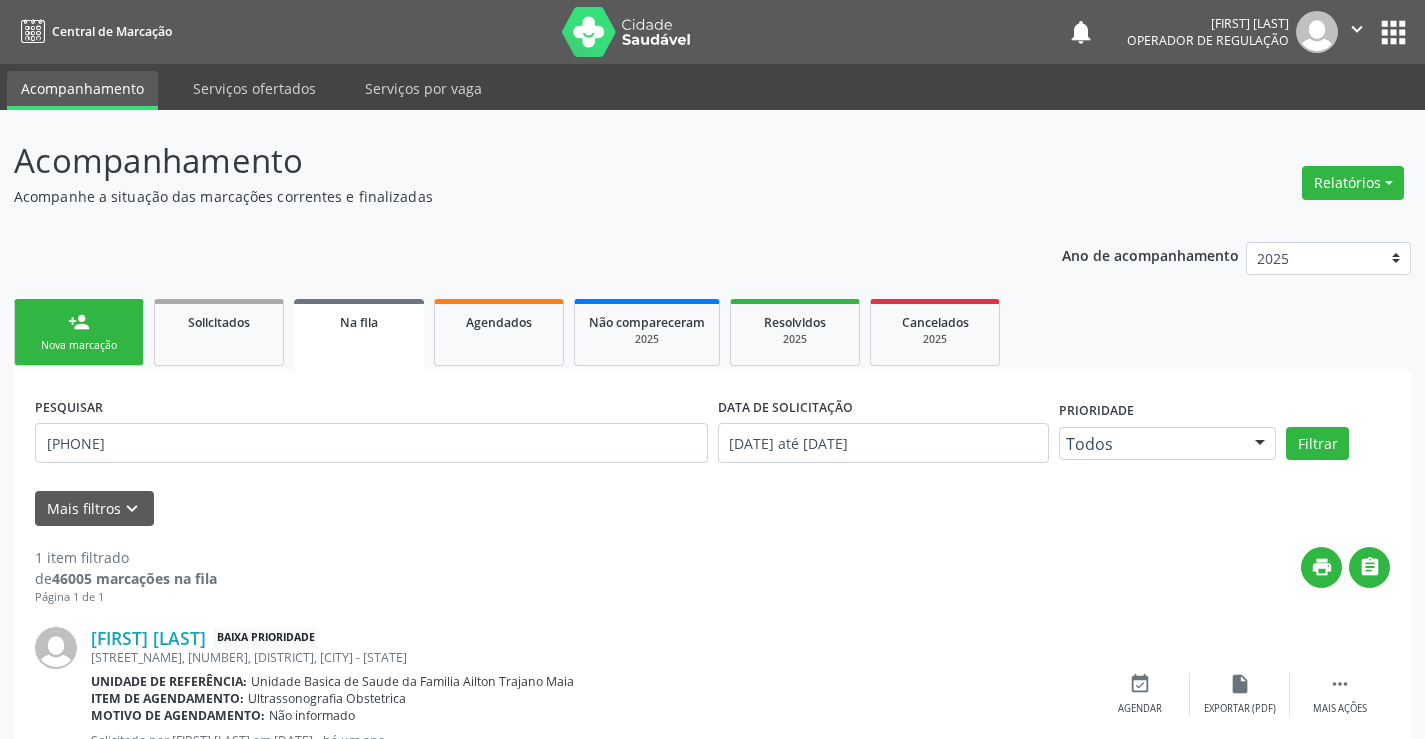 click on "person_add
Nova marcação" at bounding box center [79, 332] 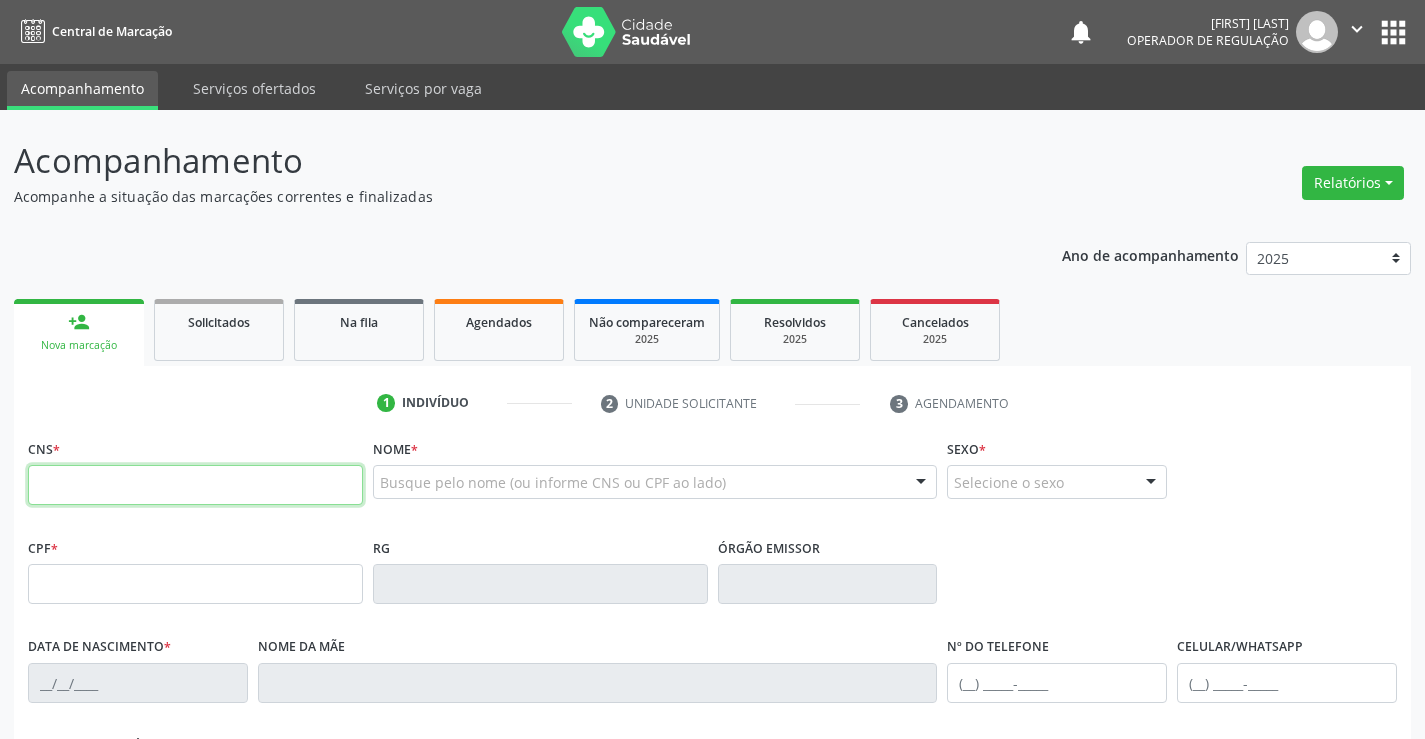 paste on "[PHONE]" 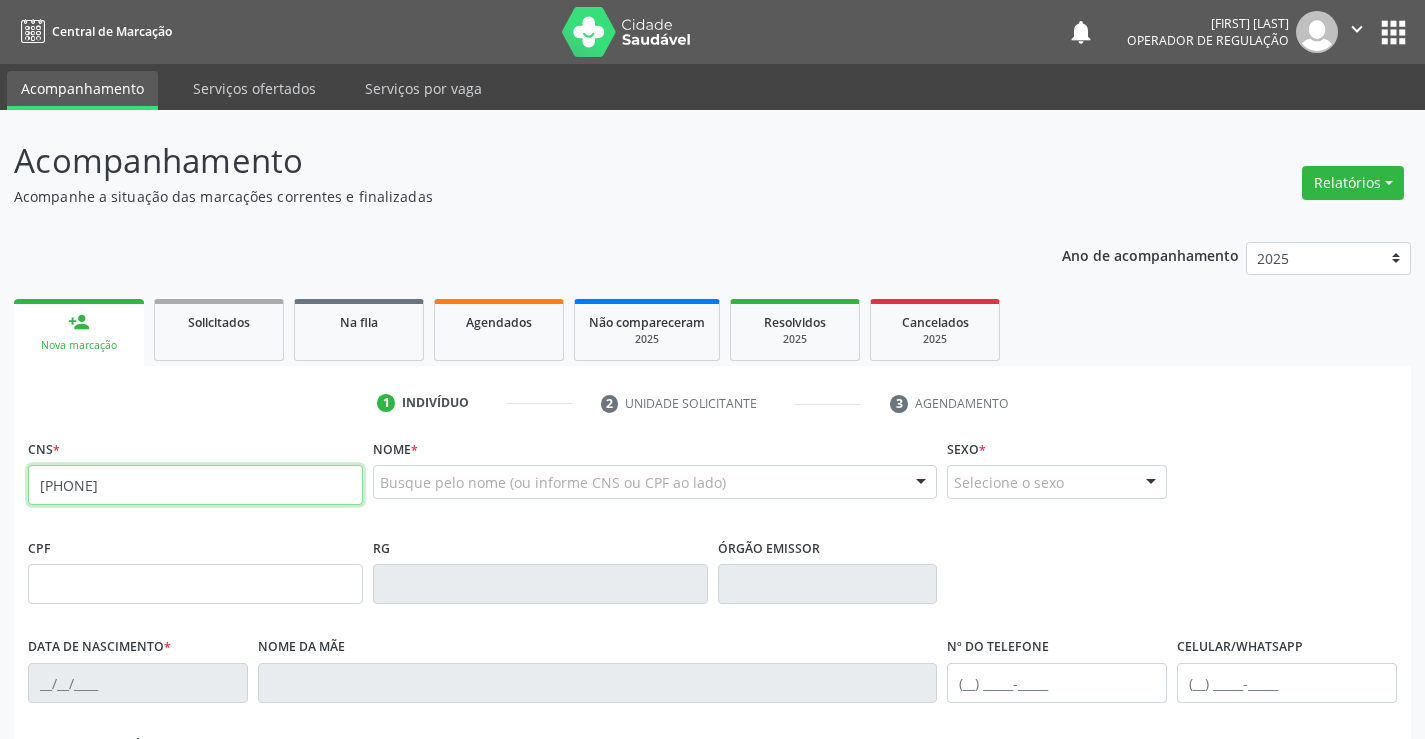 type on "[PHONE]" 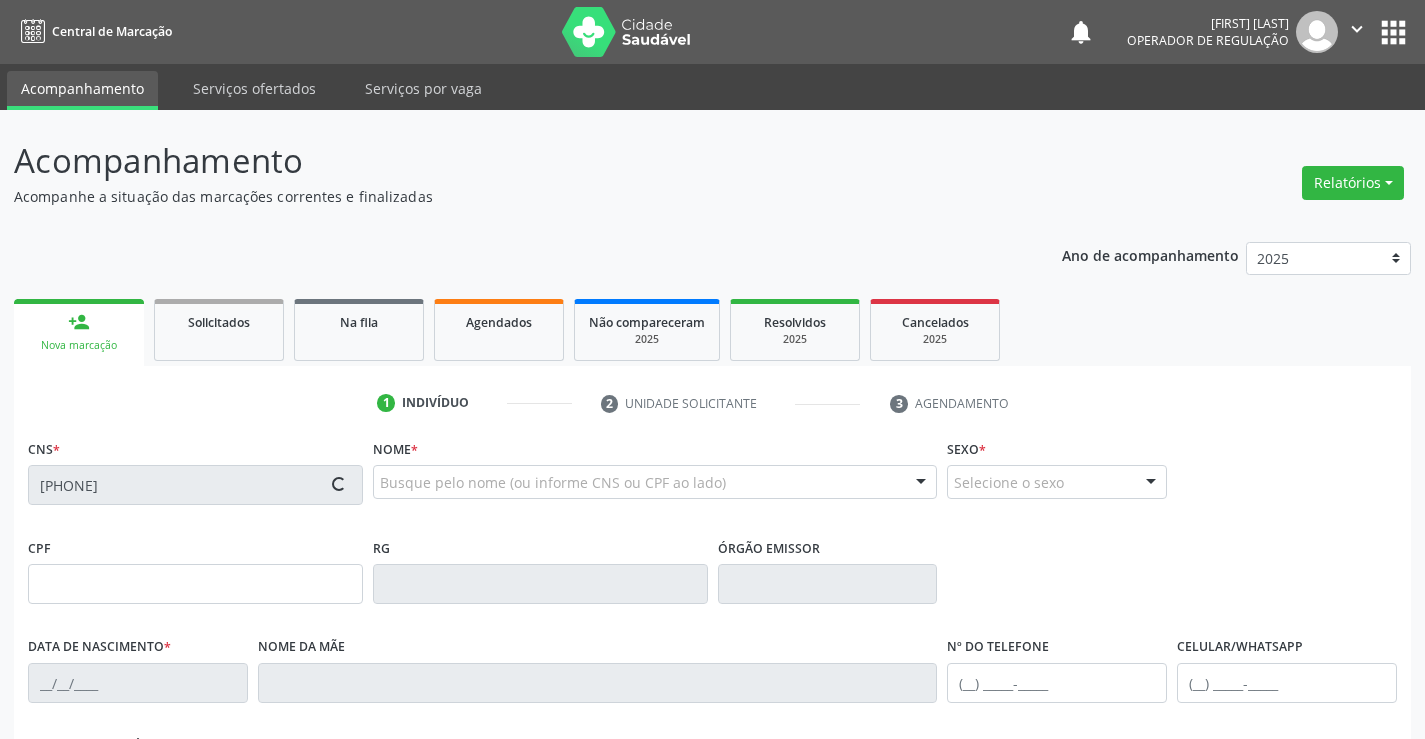 type on "[DATE]" 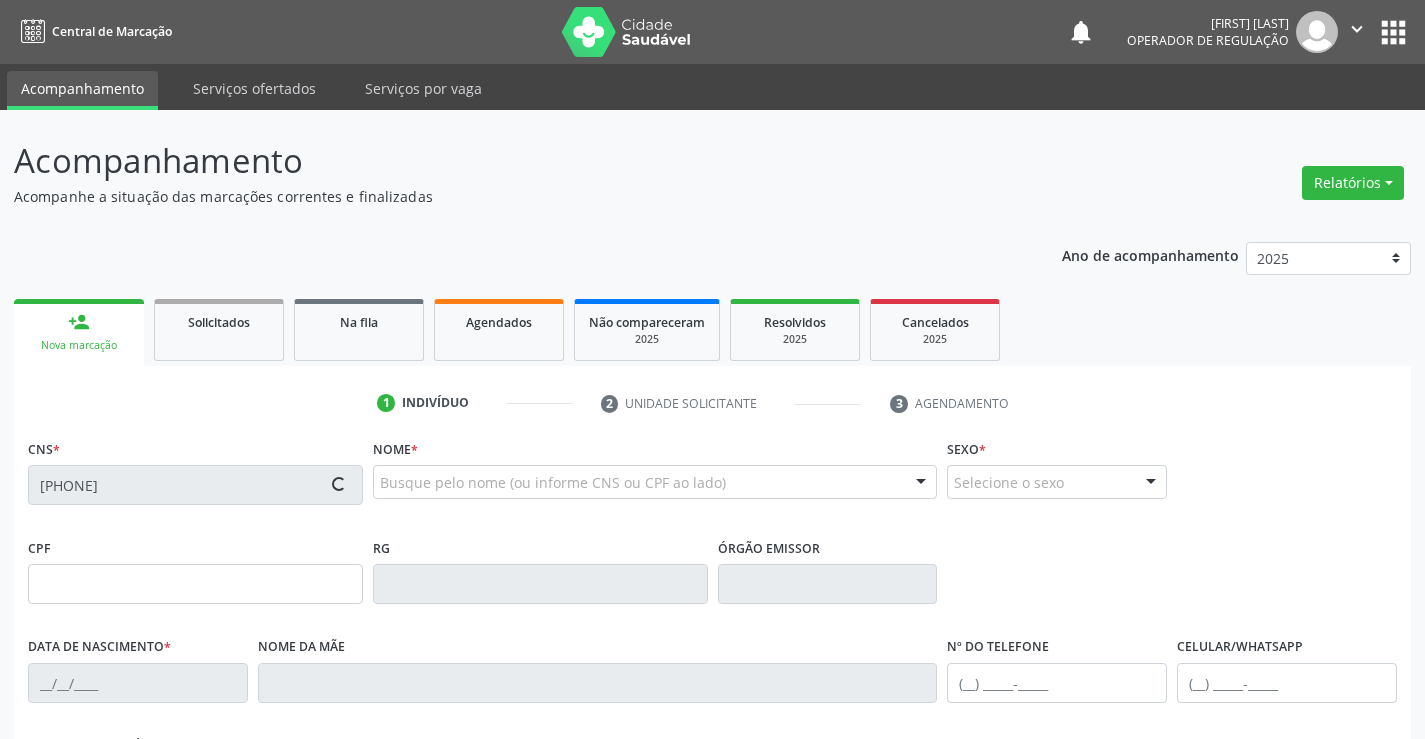 type on "([AREA]) [PHONE]" 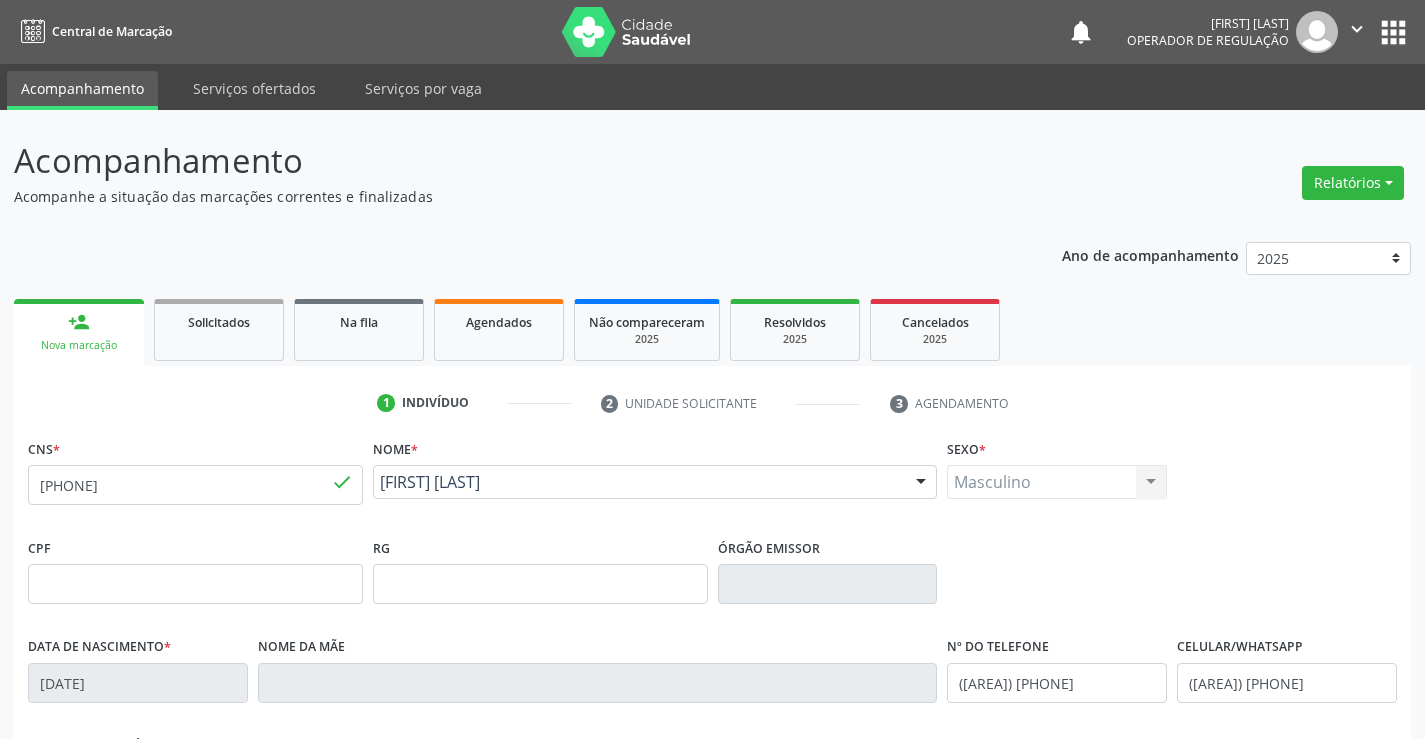 scroll, scrollTop: 345, scrollLeft: 0, axis: vertical 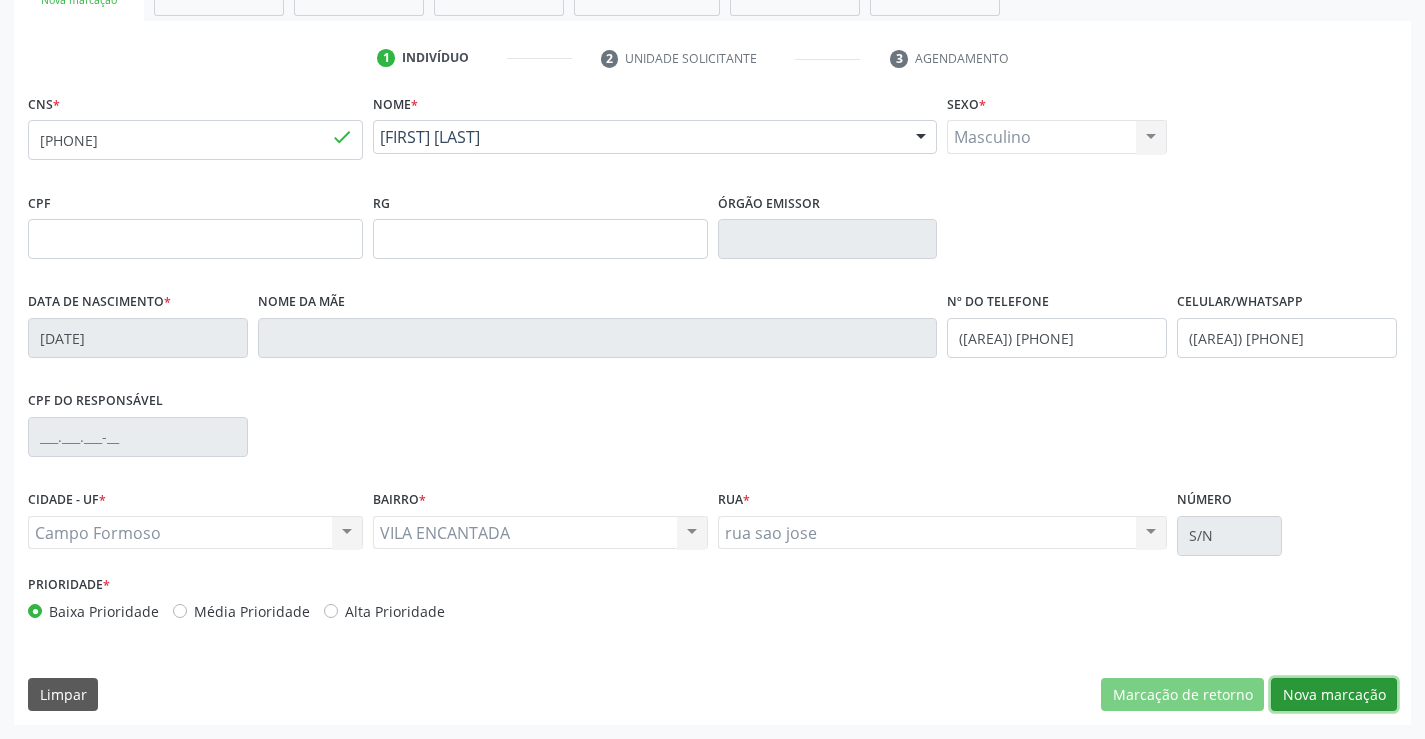 click on "Nova marcação" at bounding box center (1334, 695) 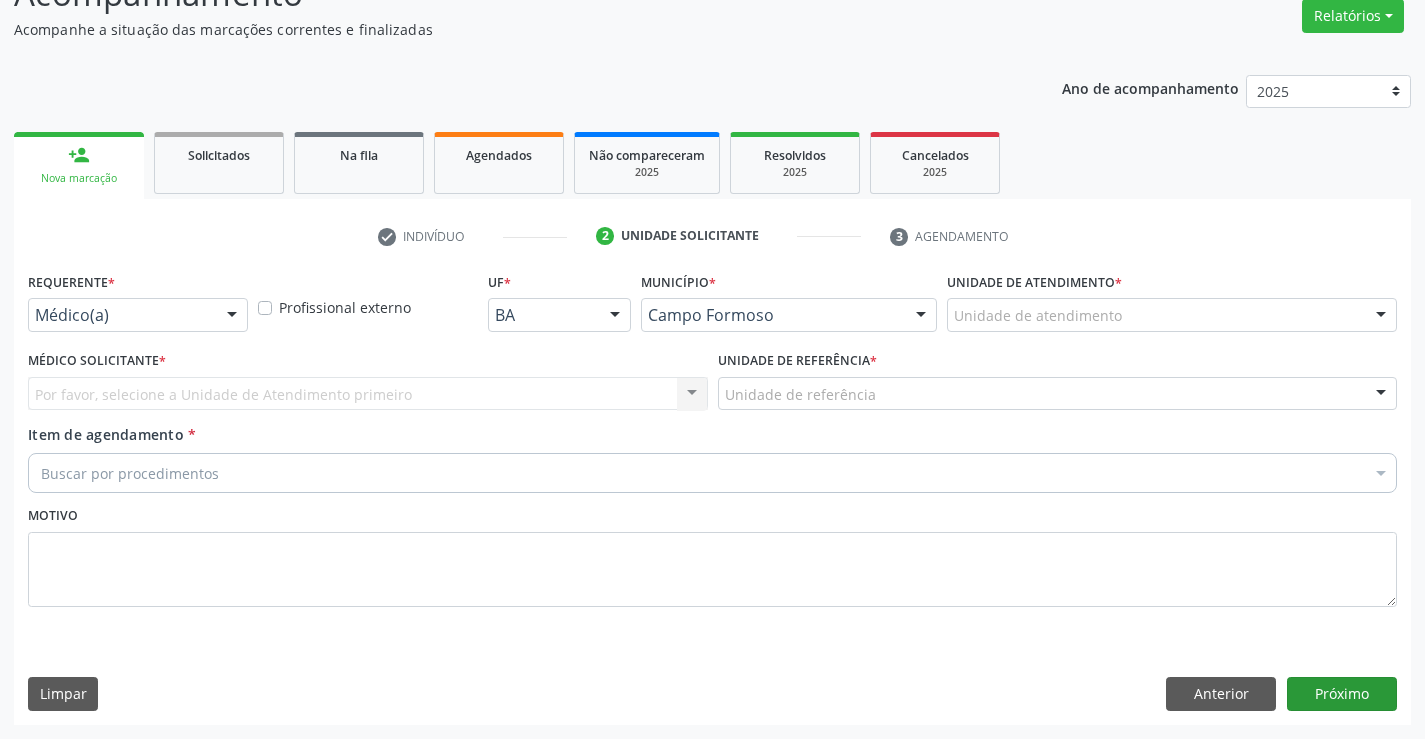scroll, scrollTop: 167, scrollLeft: 0, axis: vertical 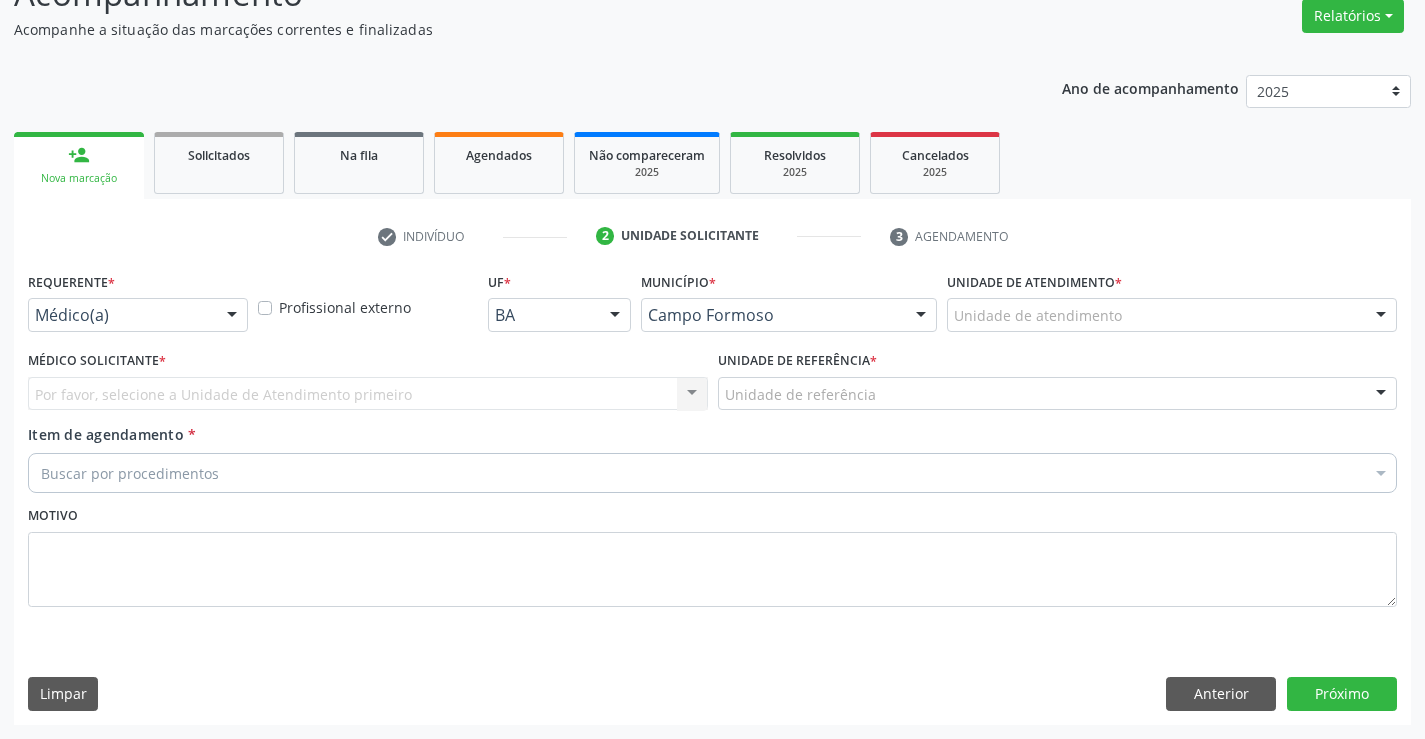 click at bounding box center [232, 316] 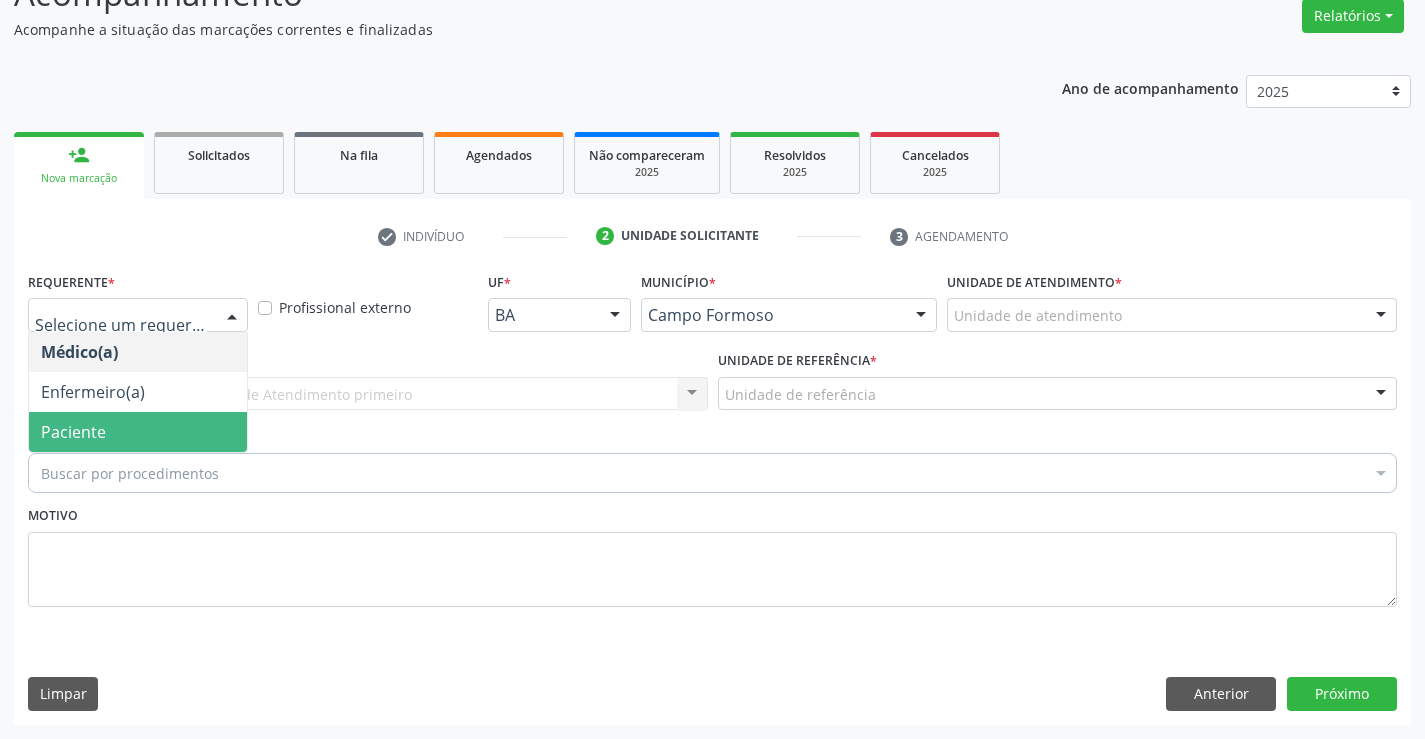 click on "Paciente" at bounding box center [138, 432] 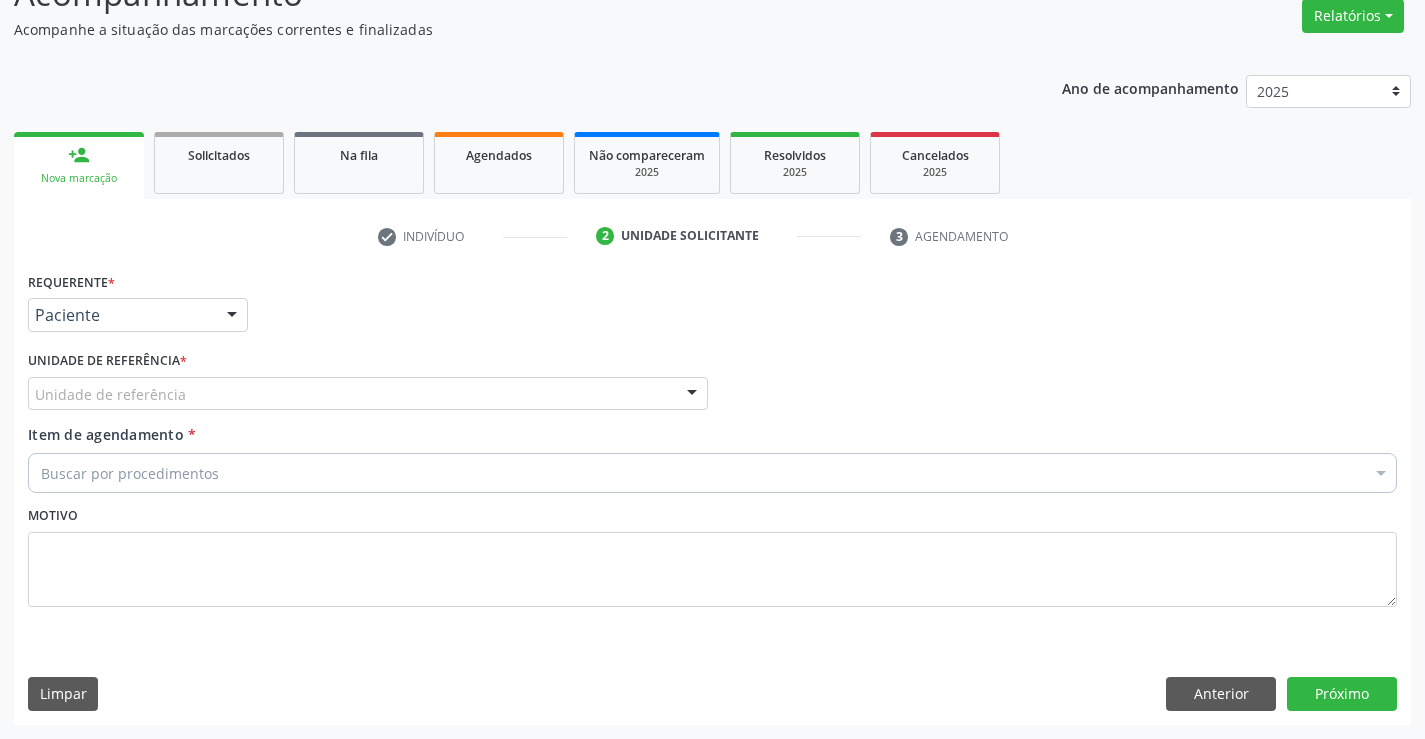 click on "Unidade de referência" at bounding box center (368, 394) 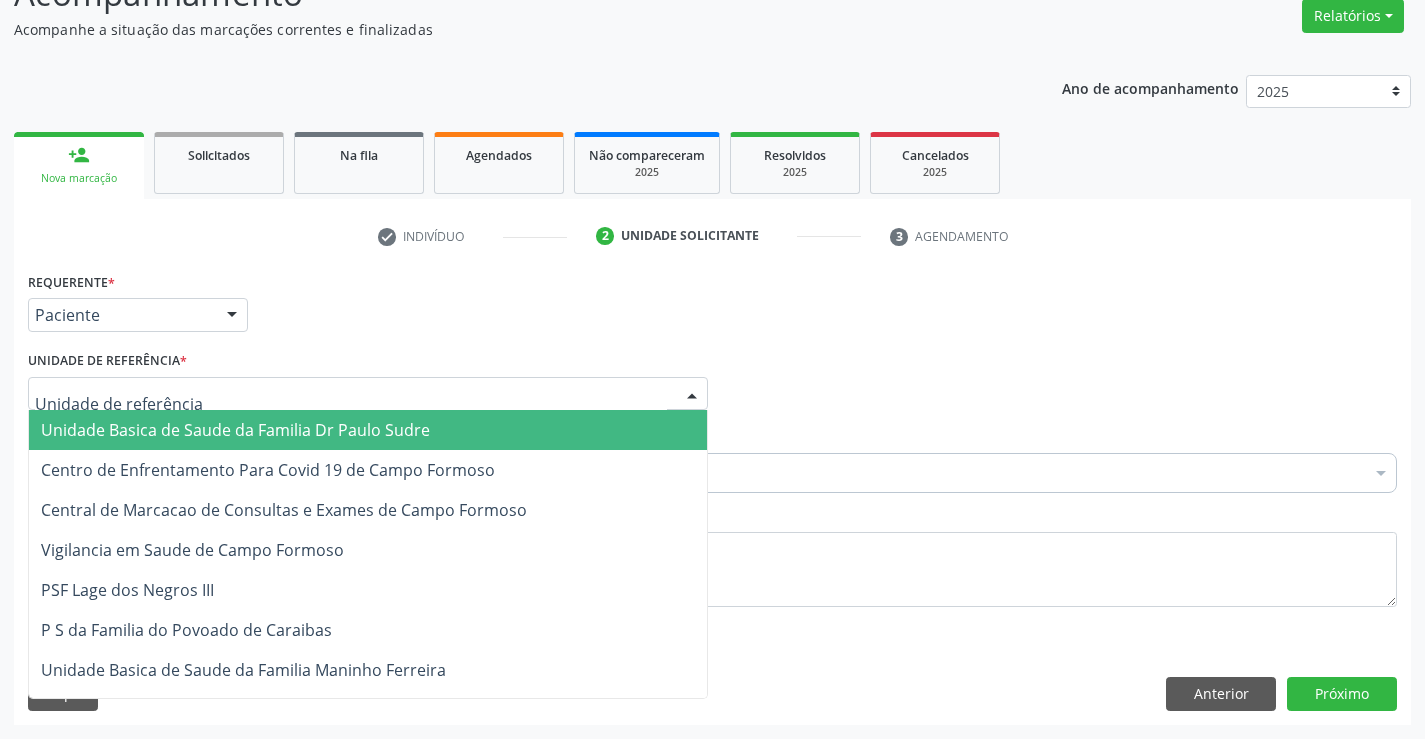 click on "Unidade Basica de Saude da Familia Dr Paulo Sudre" at bounding box center [235, 430] 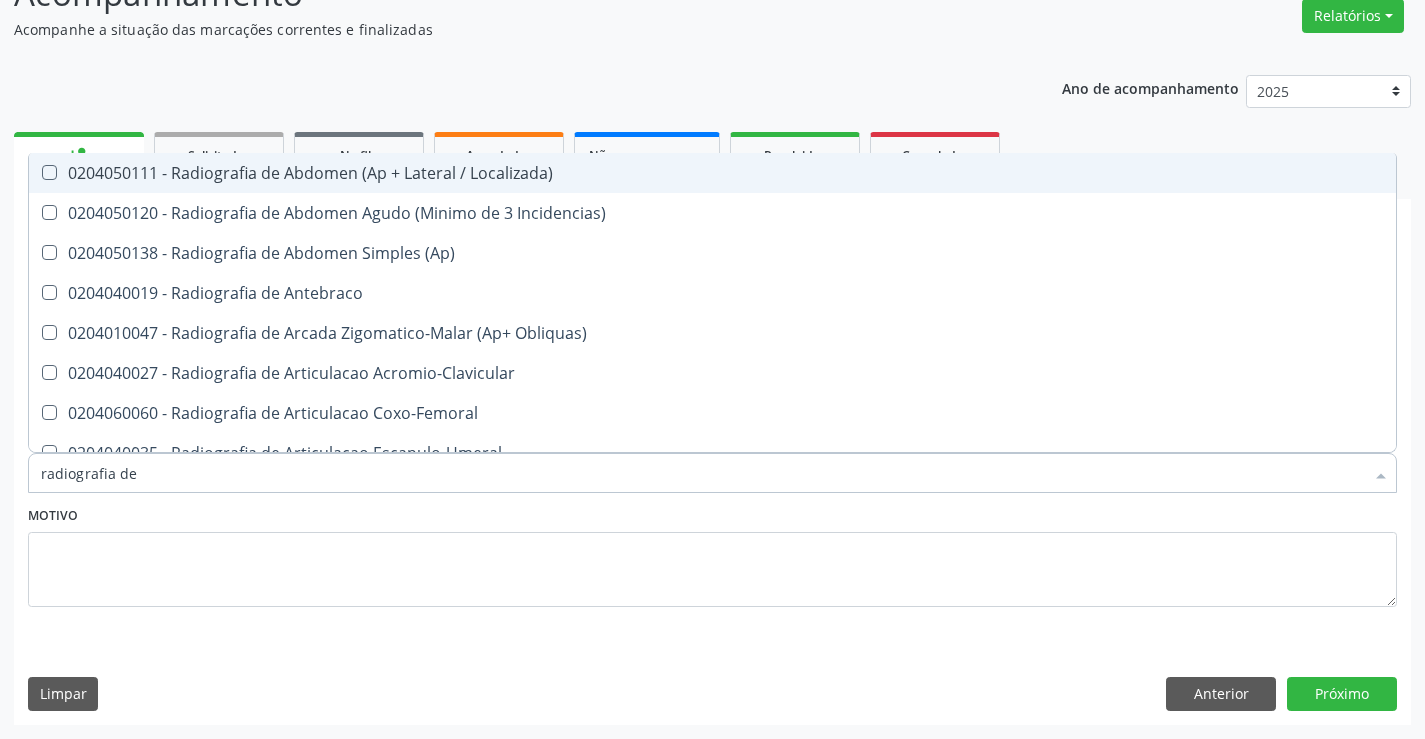 type on "radiografia de j" 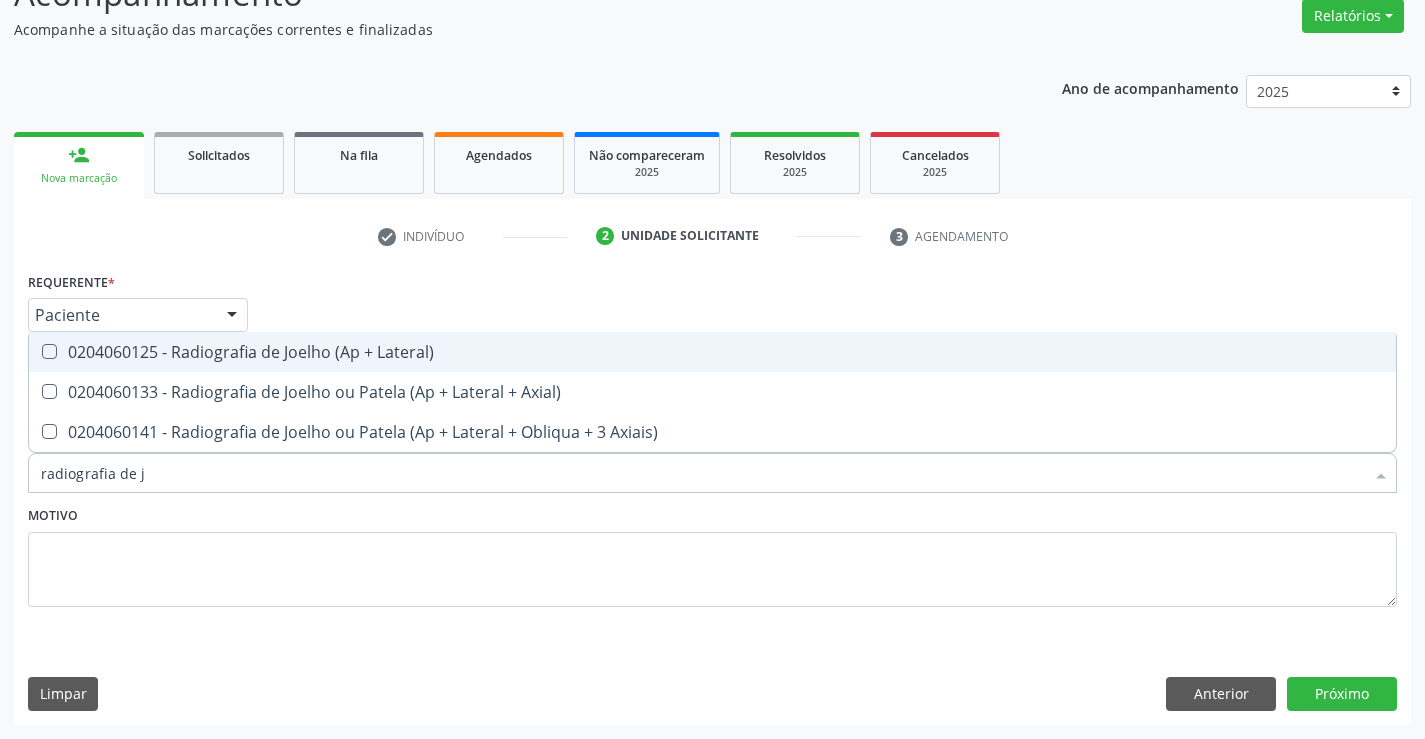 click on "0204060125 - Radiografia de Joelho (Ap + Lateral)" at bounding box center [712, 352] 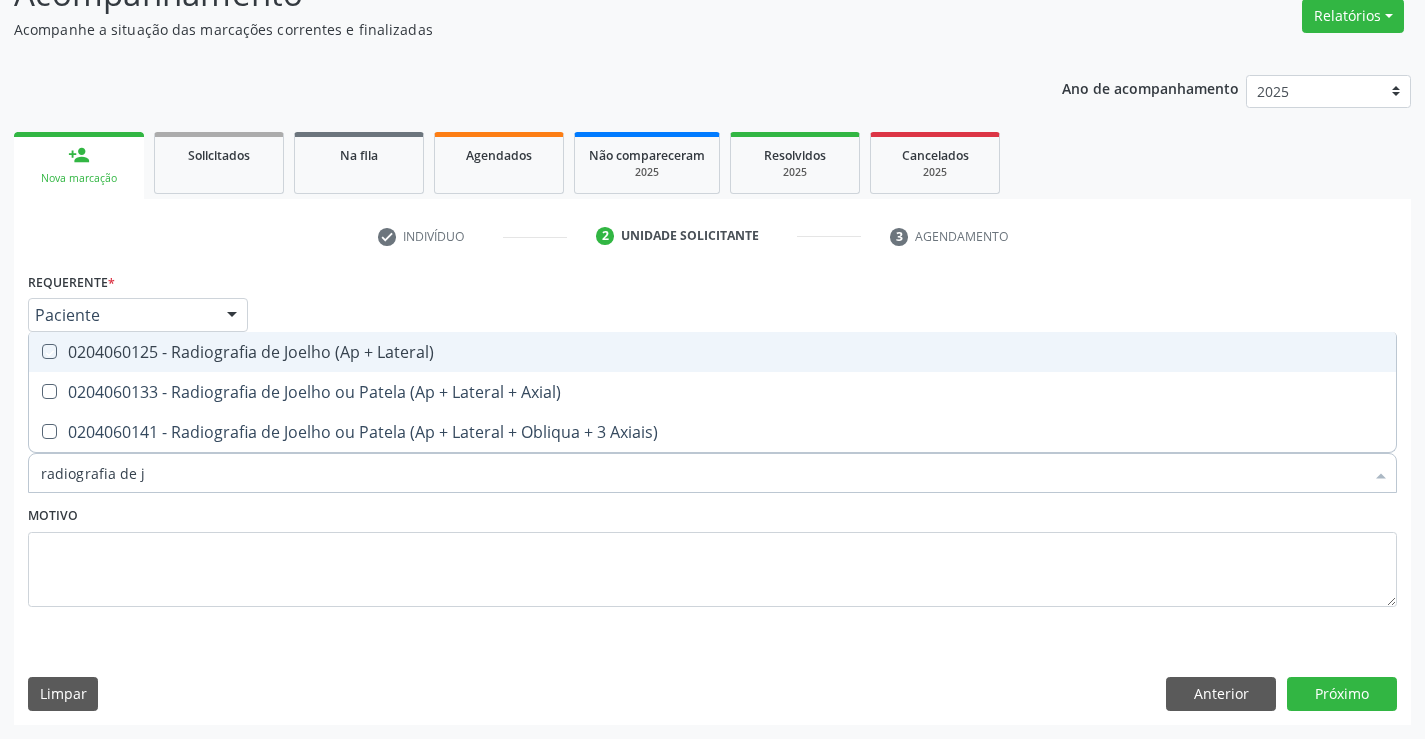 checkbox on "true" 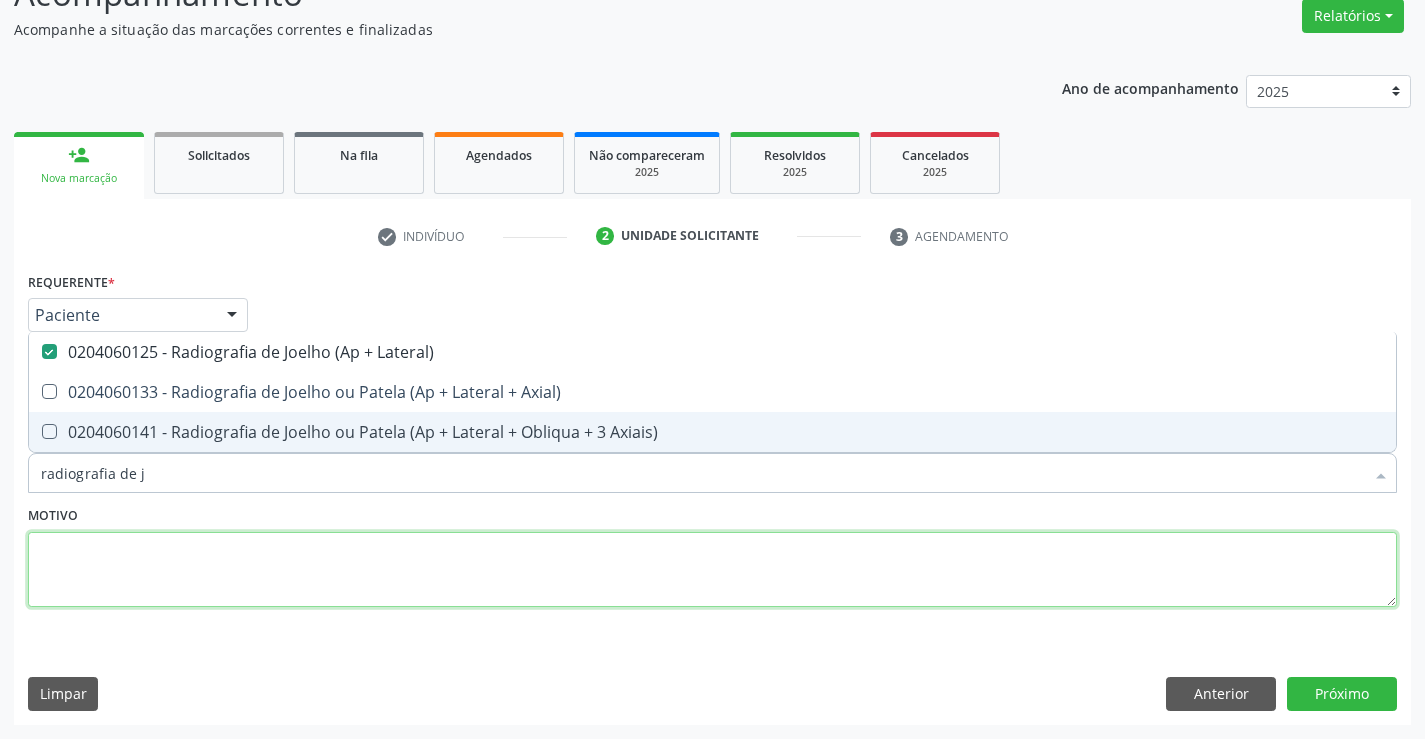 click at bounding box center (712, 570) 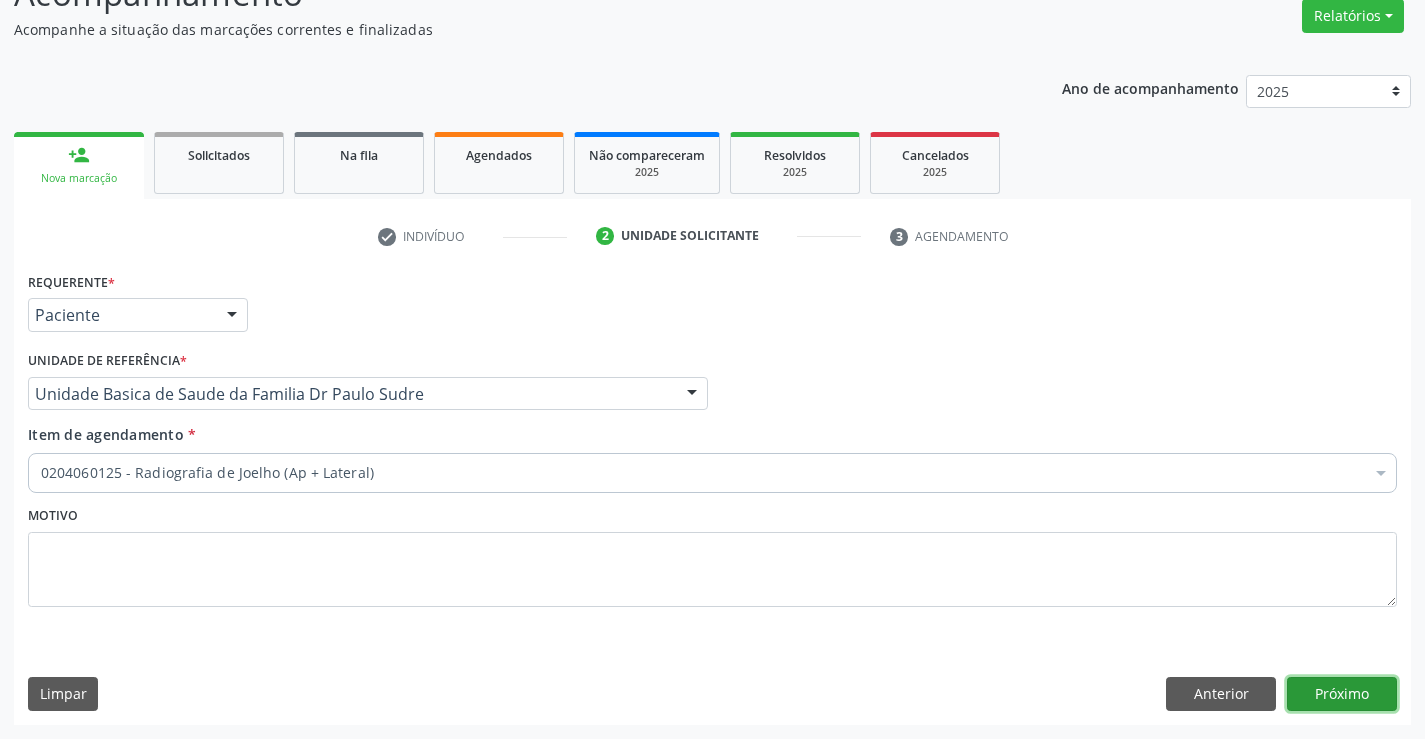 click on "Próximo" at bounding box center (1342, 694) 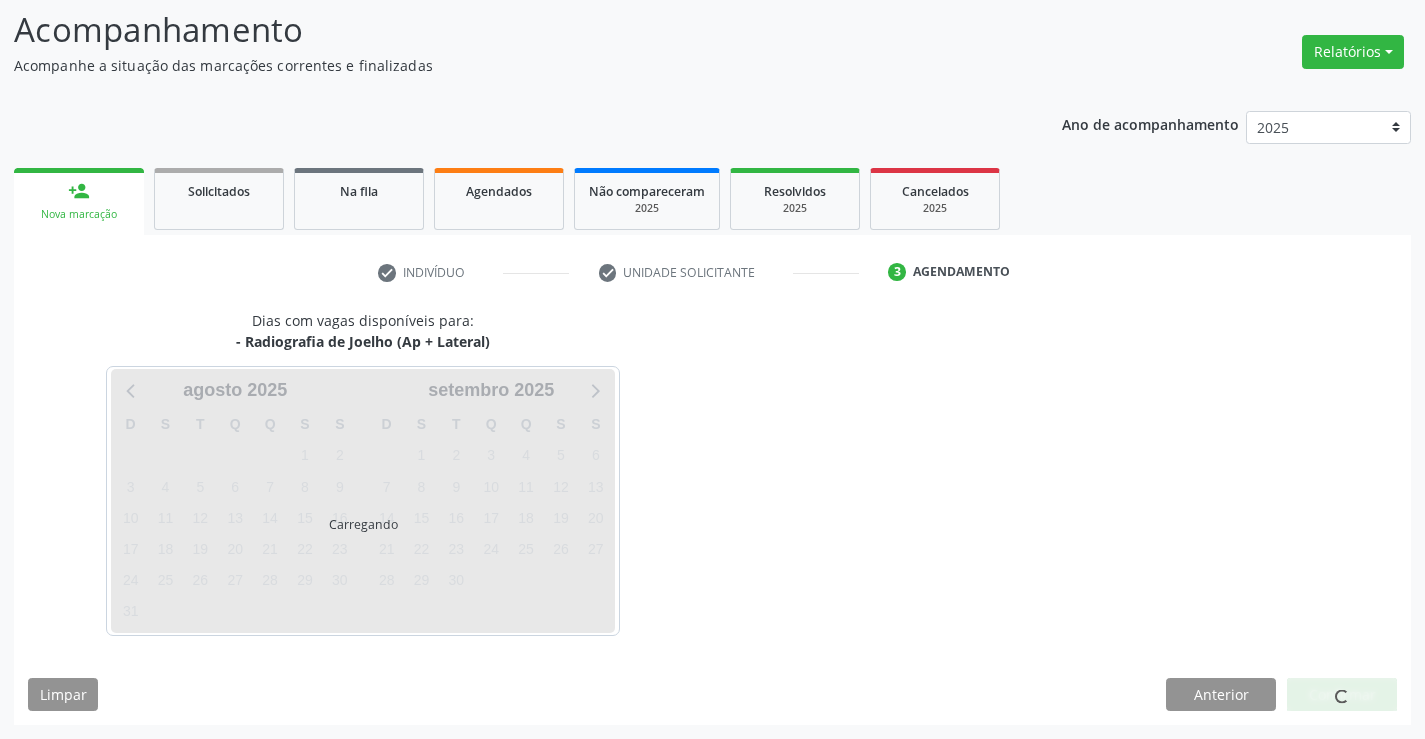 scroll, scrollTop: 131, scrollLeft: 0, axis: vertical 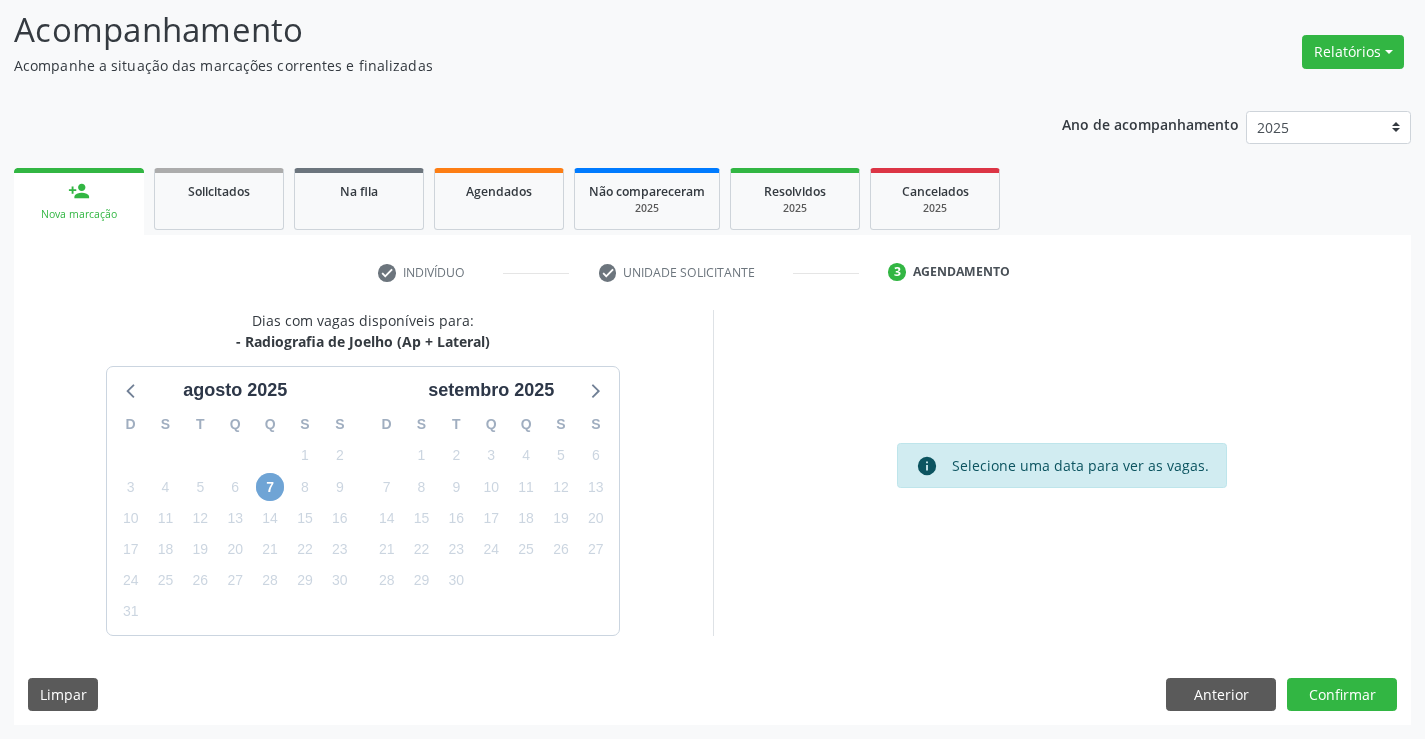 click on "7" at bounding box center [270, 487] 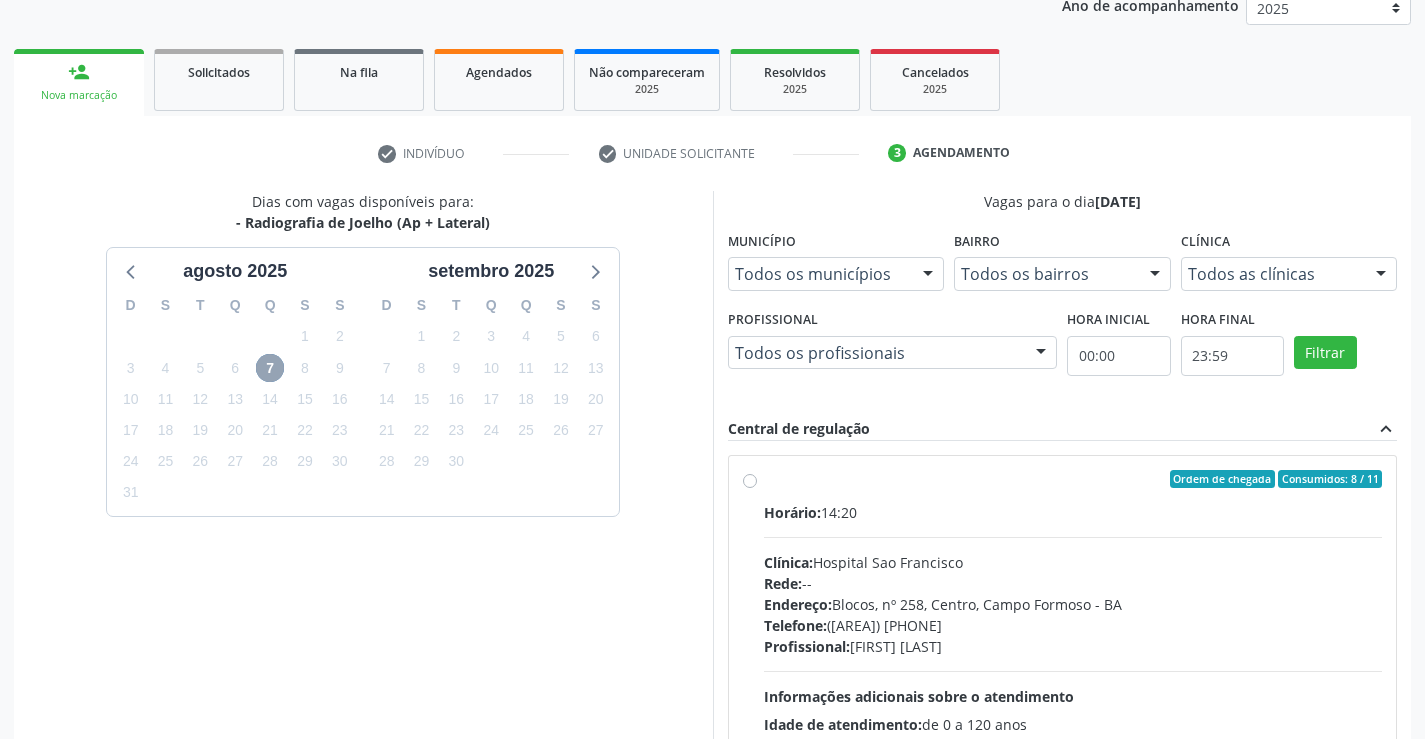 scroll, scrollTop: 420, scrollLeft: 0, axis: vertical 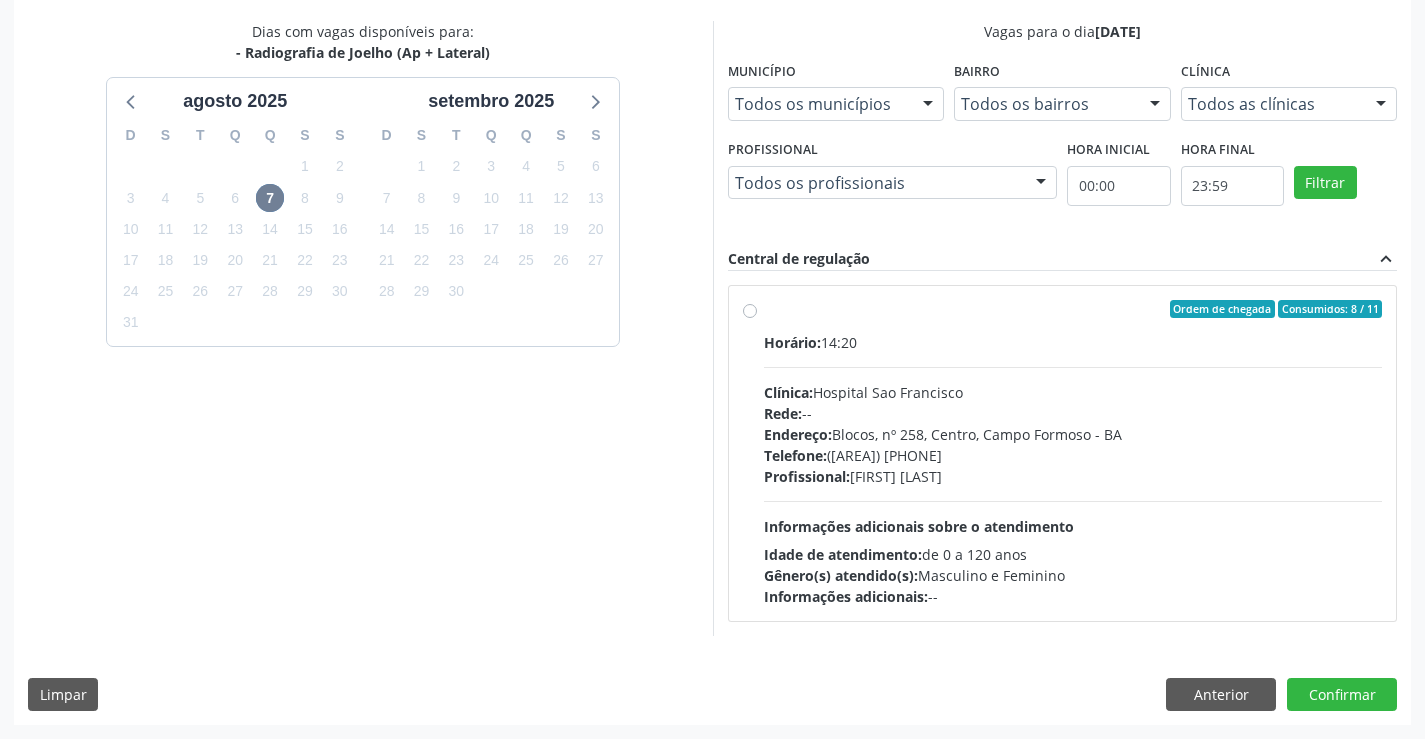 click on "Ordem de chegada
Consumidos: 8 / 11
Horário:   14:20
Clínica:  Hospital Sao Francisco
Rede:
--
Endereço:   Blocos, nº 258, Centro, Campo Formoso - BA
Telefone:   ([AREA]) [PHONE]
Profissional:
[FIRST] [LAST]
Informações adicionais sobre o atendimento
Idade de atendimento:
de 0 a 120 anos
Gênero(s) atendido(s):
Masculino e Feminino
Informações adicionais:
--" at bounding box center (1063, 453) 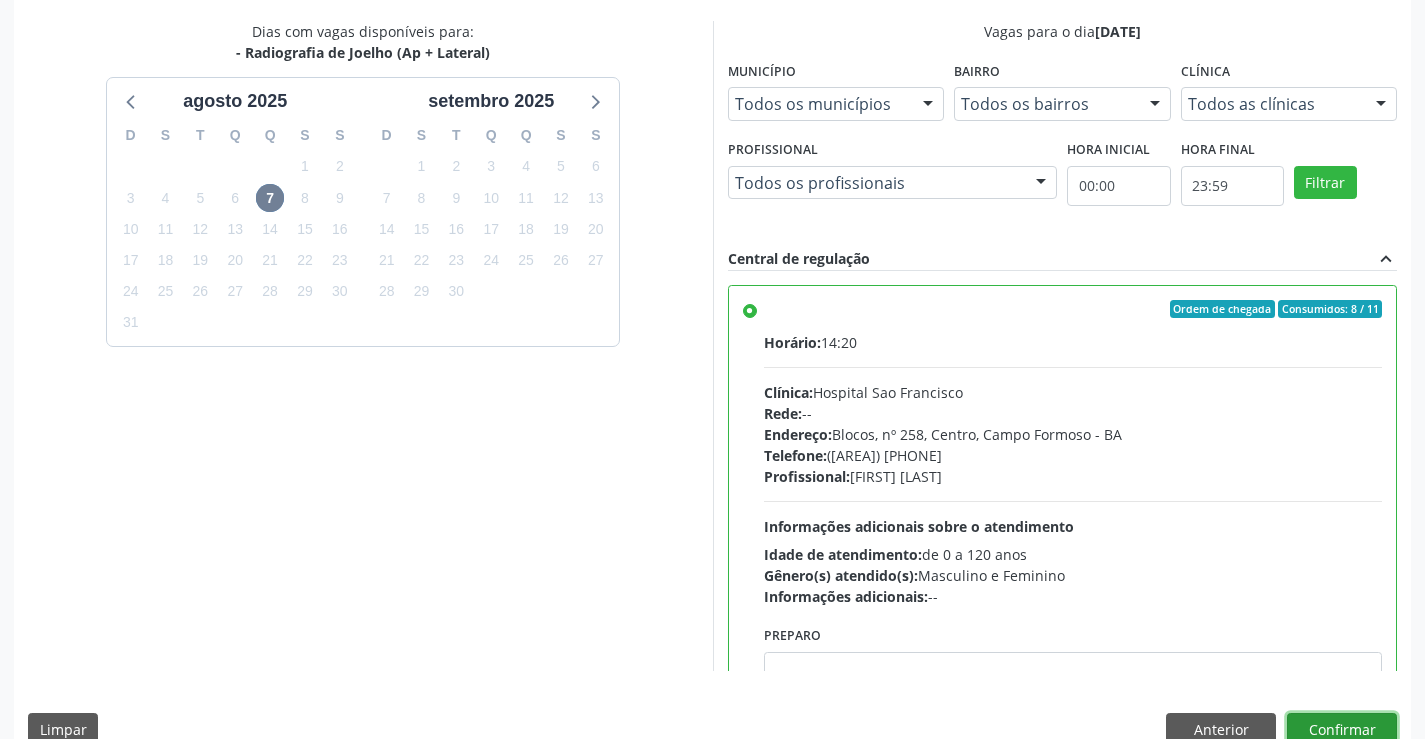 click on "Confirmar" at bounding box center (1342, 730) 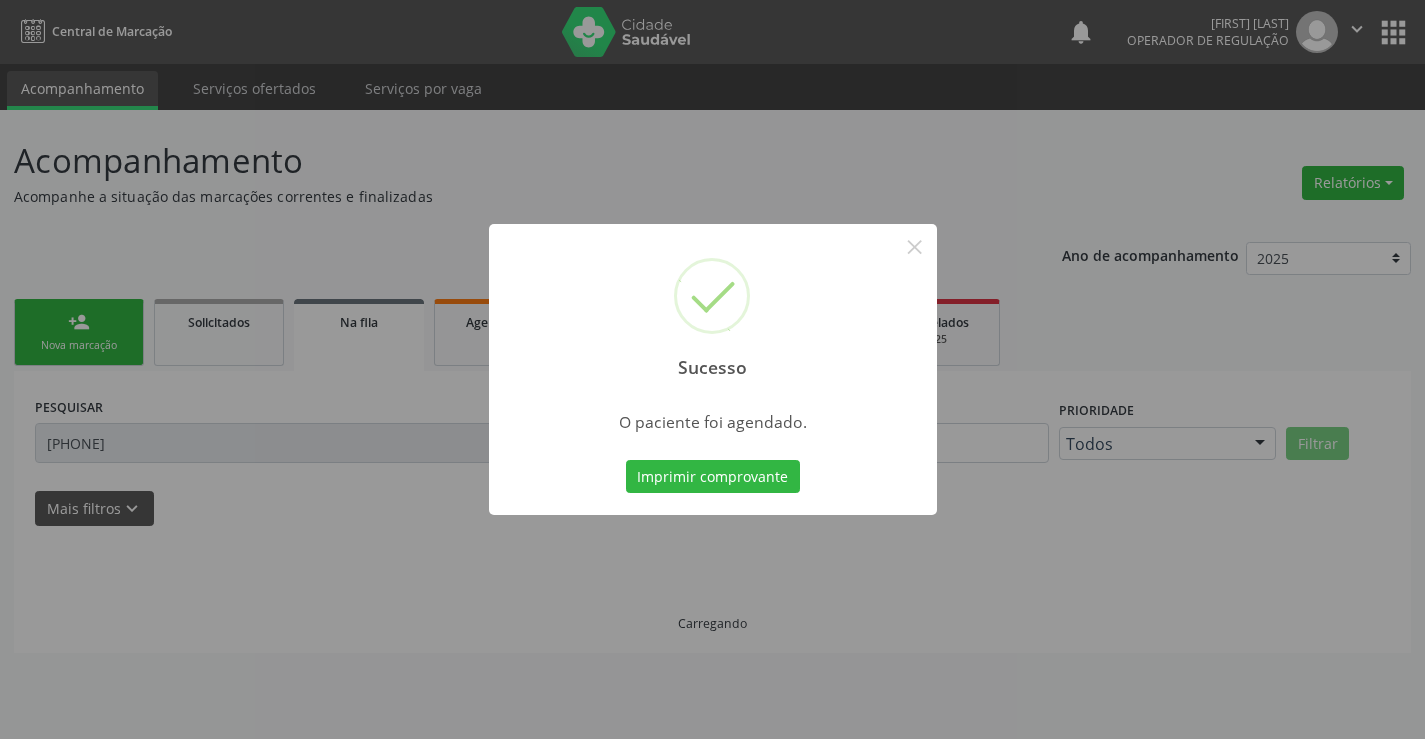 scroll, scrollTop: 0, scrollLeft: 0, axis: both 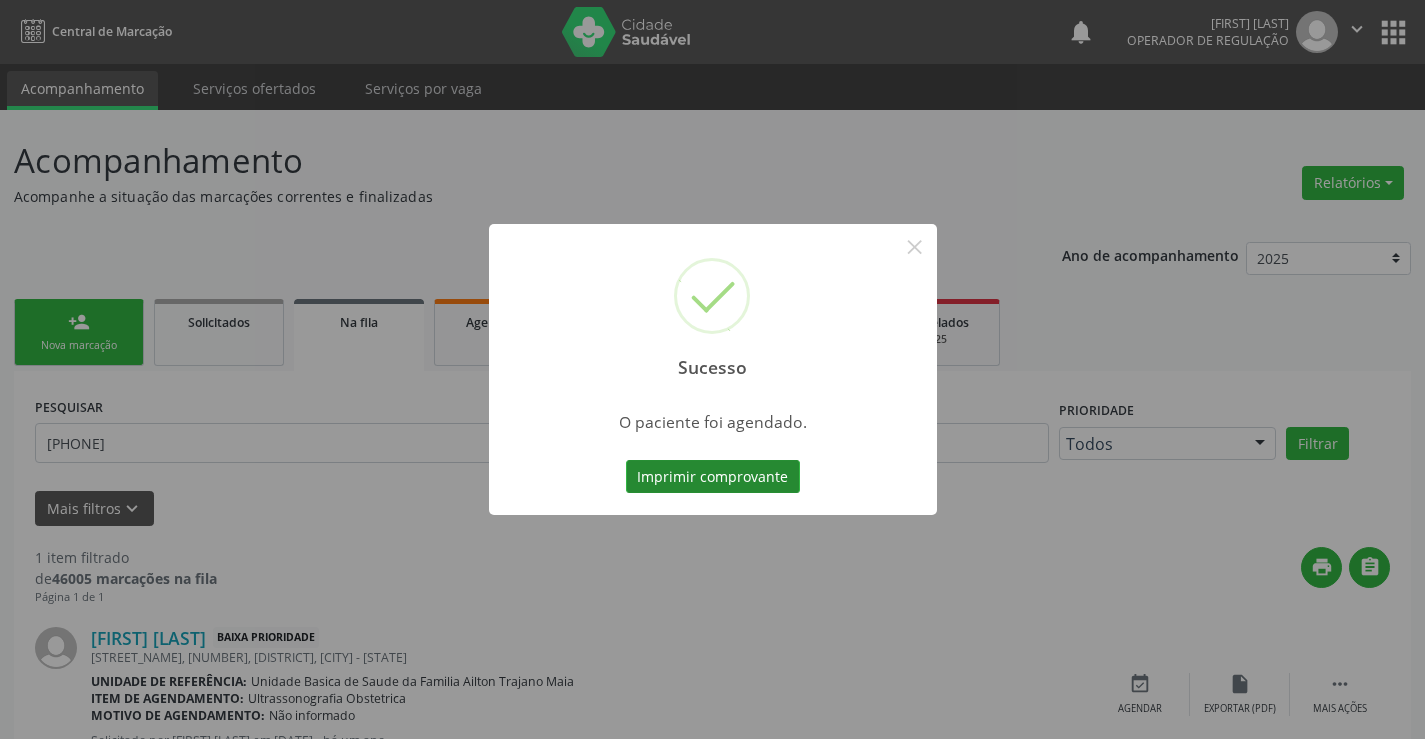 click on "Imprimir comprovante" at bounding box center (713, 477) 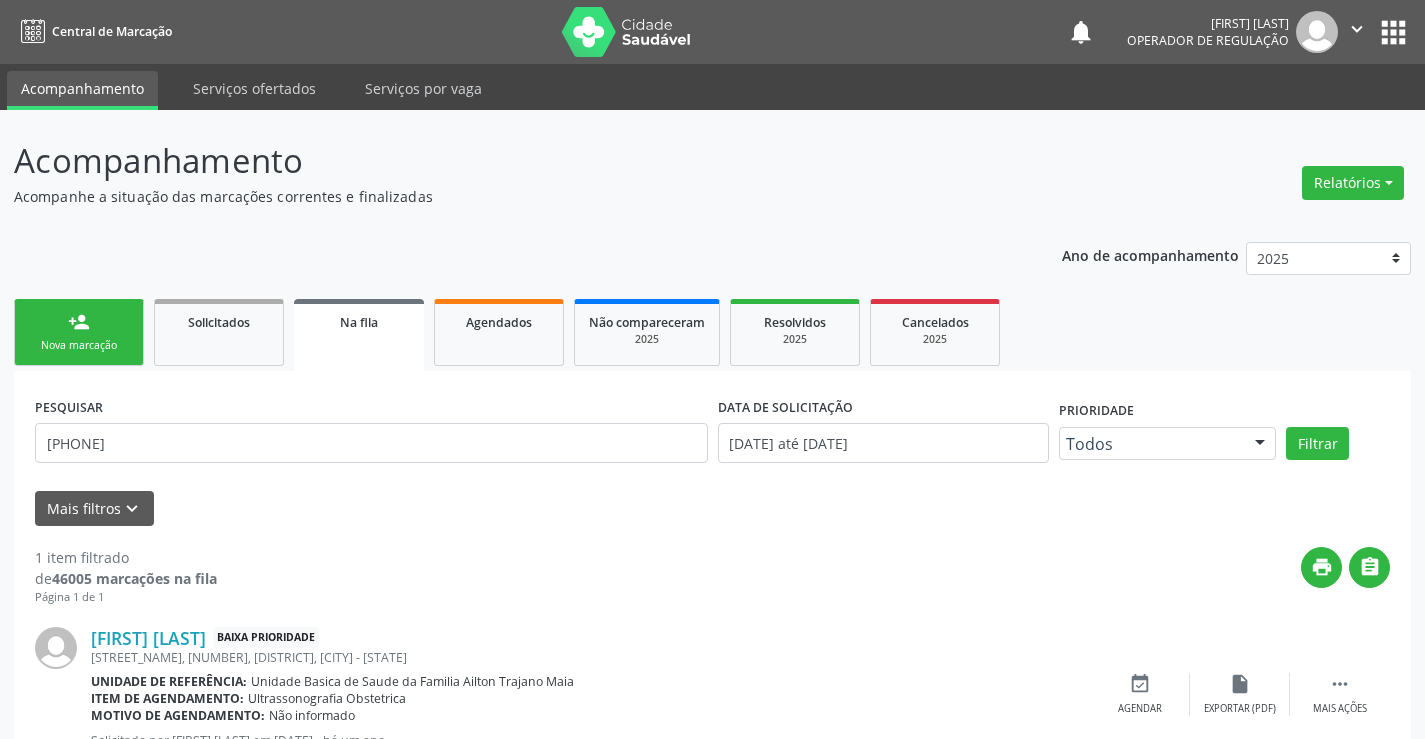 click on "Nova marcação" at bounding box center (79, 345) 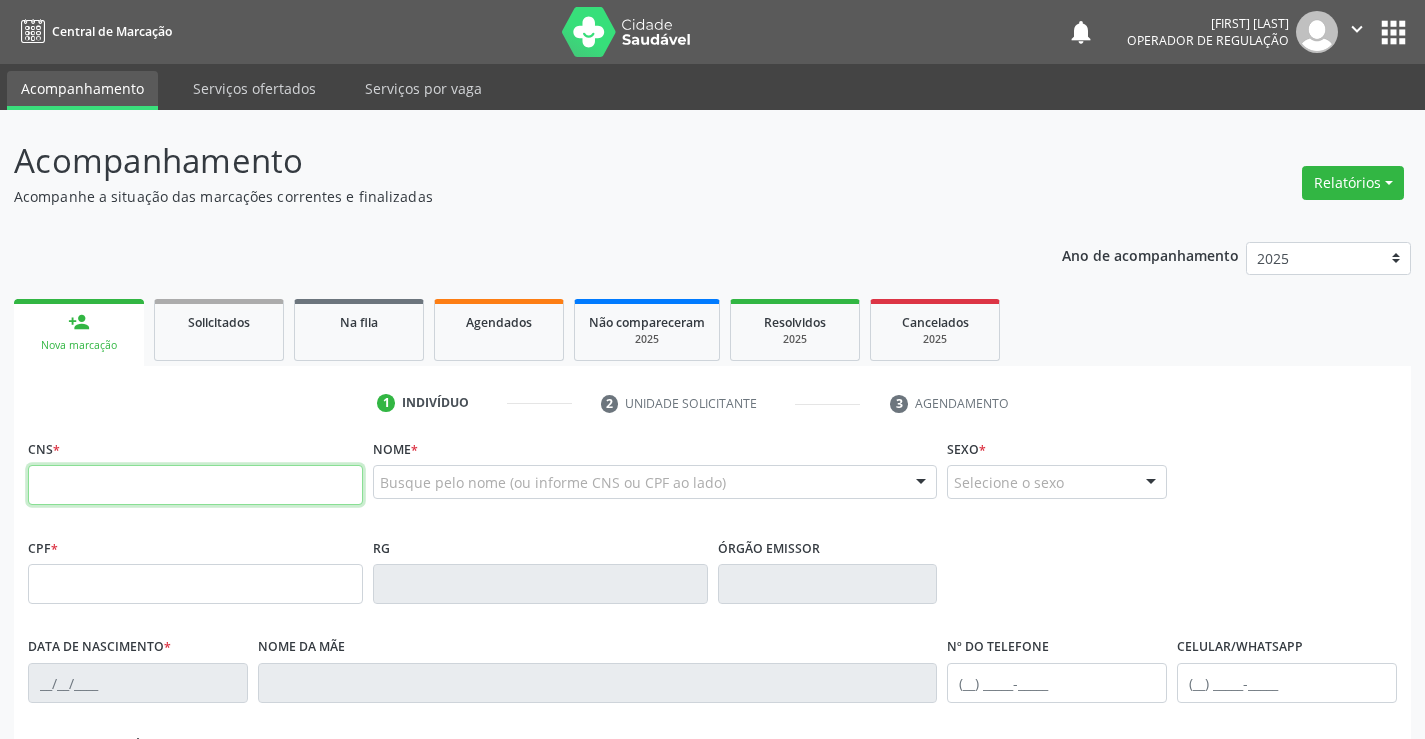 paste on "[PHONE]" 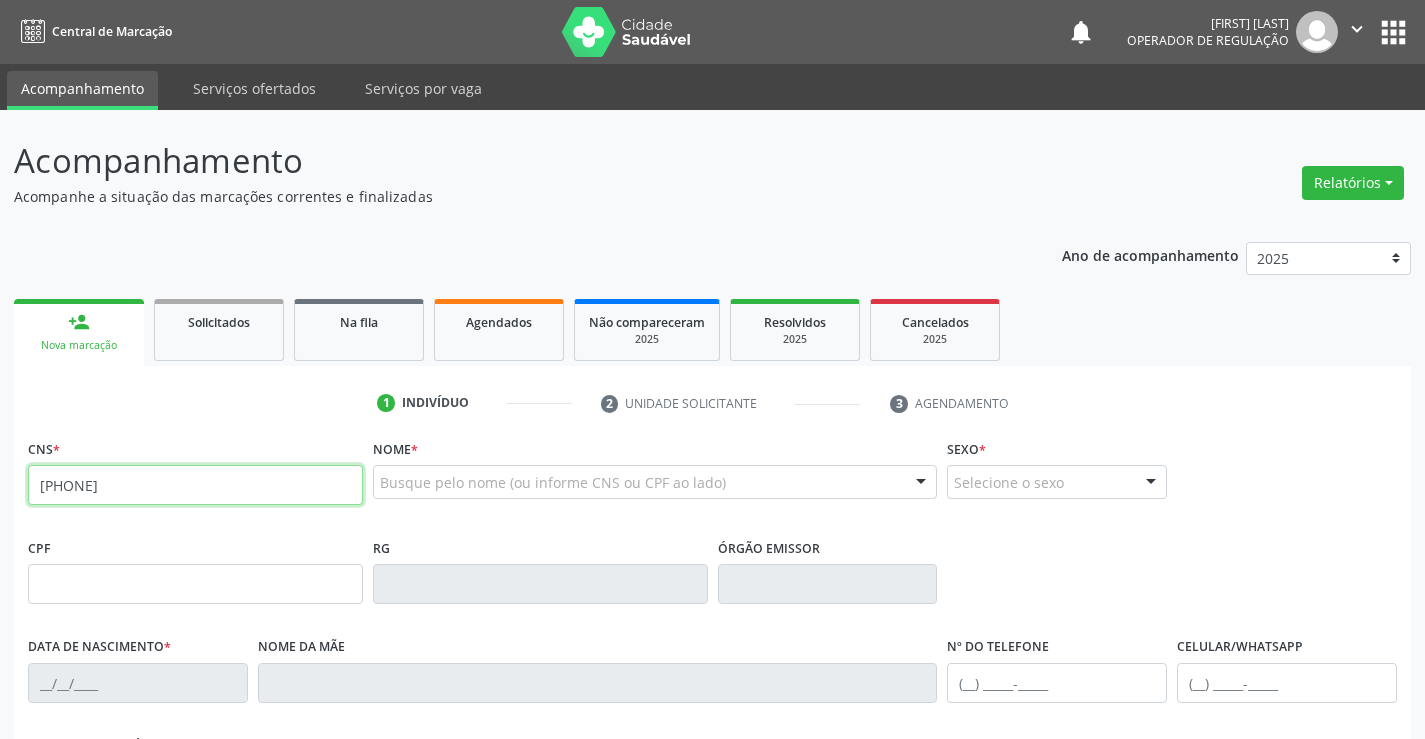 type on "[PHONE]" 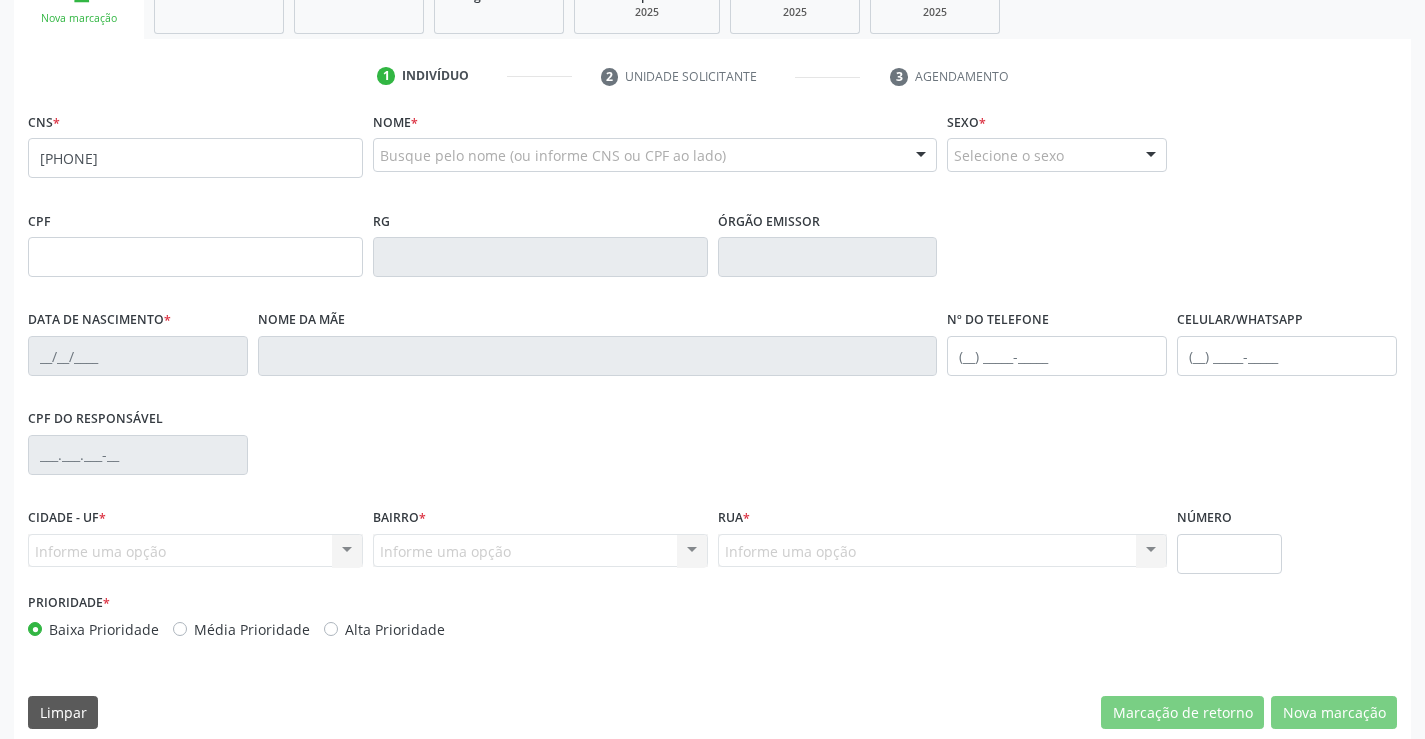 scroll, scrollTop: 345, scrollLeft: 0, axis: vertical 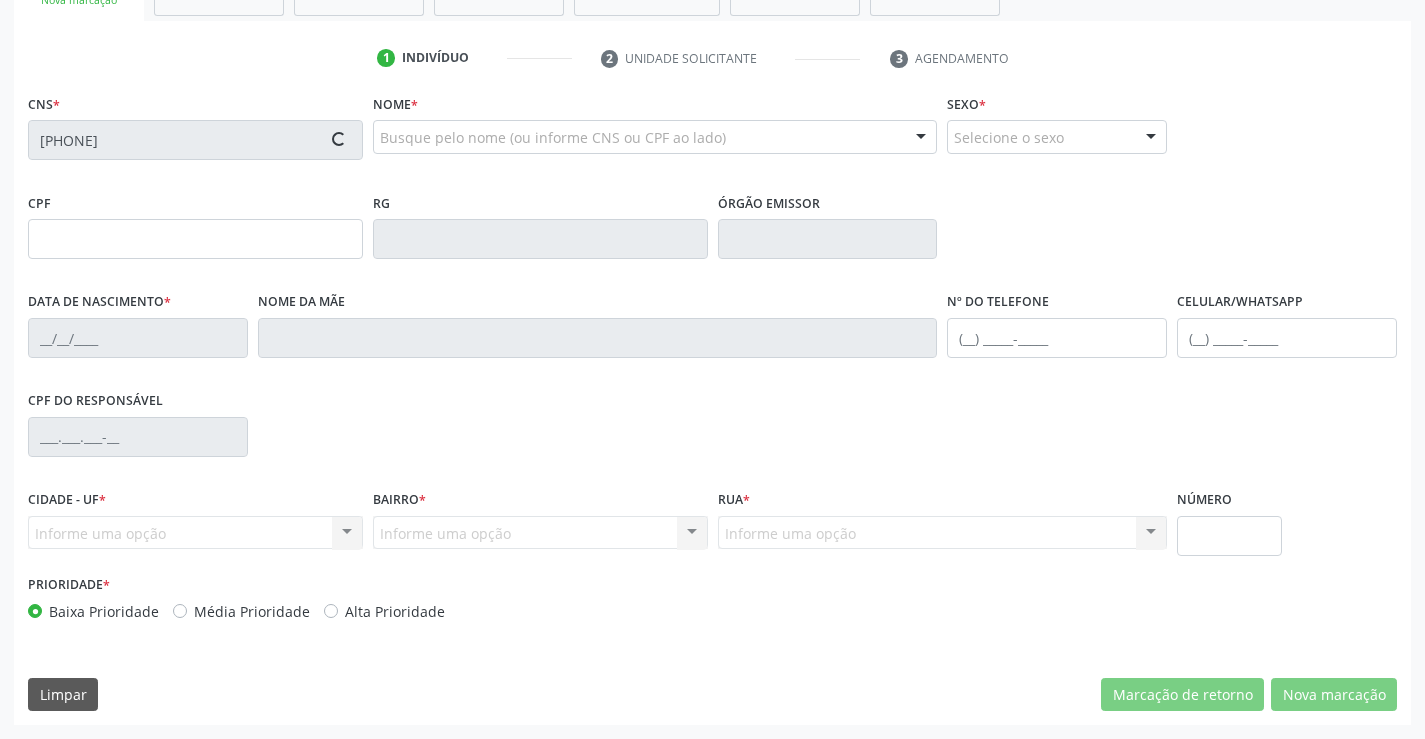 type on "[DATE]" 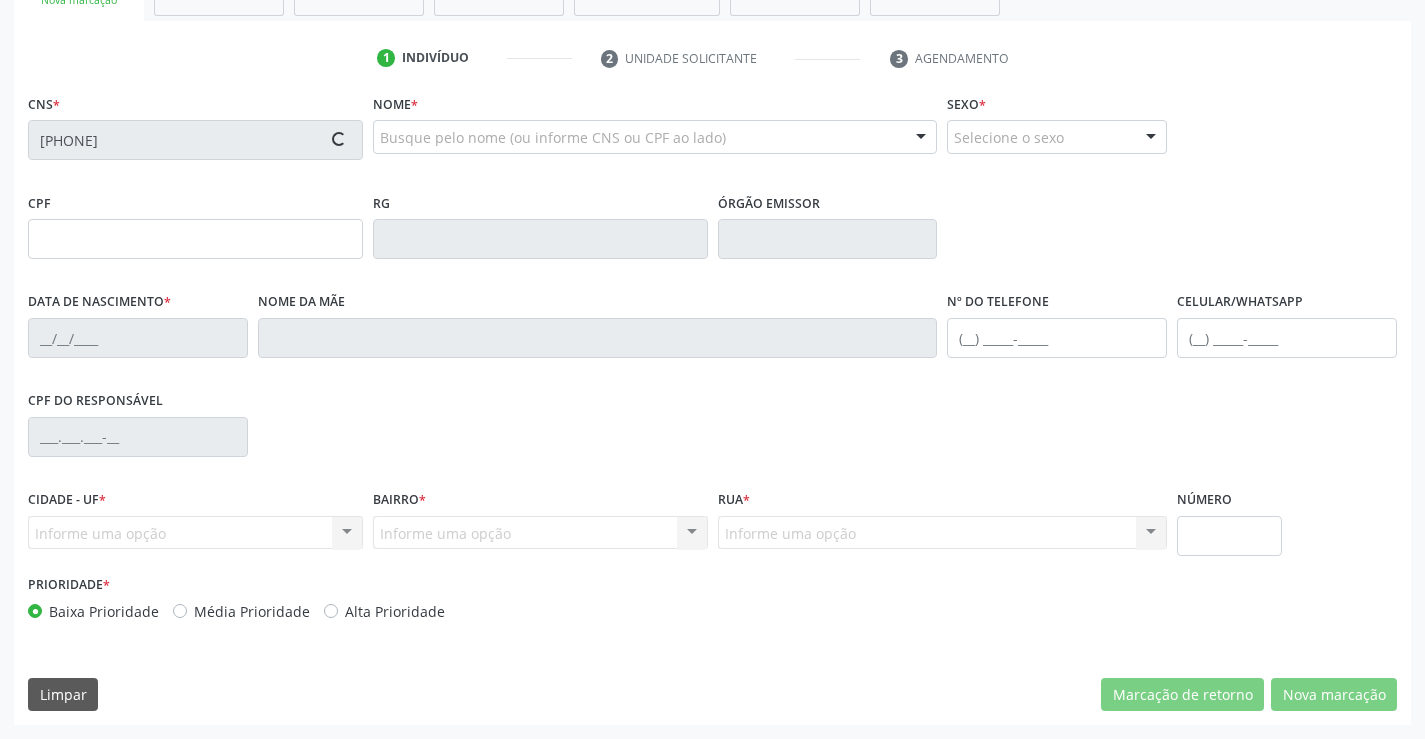 type on "([AREA]) [PHONE]" 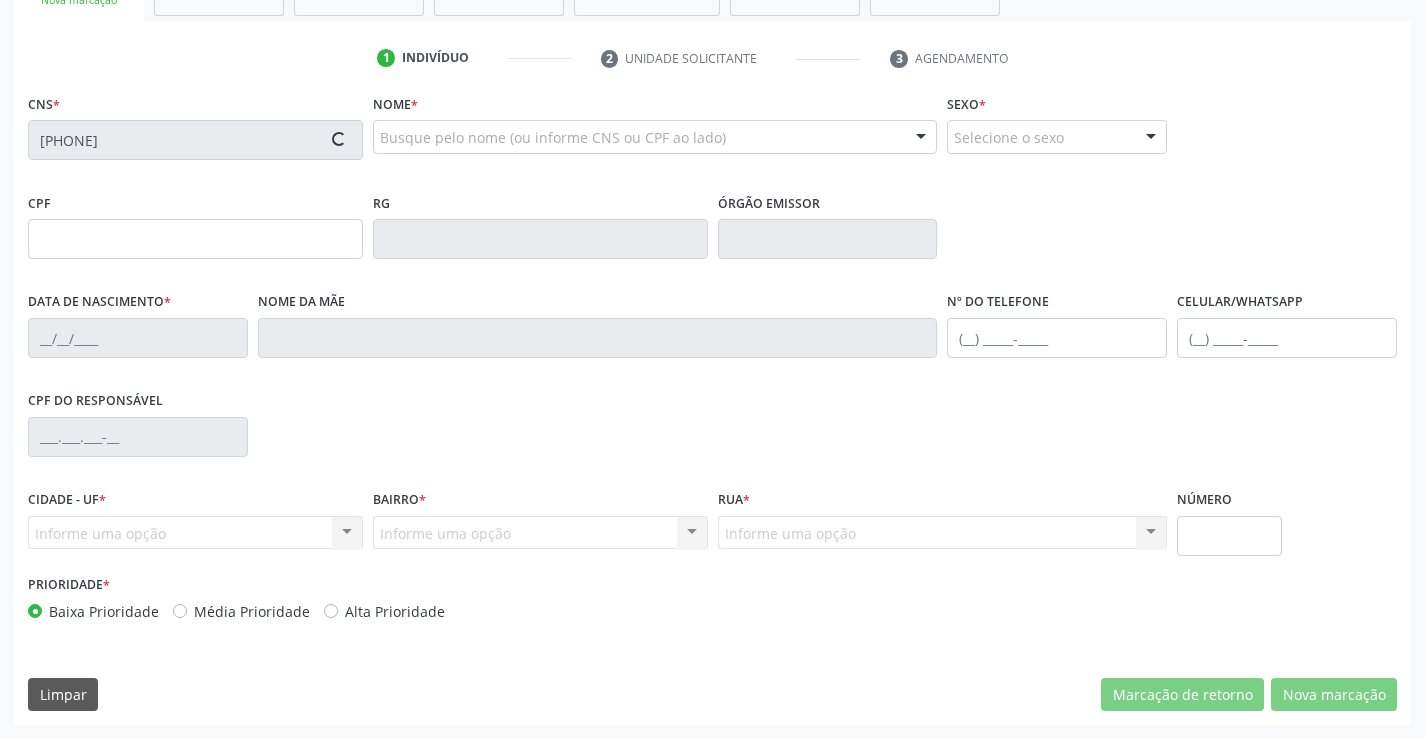 type on "([AREA]) [PHONE]" 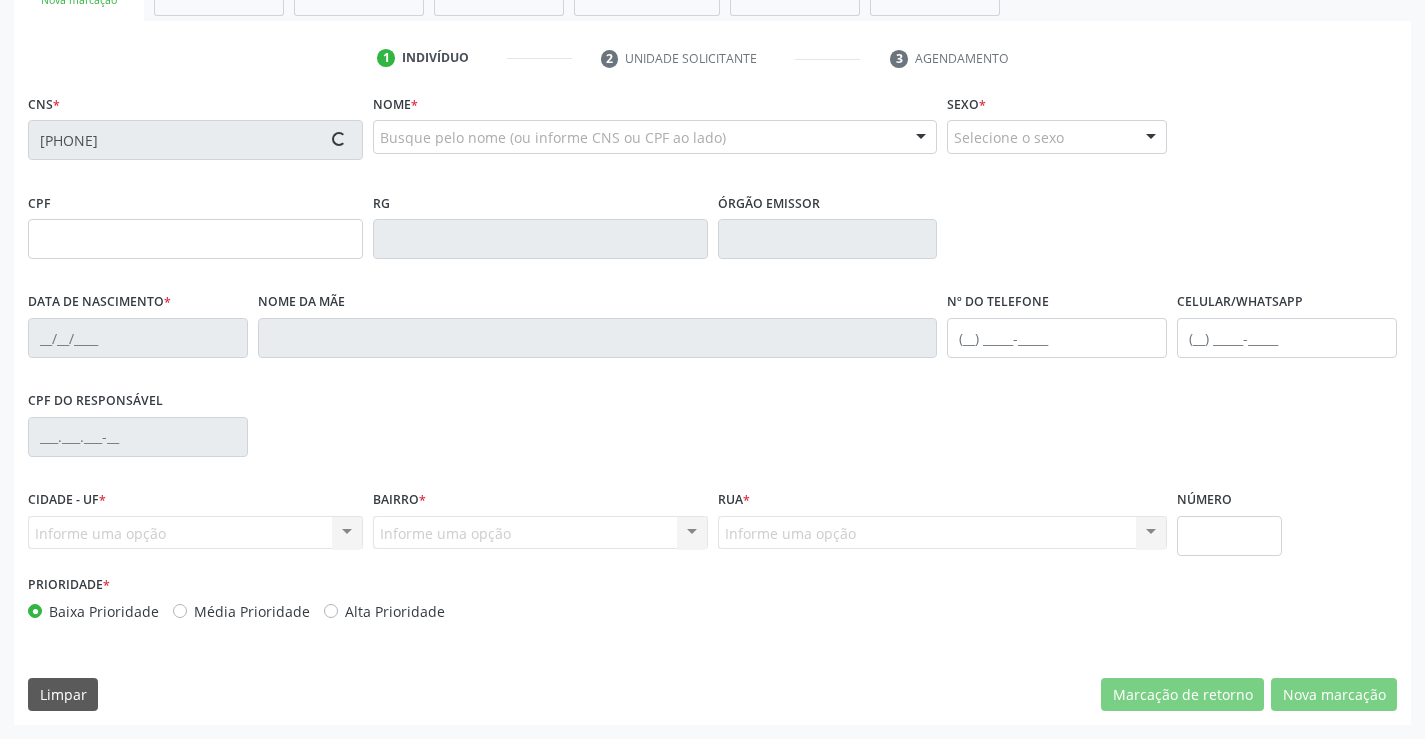 type on "S/N" 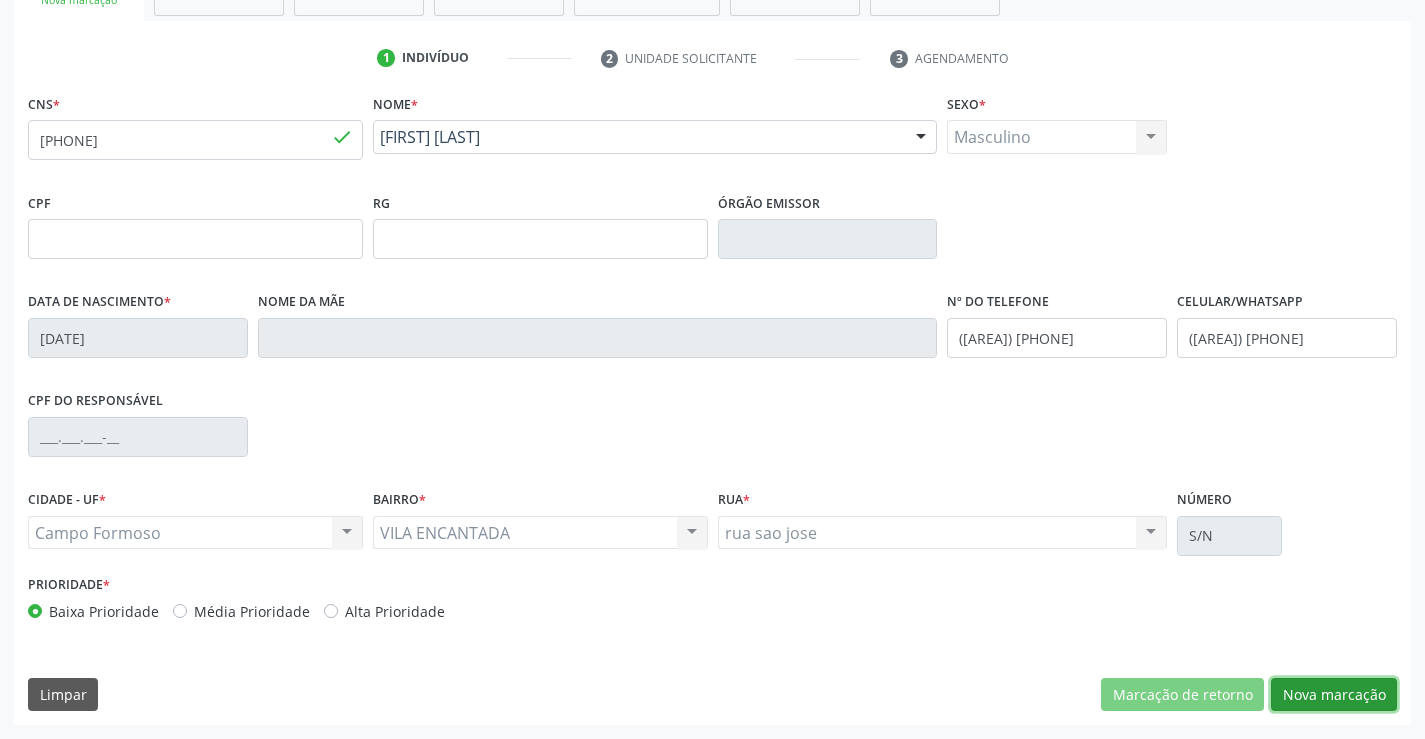 click on "Nova marcação" at bounding box center [1334, 695] 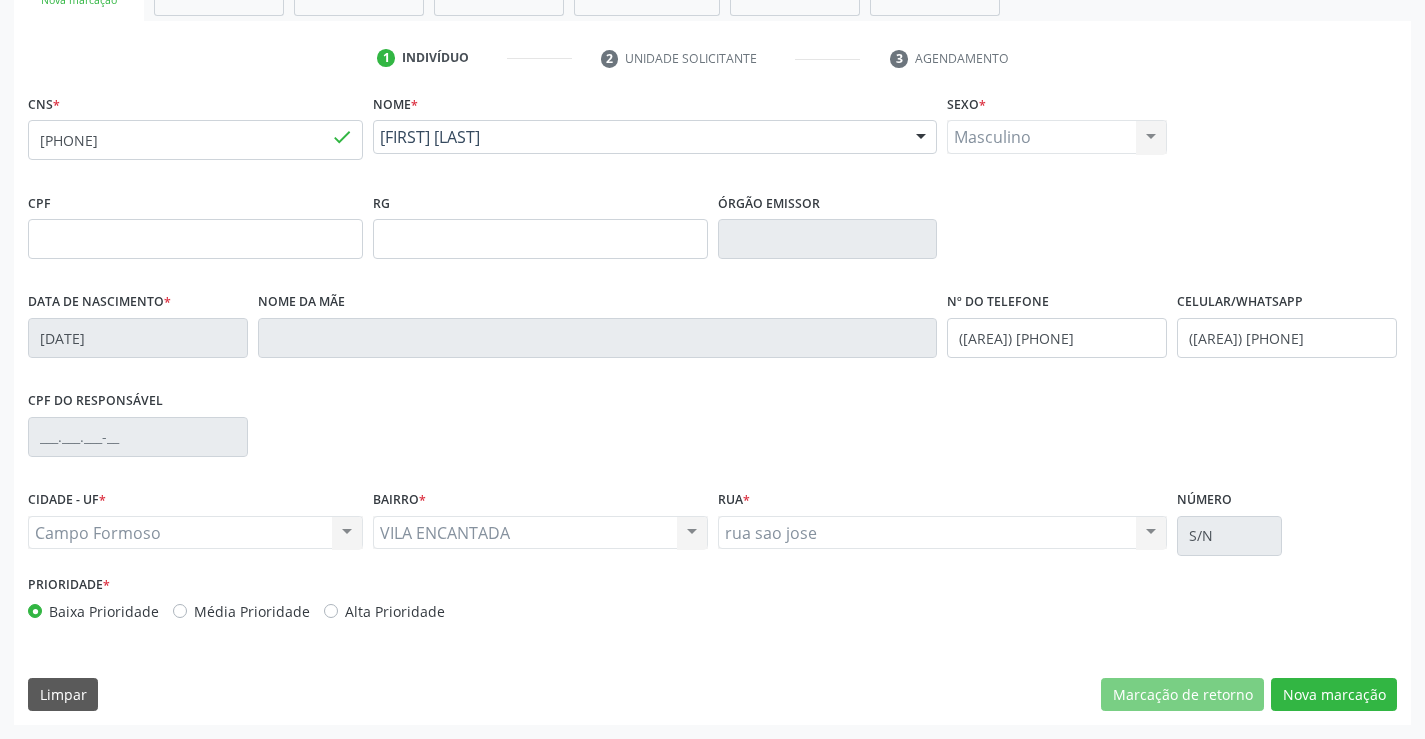 scroll, scrollTop: 167, scrollLeft: 0, axis: vertical 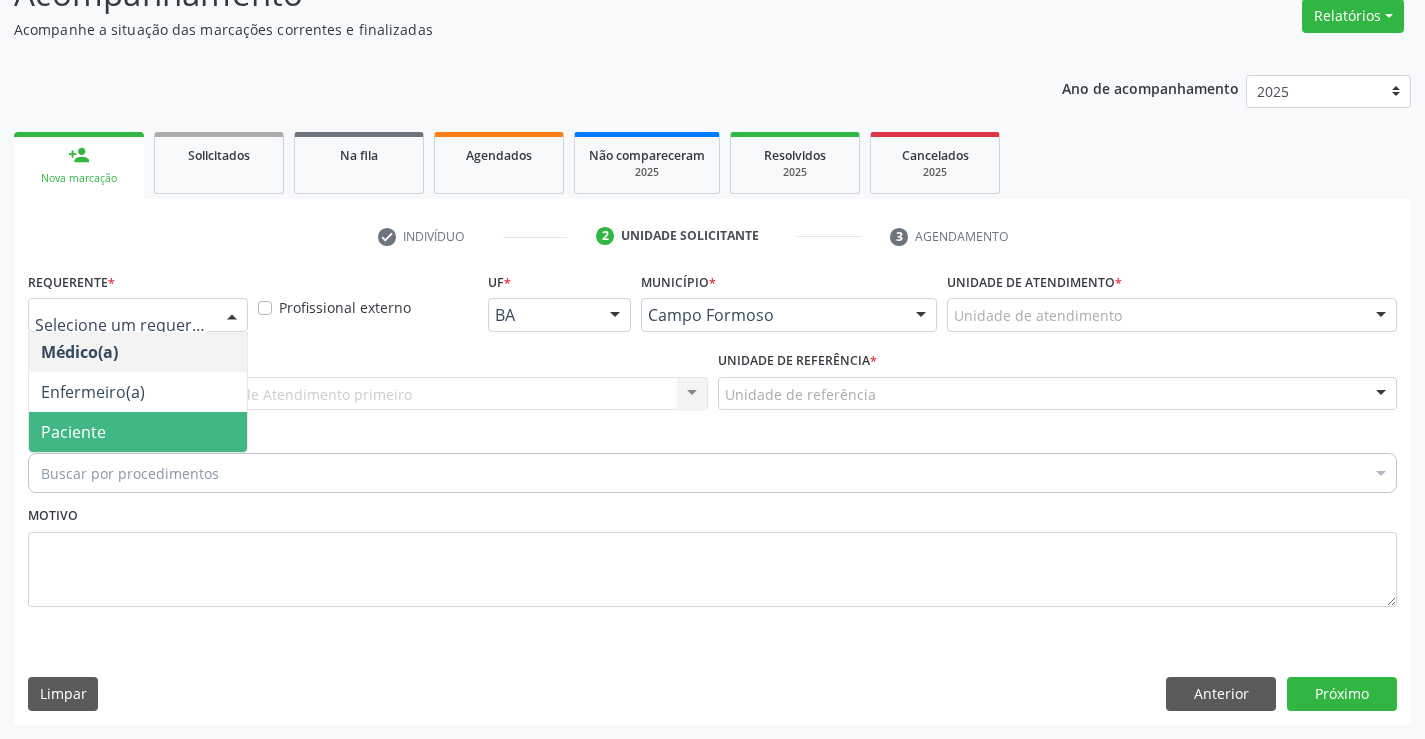 click on "Paciente" at bounding box center [138, 432] 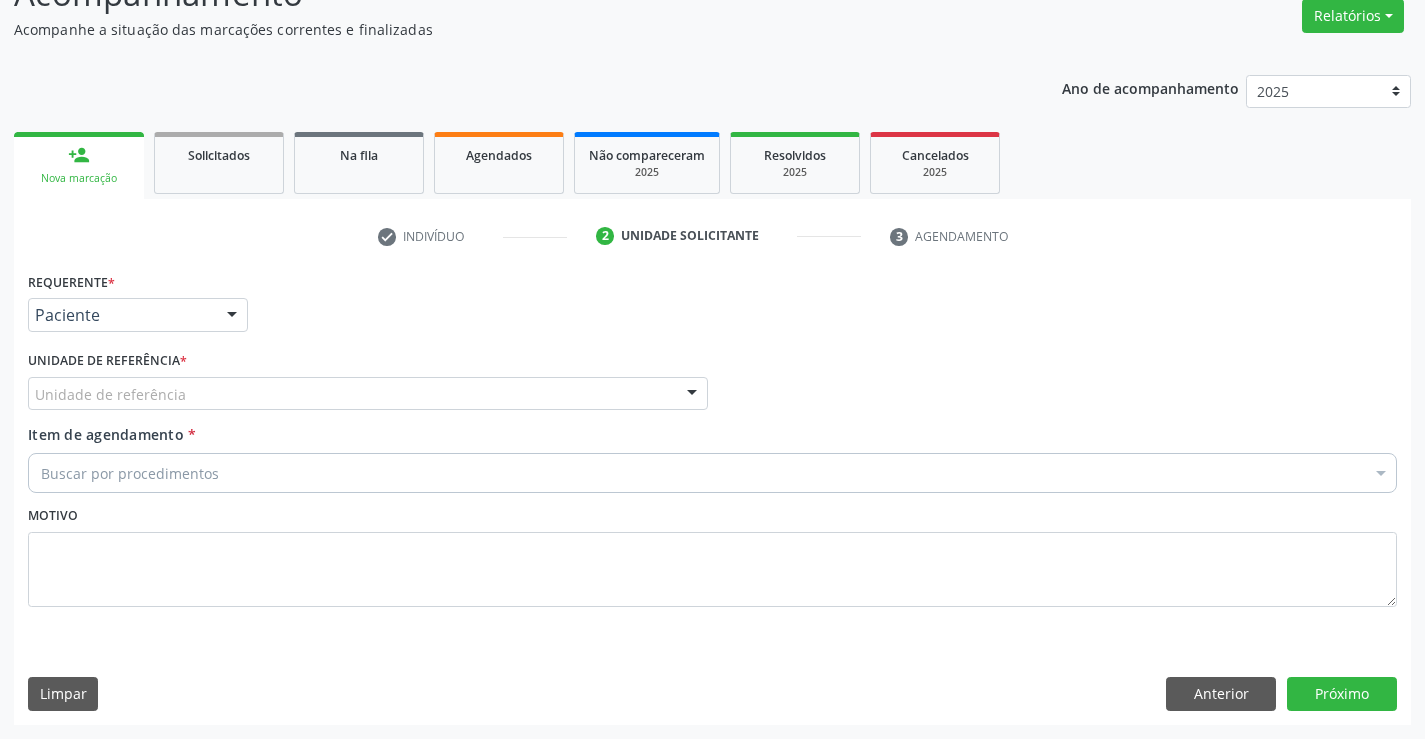 click on "Unidade de referência" at bounding box center (368, 394) 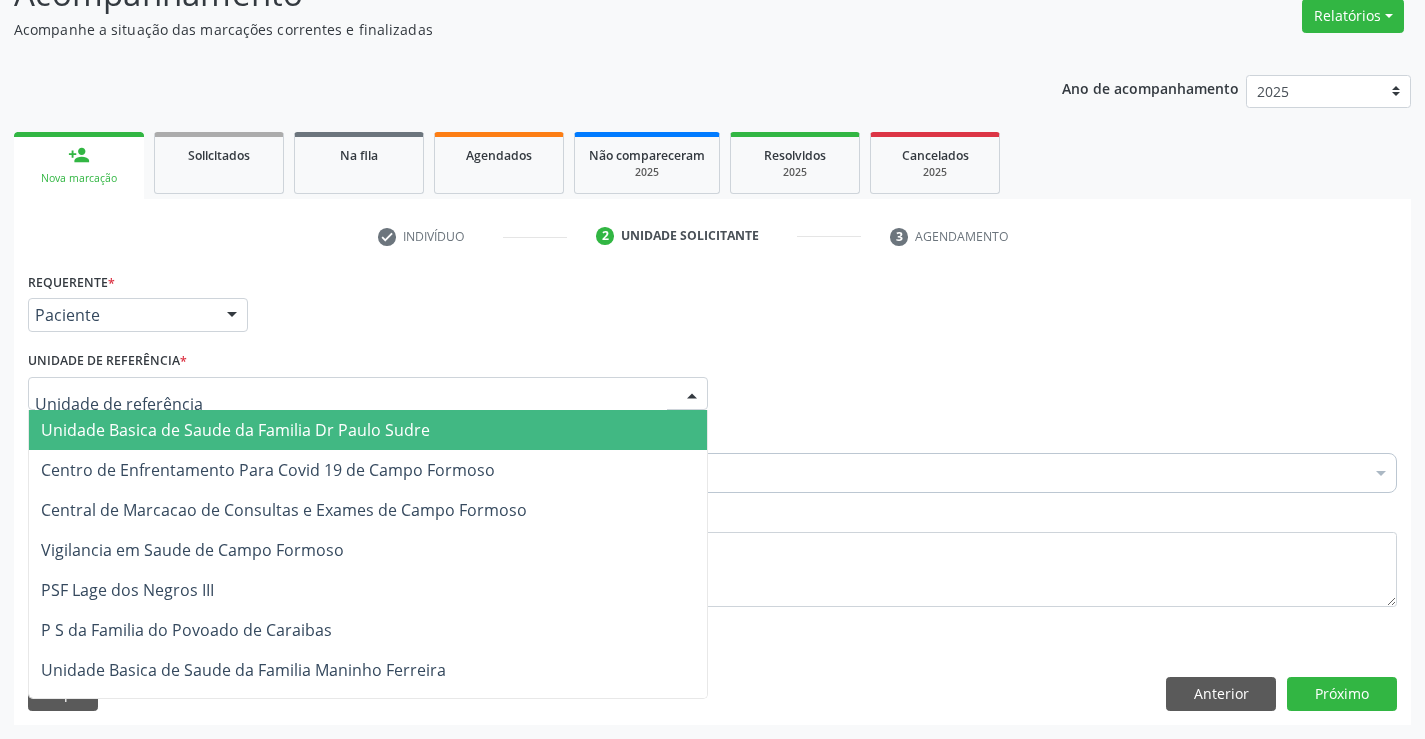click on "Unidade Basica de Saude da Familia Dr Paulo Sudre" at bounding box center (235, 430) 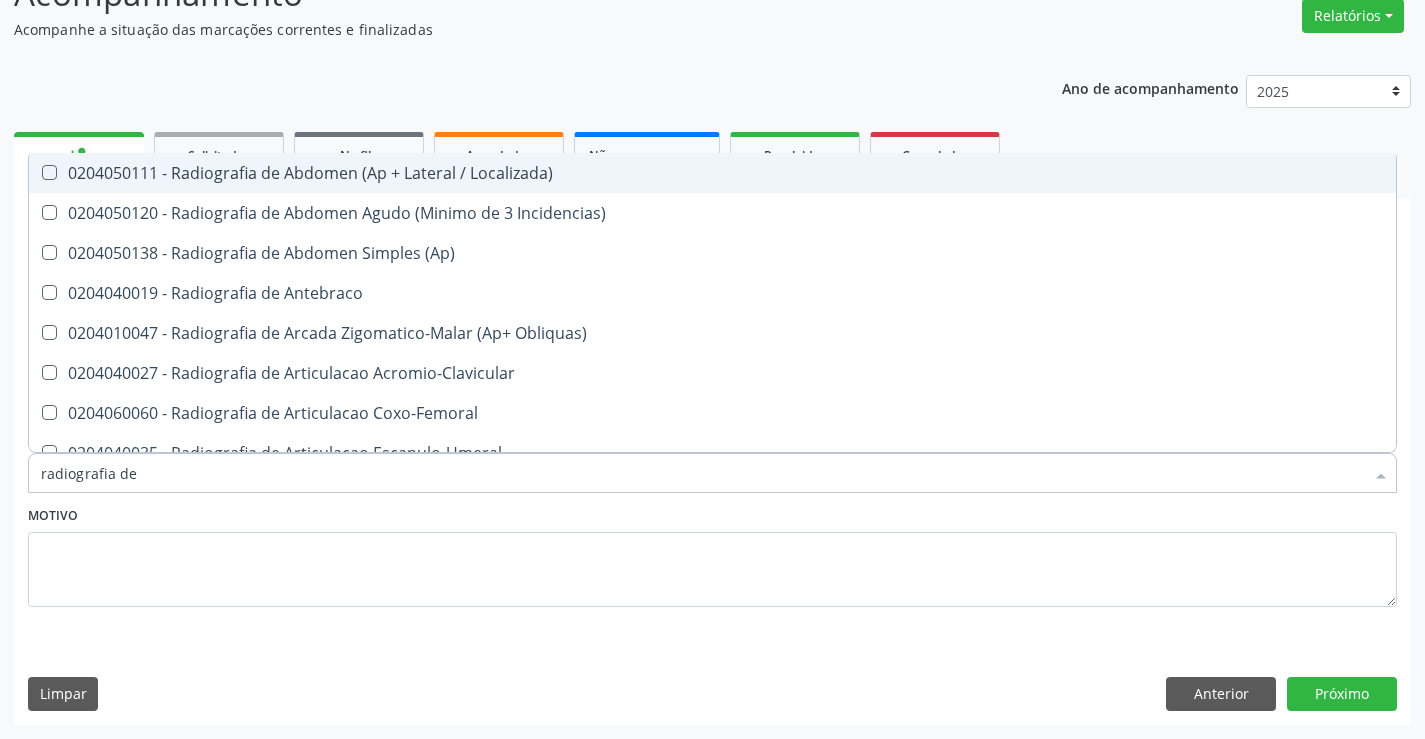 type on "radiografia de j" 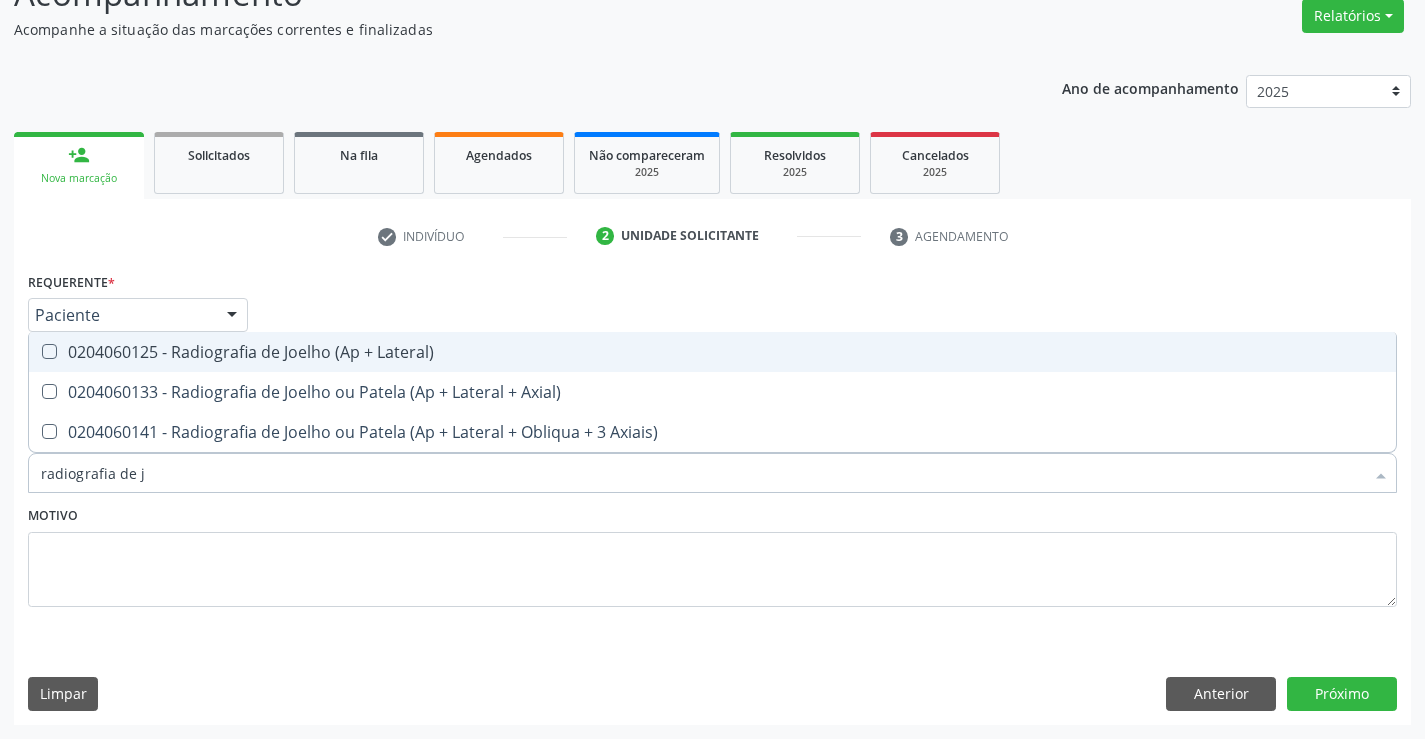click on "0204060125 - Radiografia de Joelho (Ap + Lateral)" at bounding box center [712, 352] 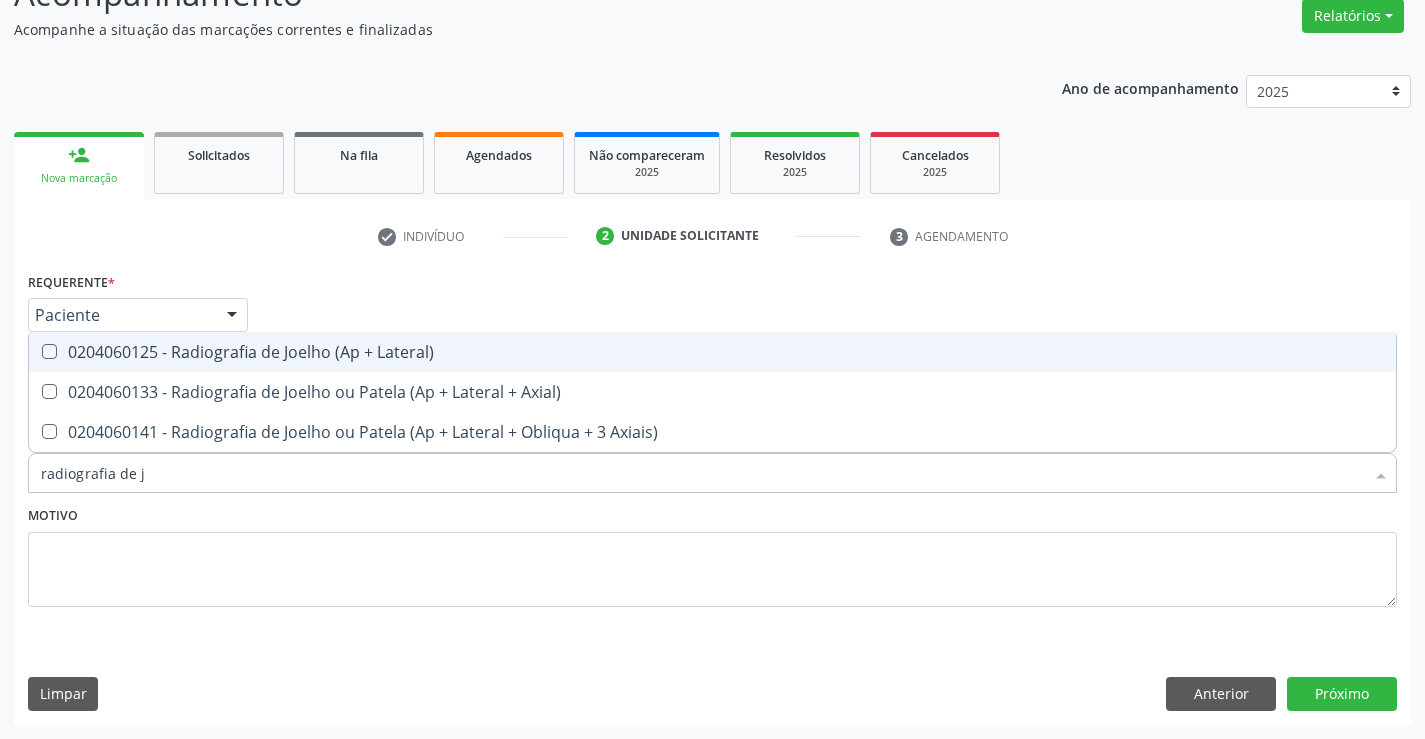 checkbox on "true" 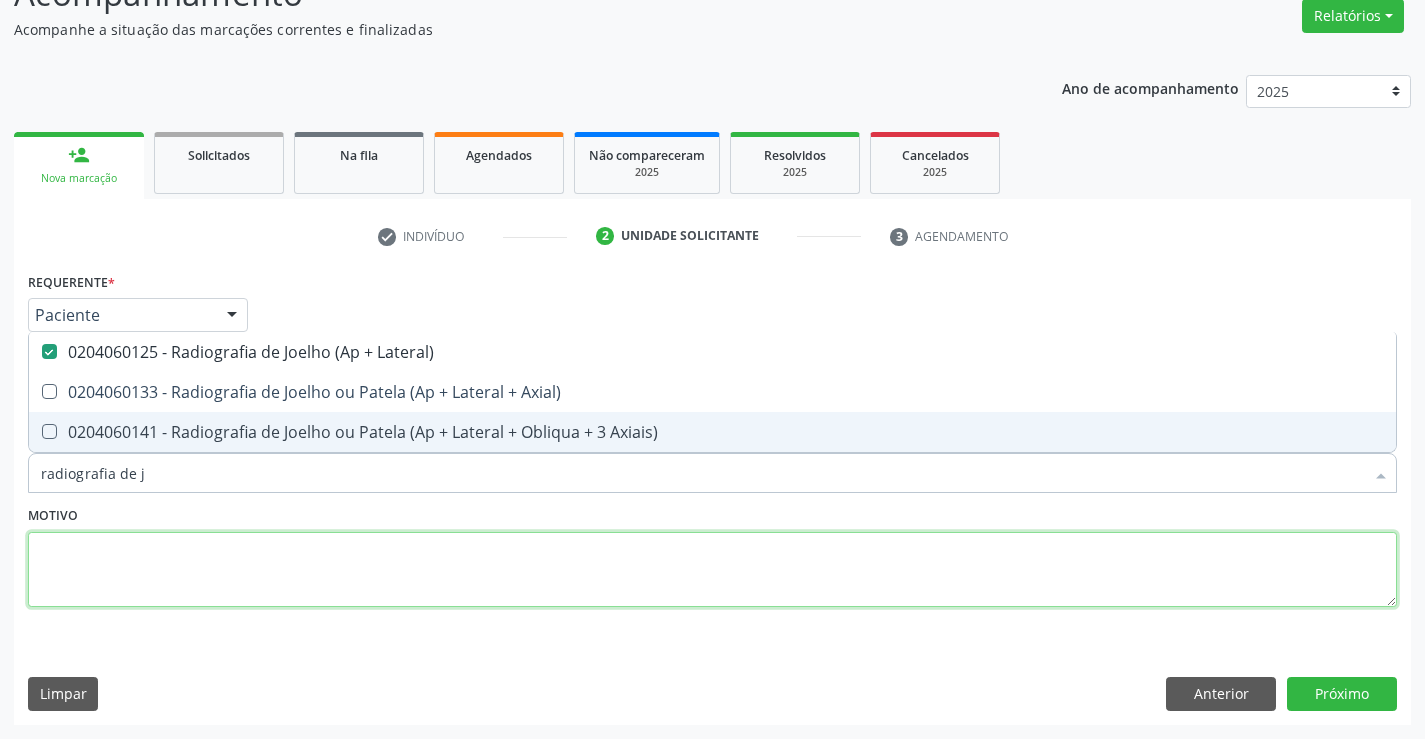 click at bounding box center [712, 570] 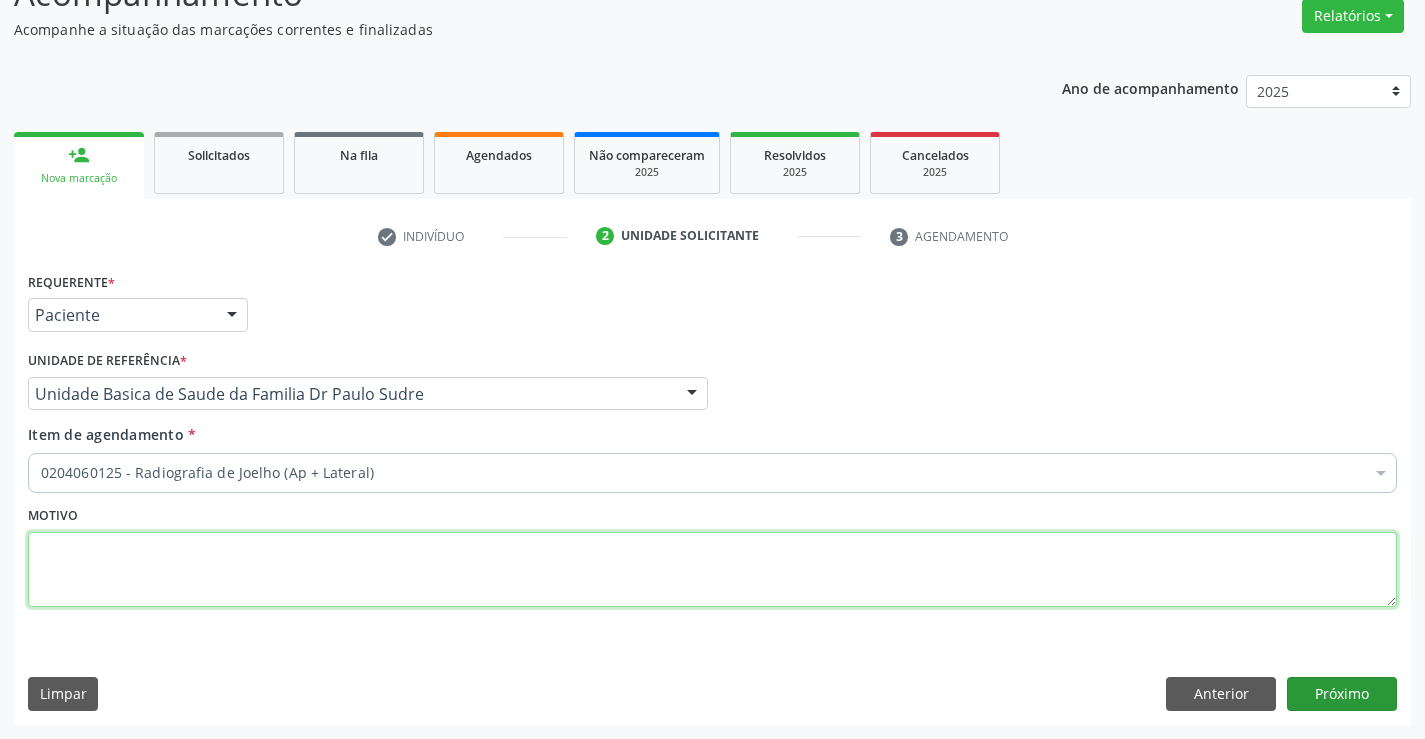 checkbox on "true" 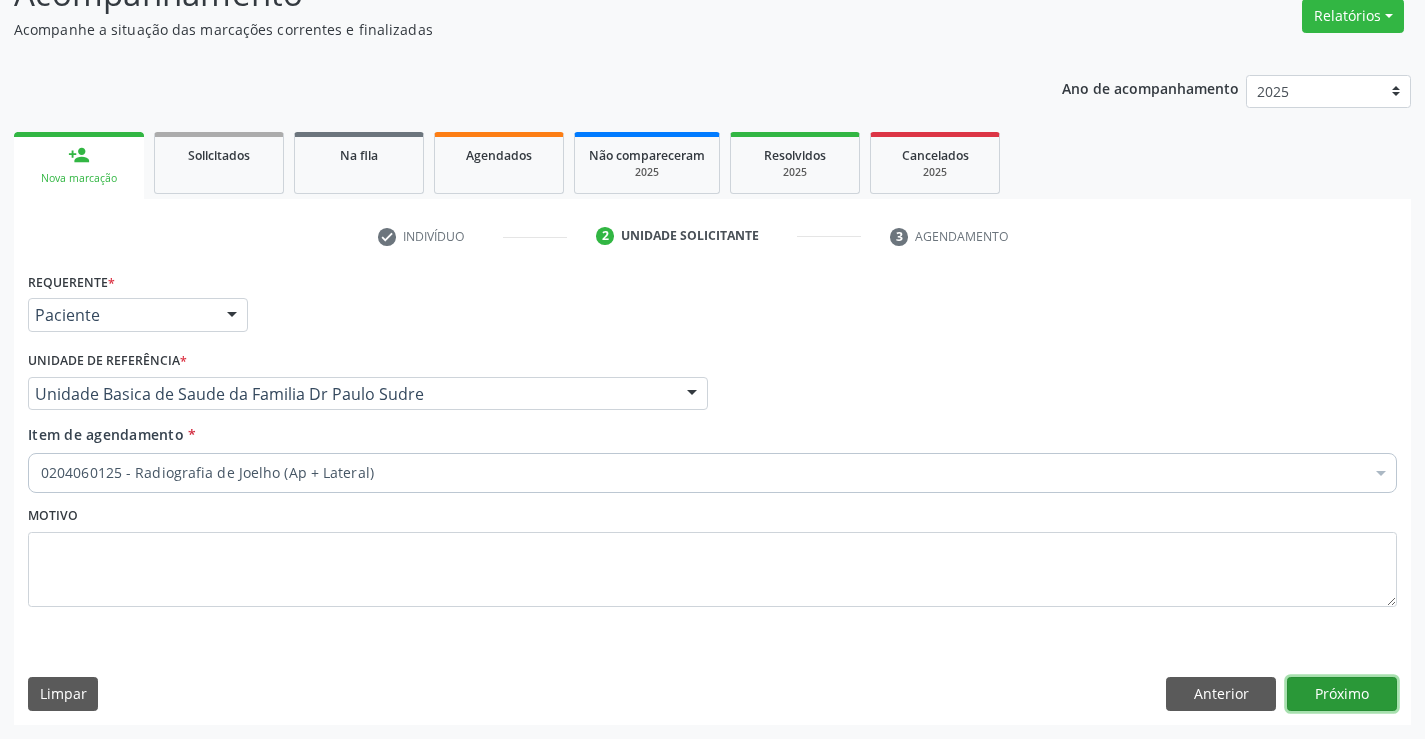 click on "Próximo" at bounding box center (1342, 694) 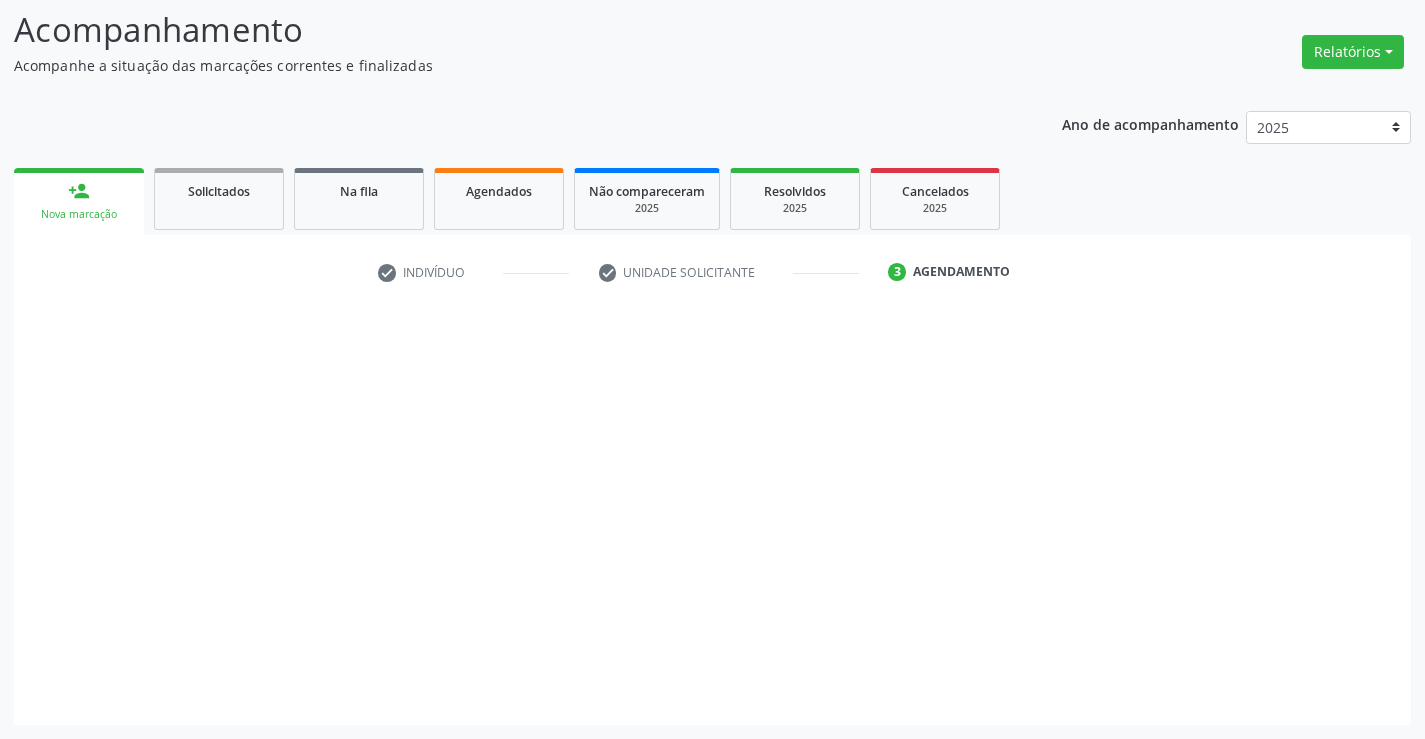 scroll, scrollTop: 131, scrollLeft: 0, axis: vertical 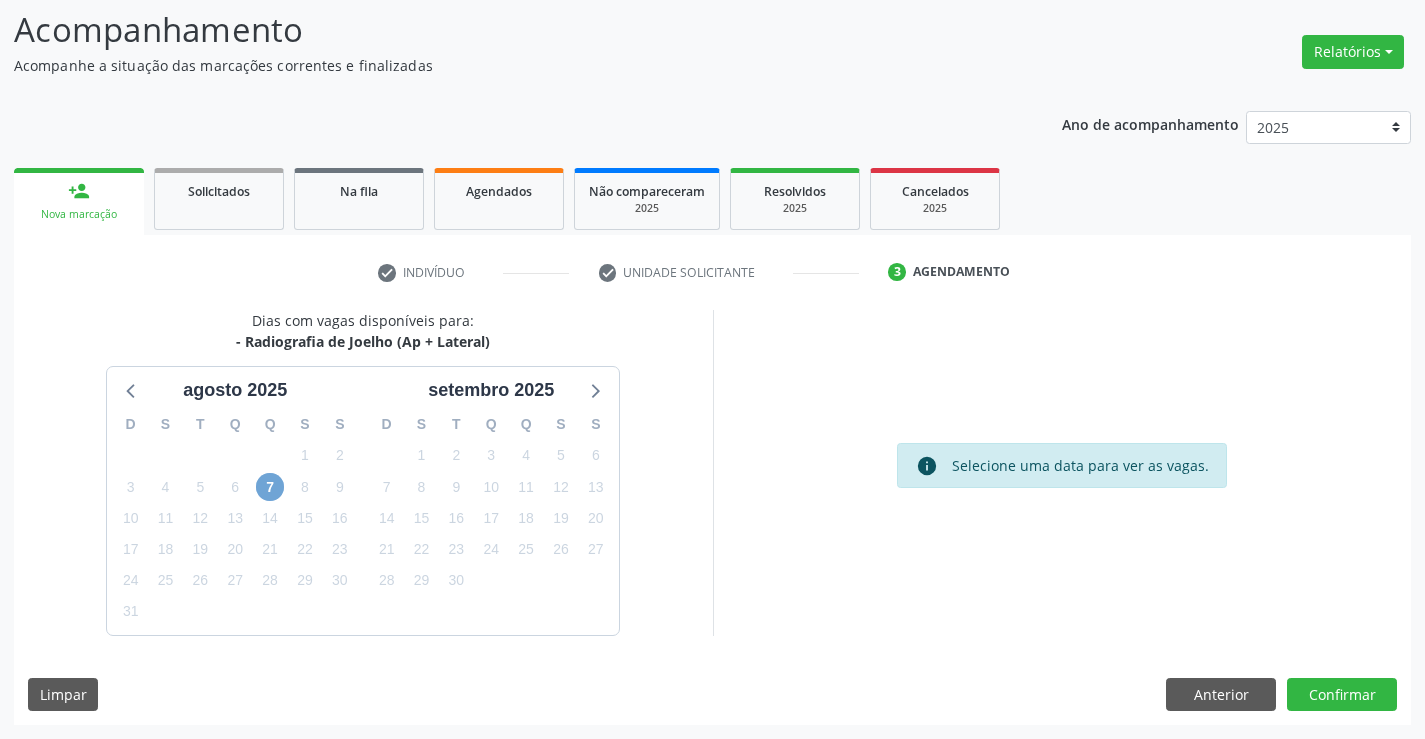 click on "7" at bounding box center (270, 487) 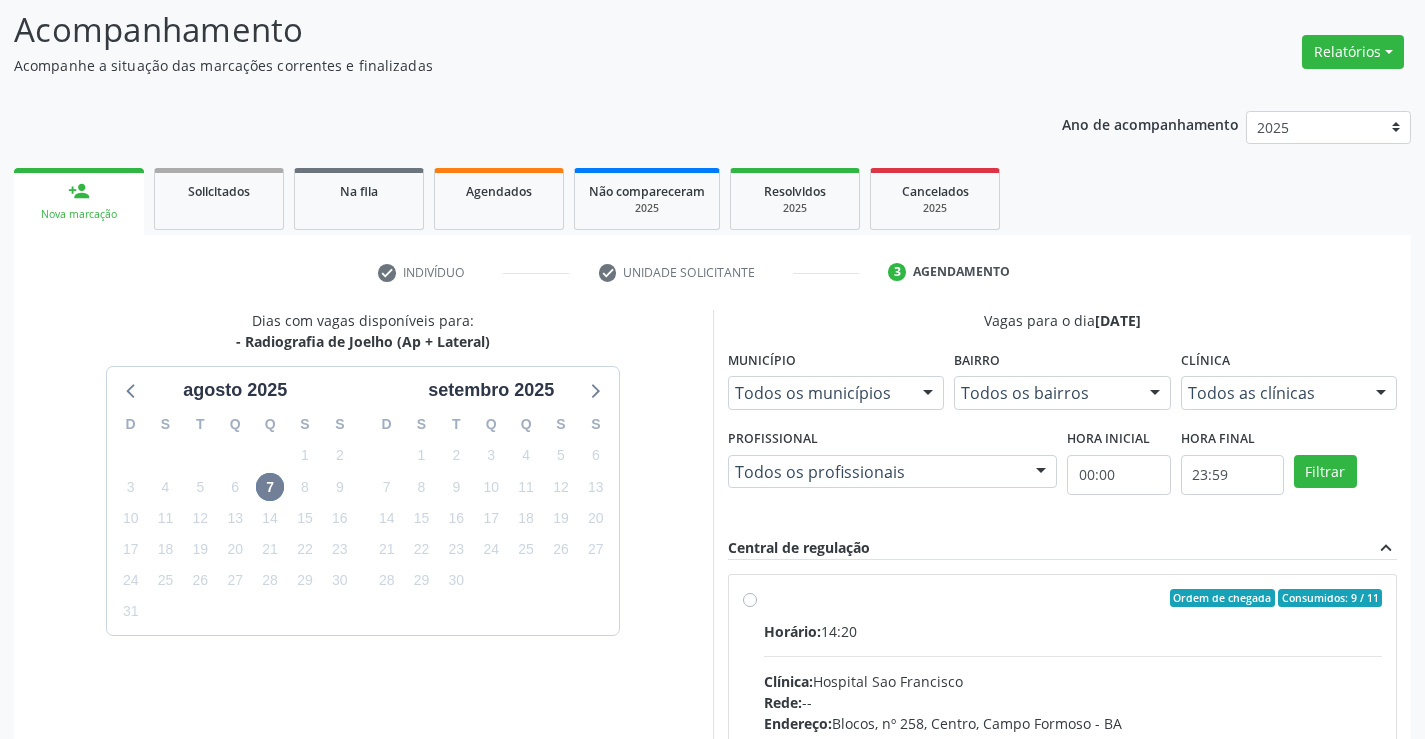 click on "Horário:   14:20" at bounding box center (1073, 631) 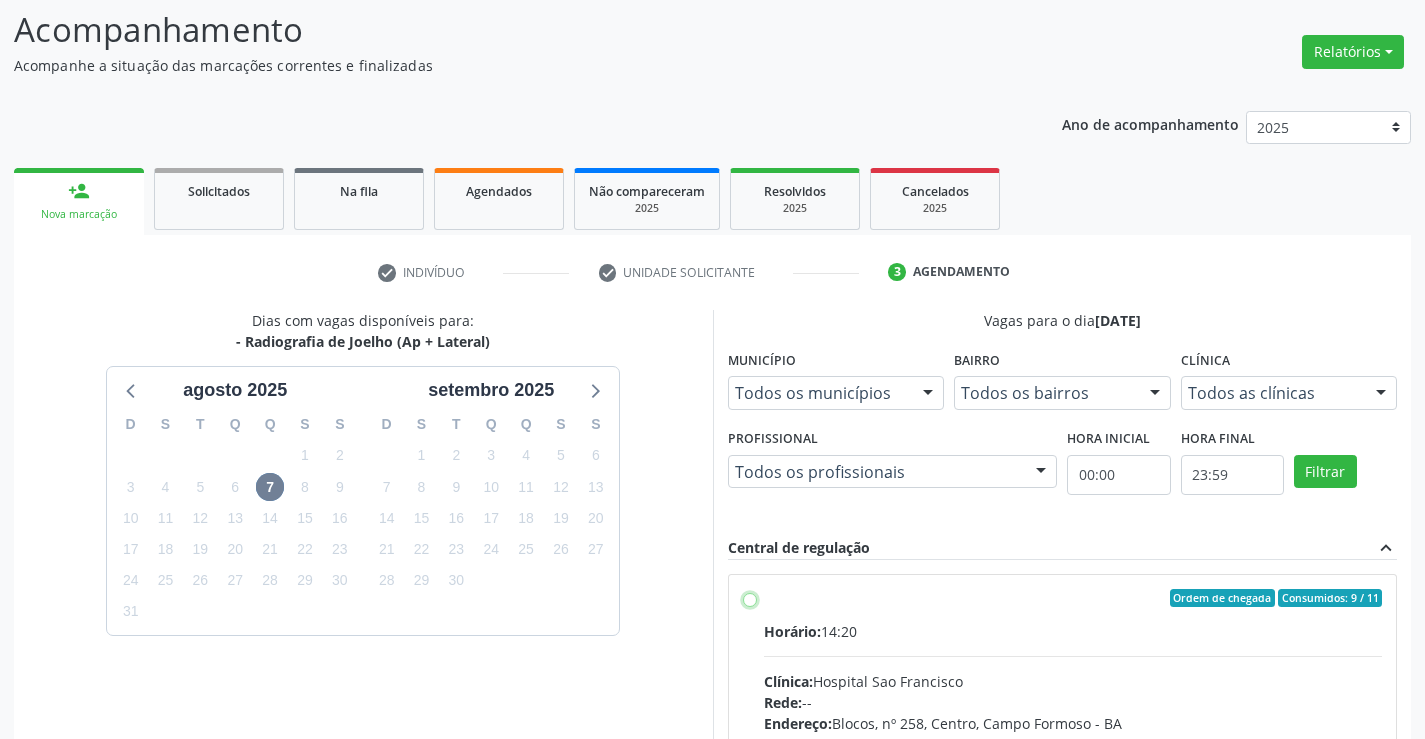 radio on "true" 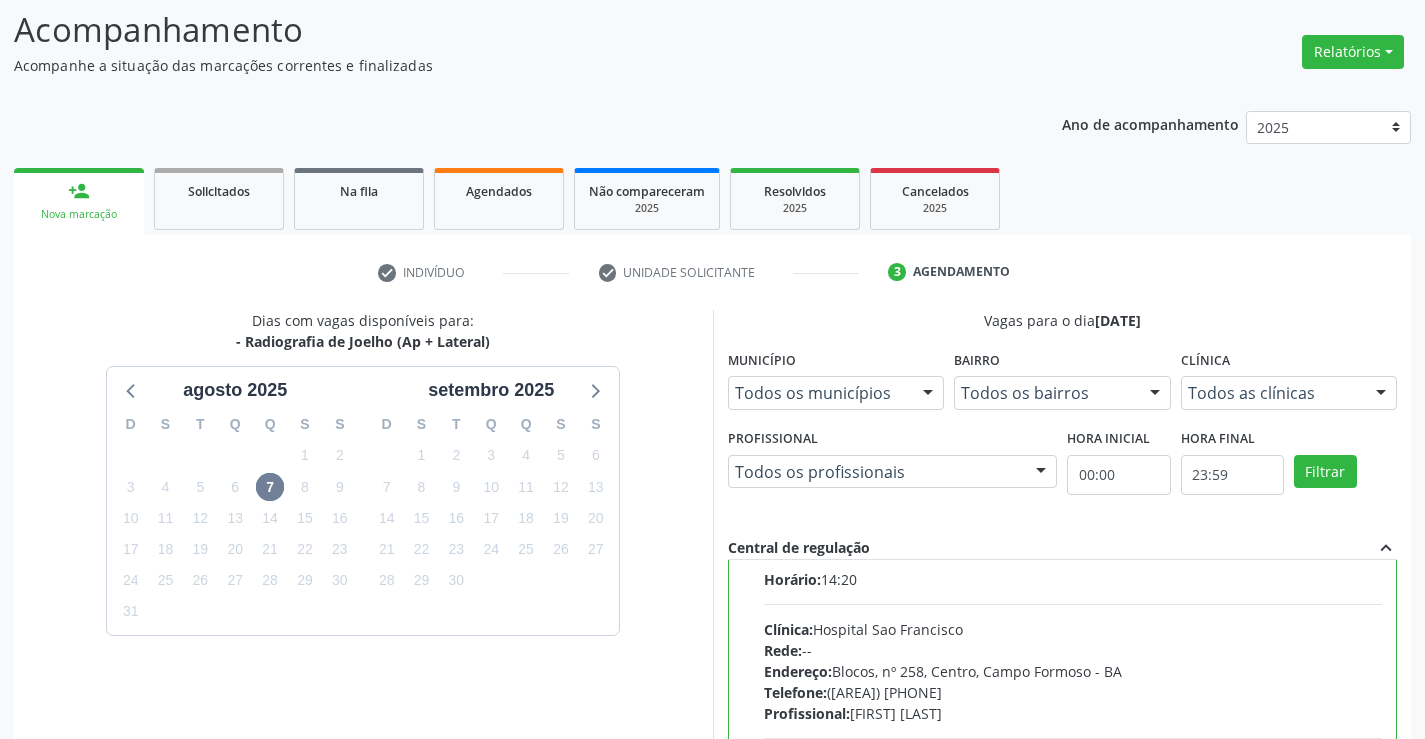 scroll, scrollTop: 99, scrollLeft: 0, axis: vertical 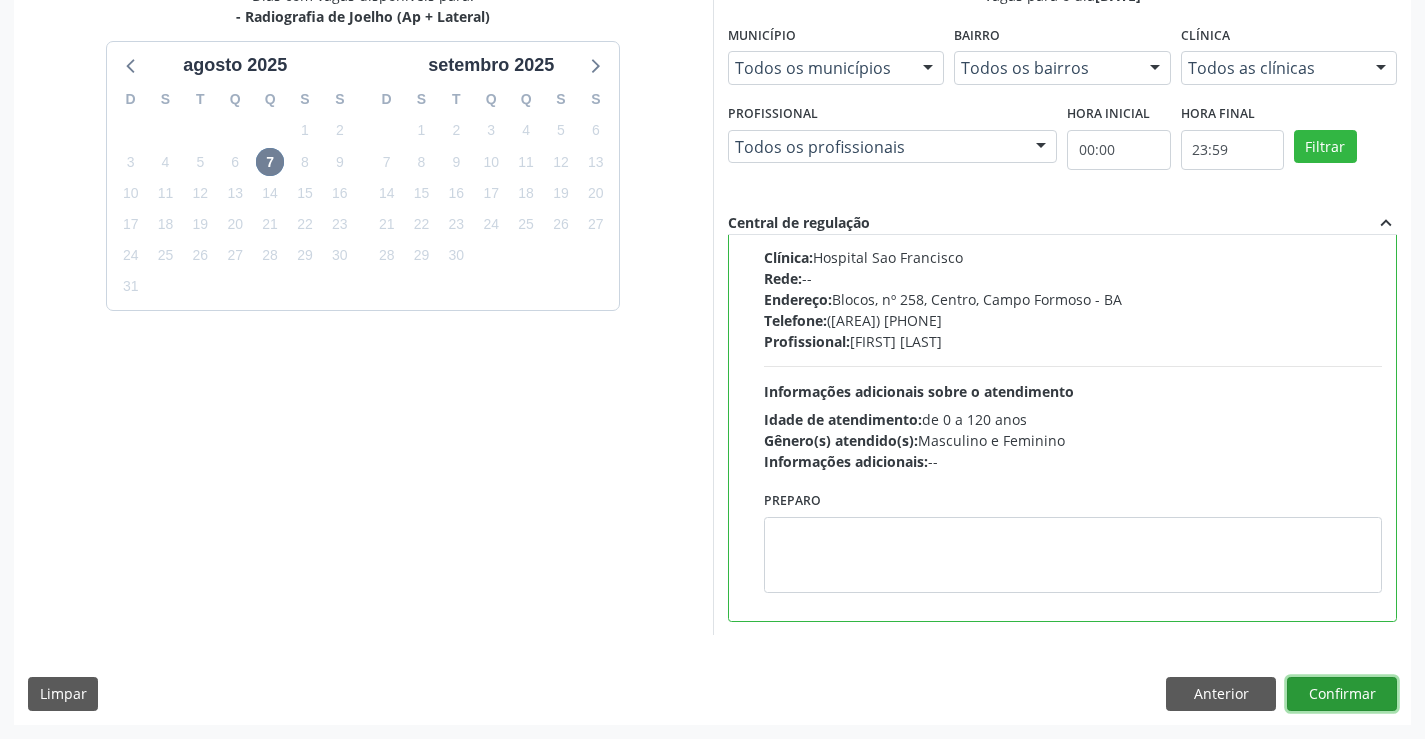 click on "Confirmar" at bounding box center (1342, 694) 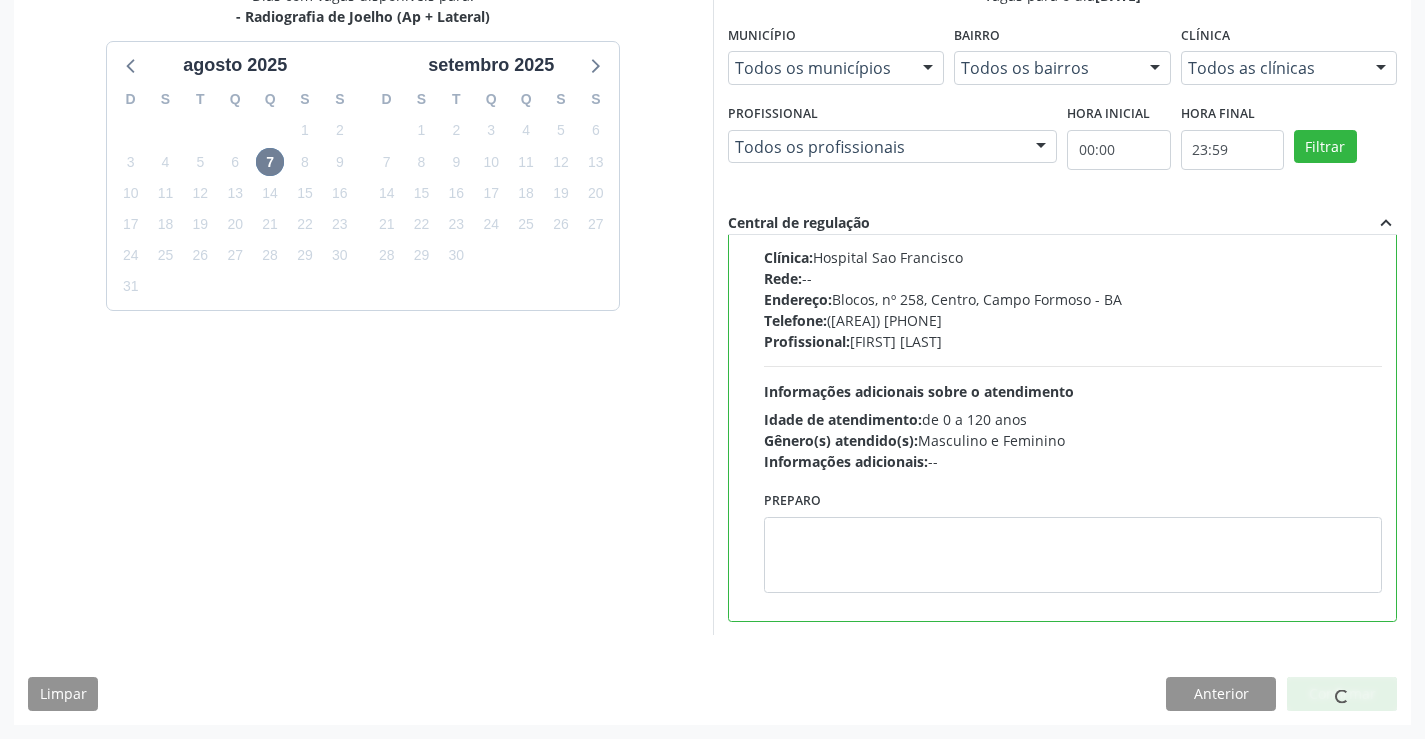 scroll, scrollTop: 0, scrollLeft: 0, axis: both 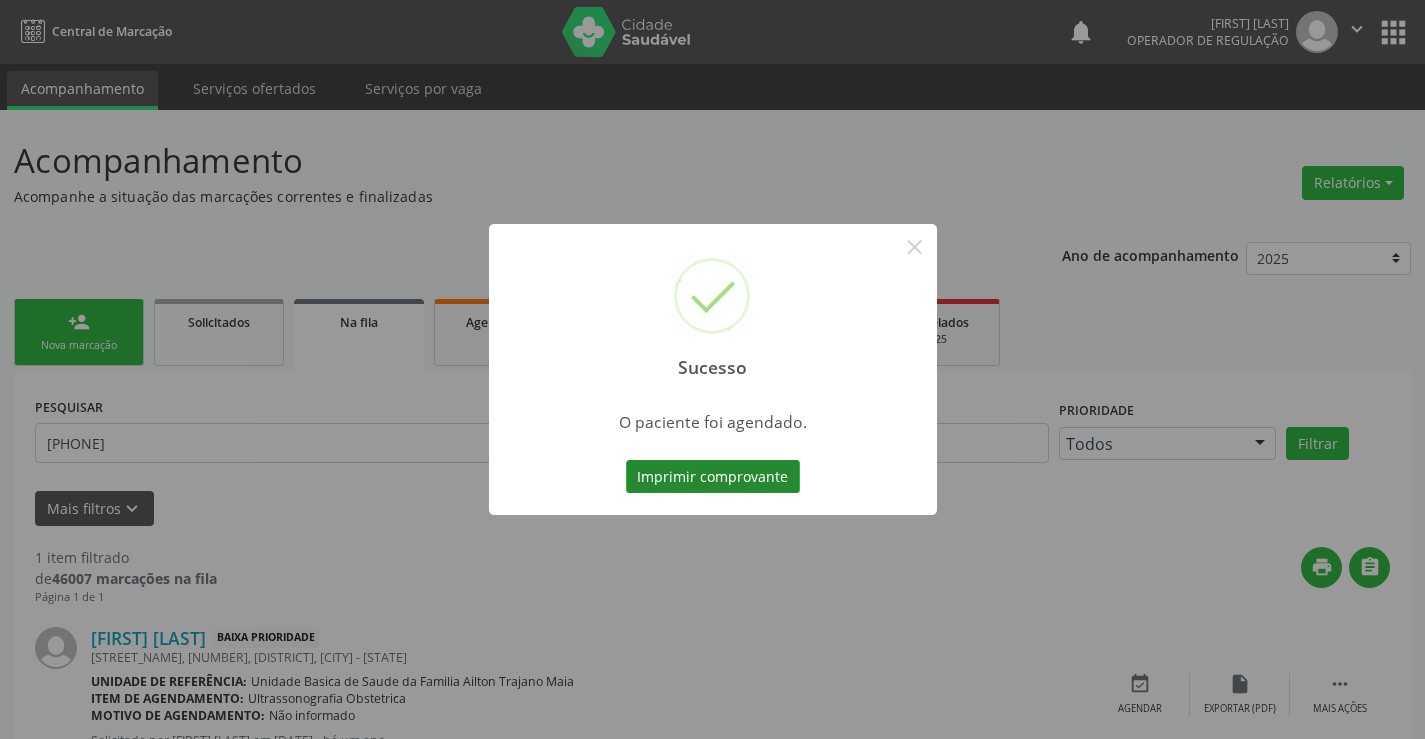 click on "Imprimir comprovante" at bounding box center [713, 477] 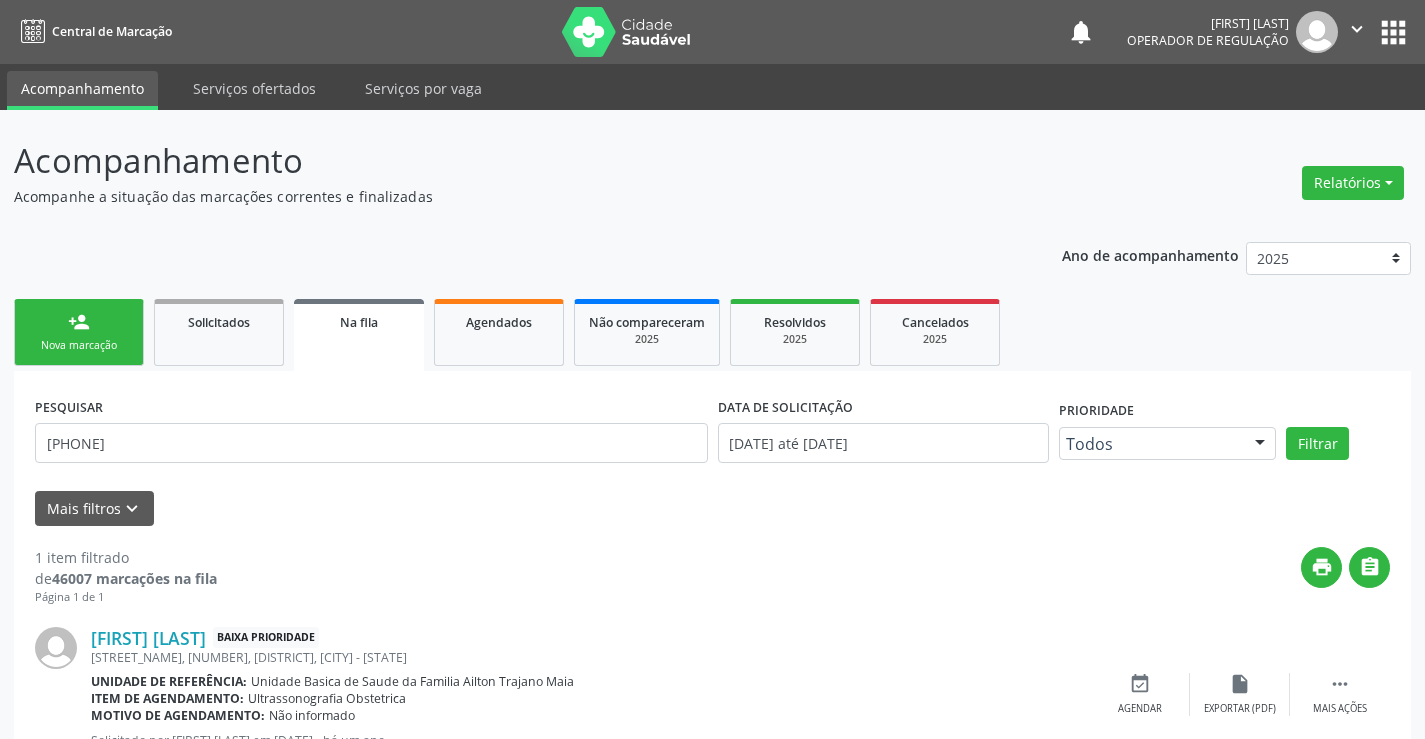 click on "Nova marcação" at bounding box center (79, 345) 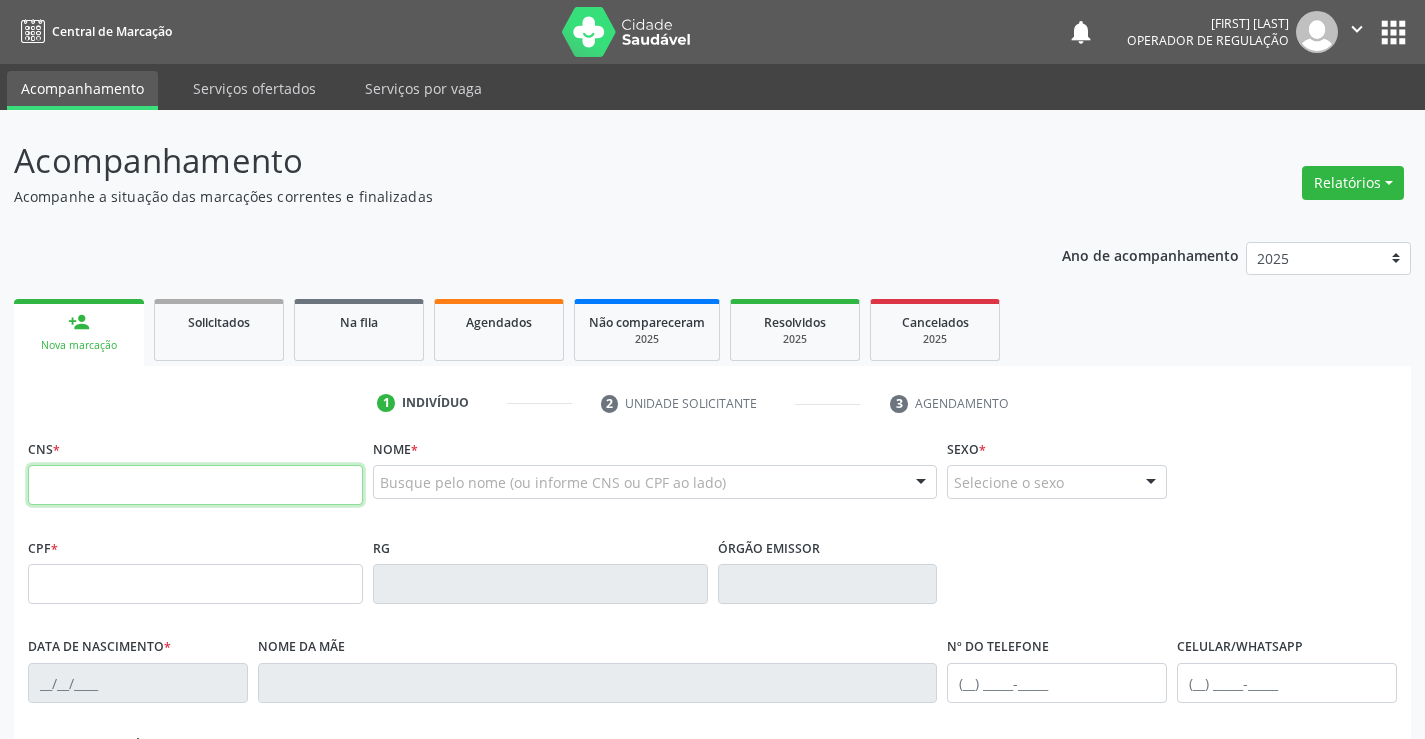 paste on "[PHONE]" 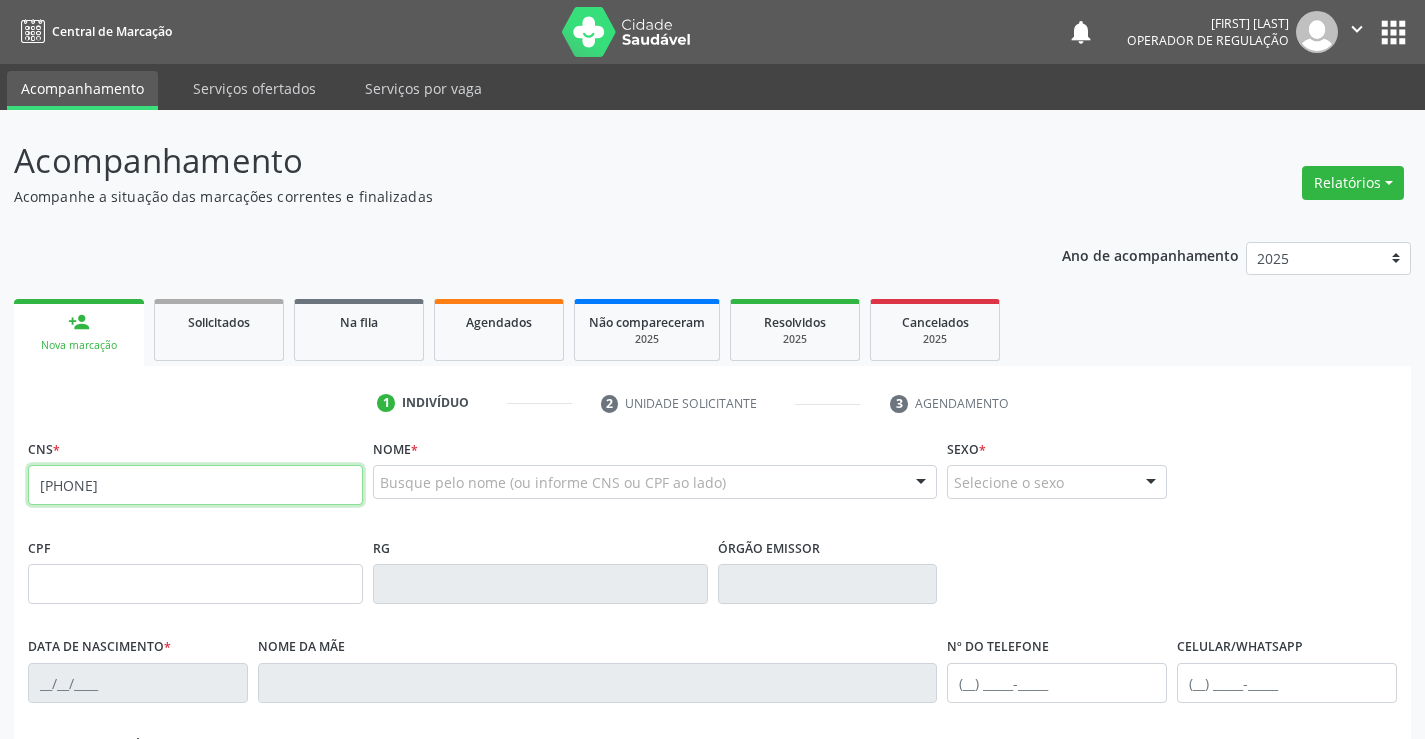 type on "[PHONE]" 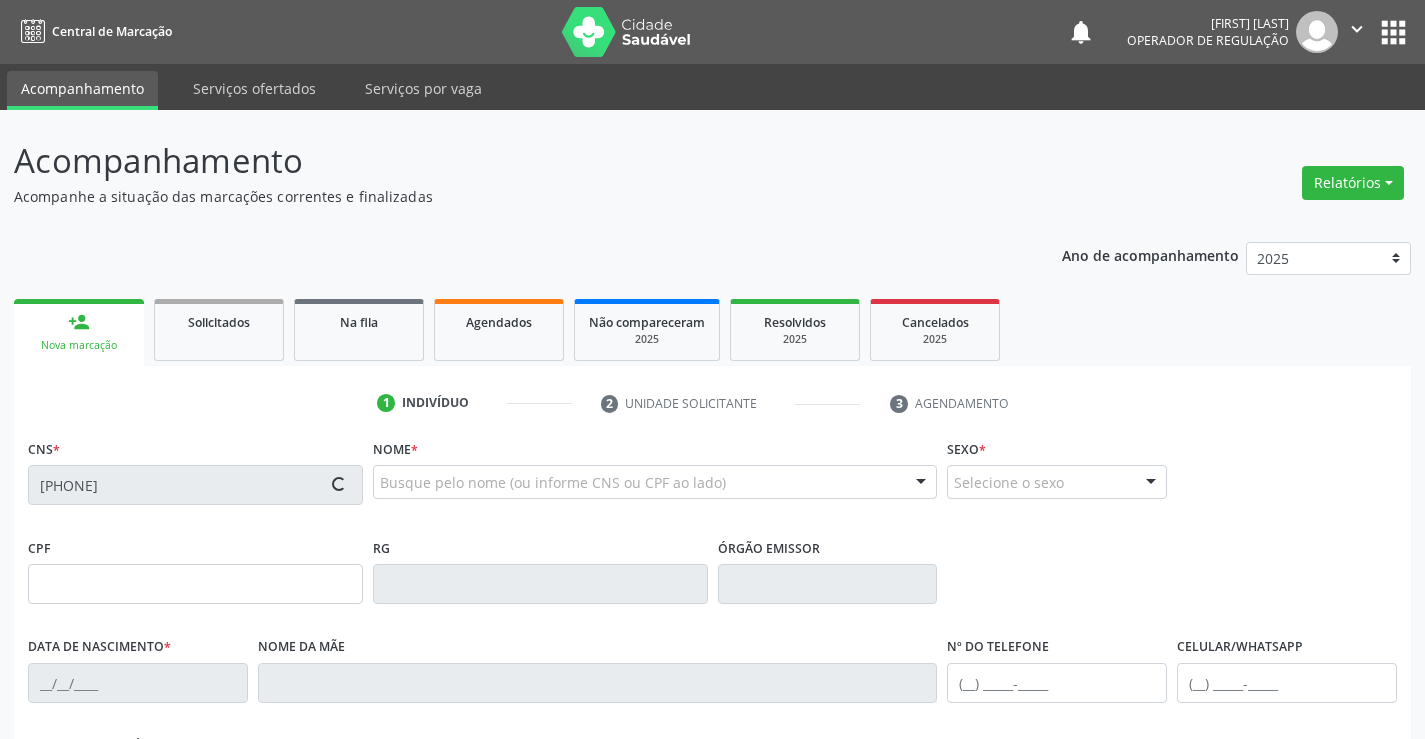 scroll, scrollTop: 345, scrollLeft: 0, axis: vertical 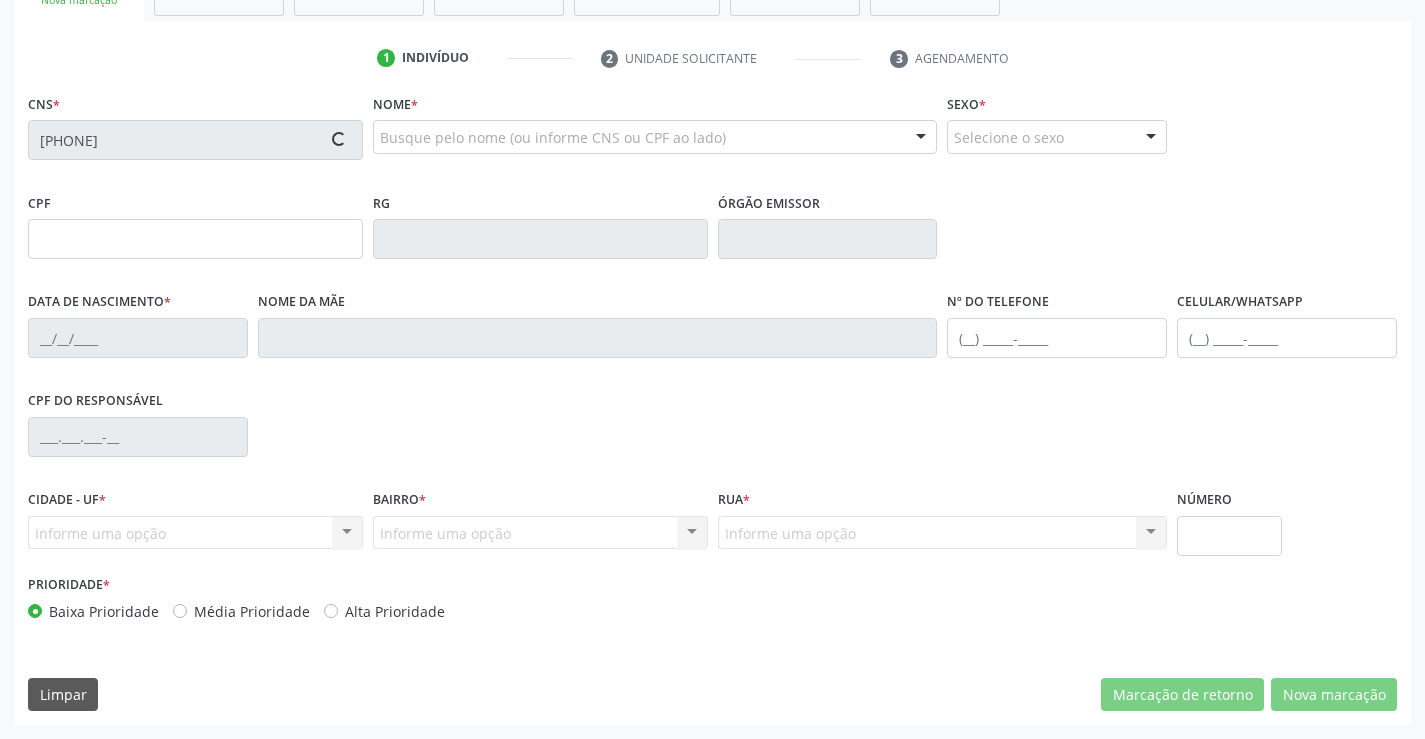 type on "[DATE]" 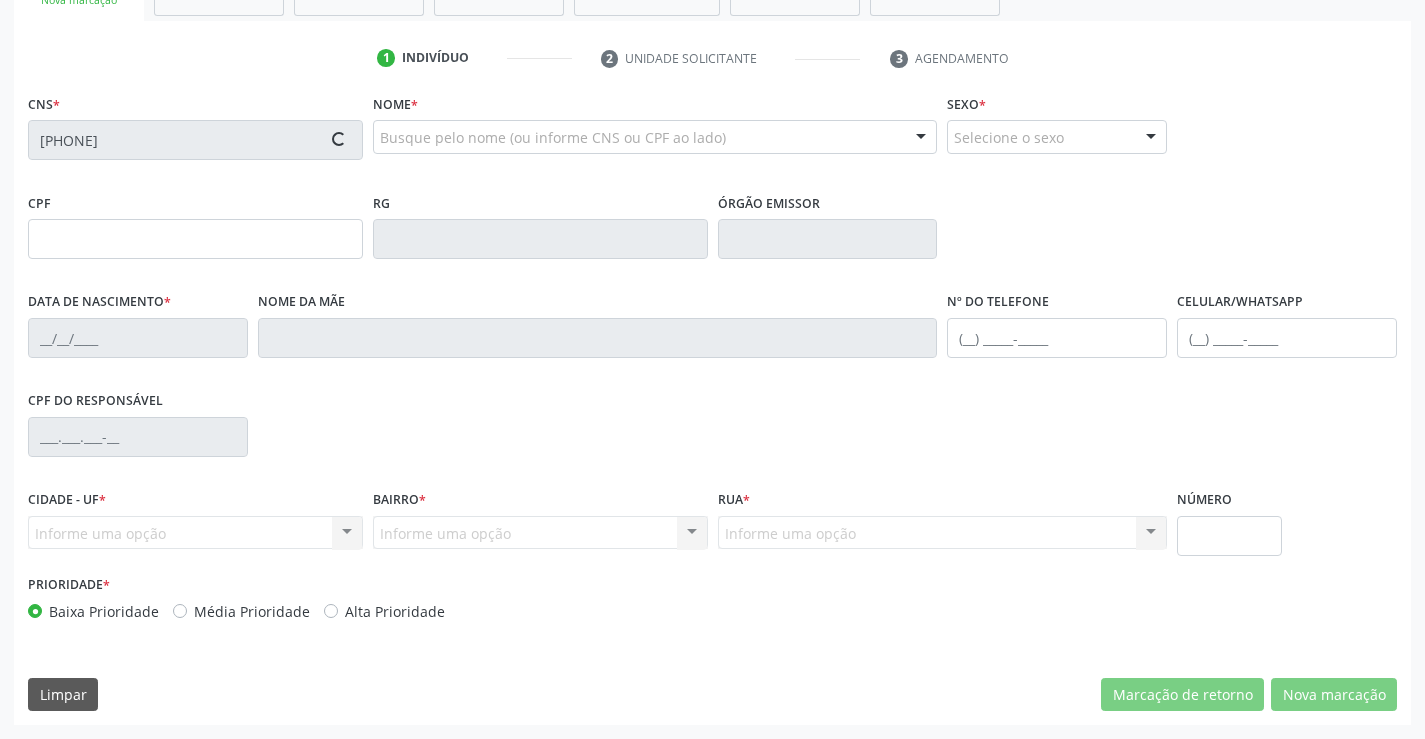 type on "([AREA]) [PHONE]" 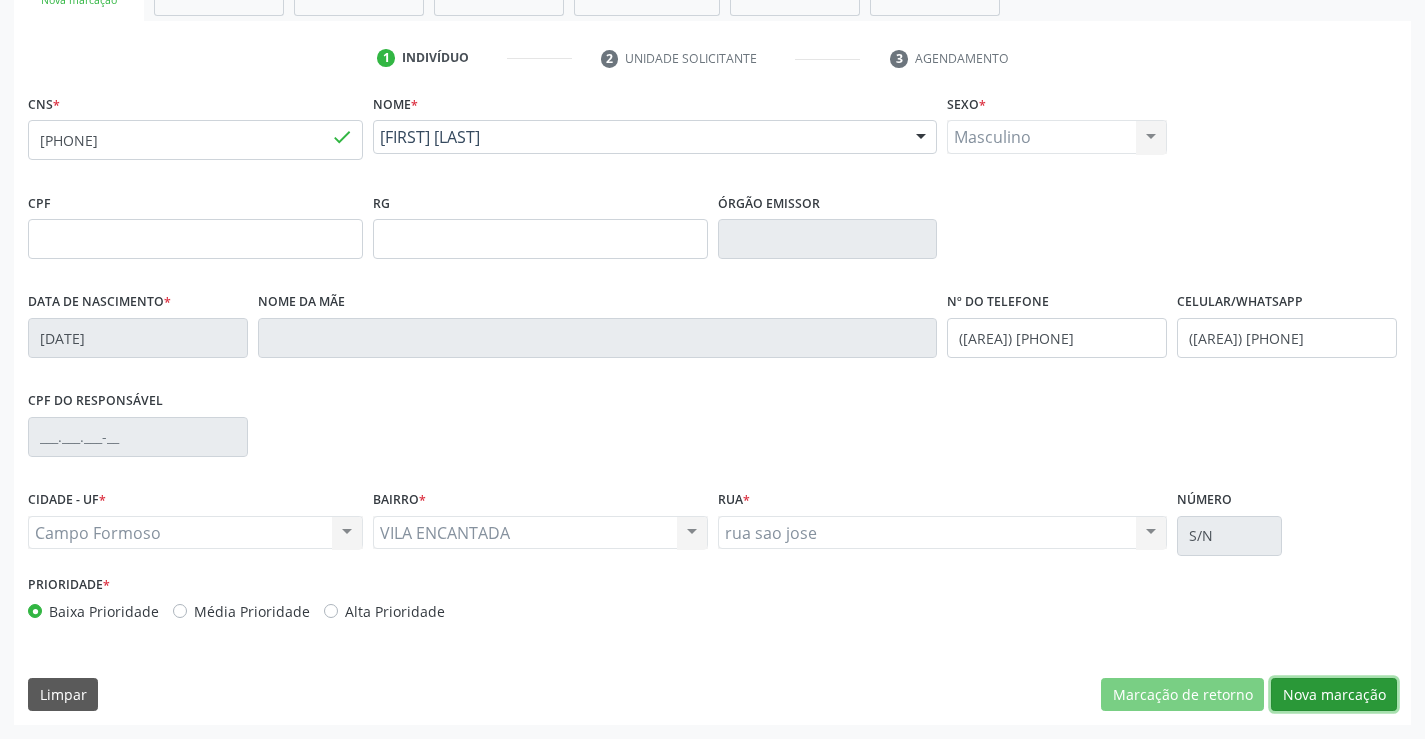 click on "Nova marcação" at bounding box center [1334, 695] 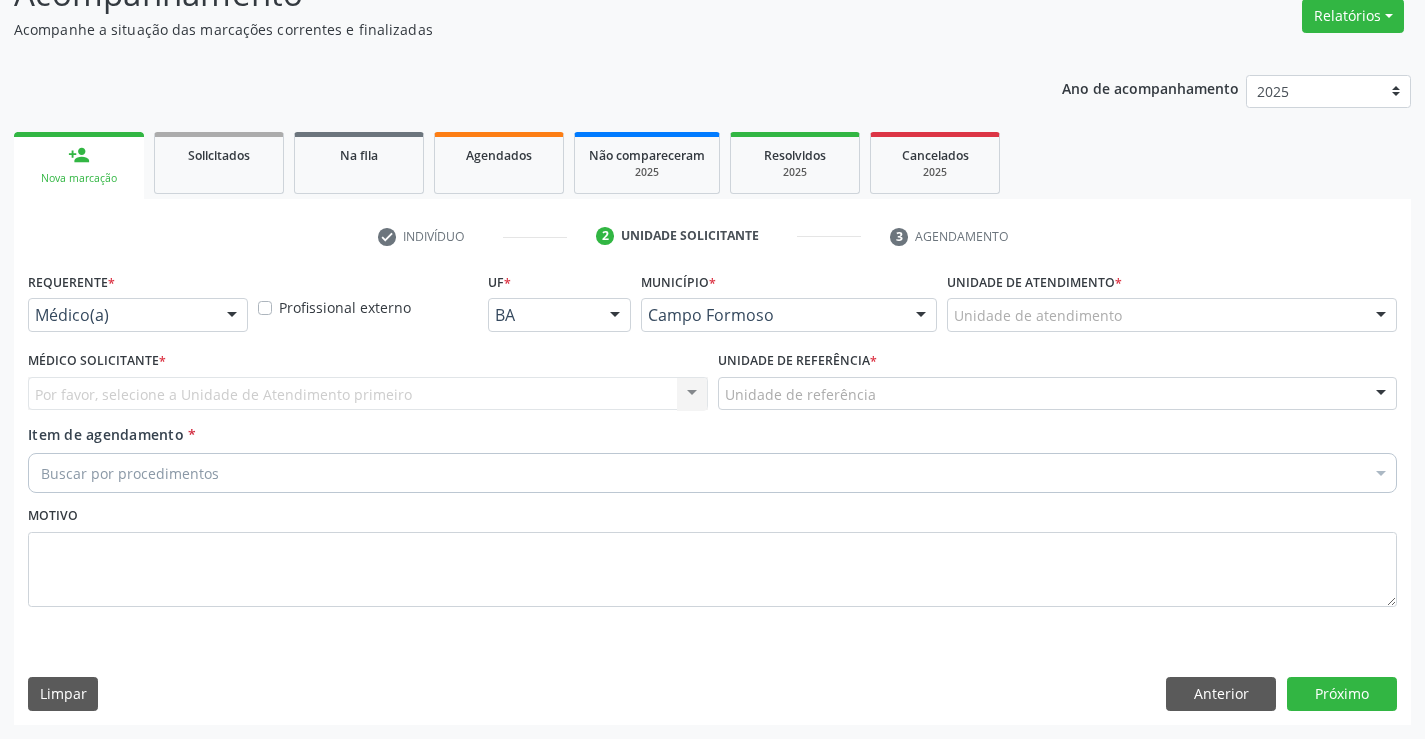 scroll, scrollTop: 167, scrollLeft: 0, axis: vertical 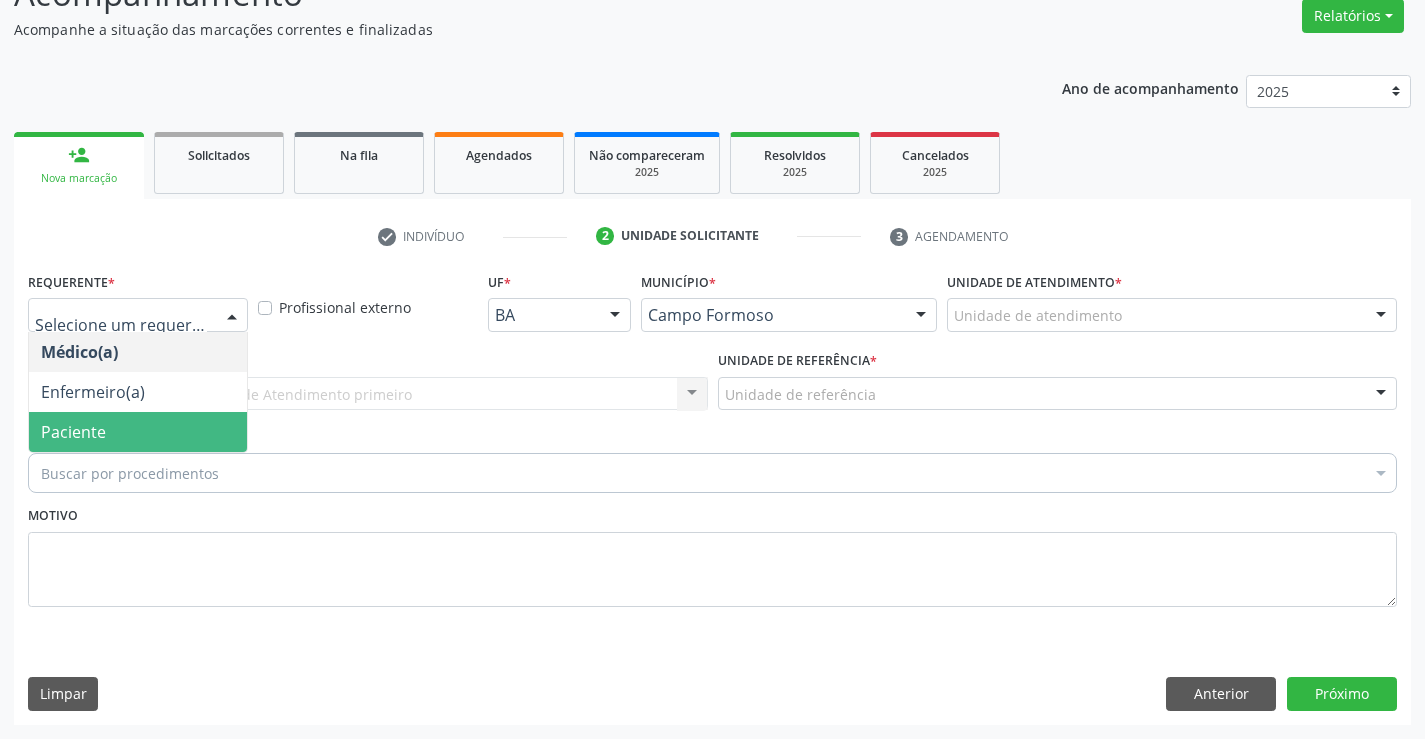 click on "Paciente" at bounding box center [138, 432] 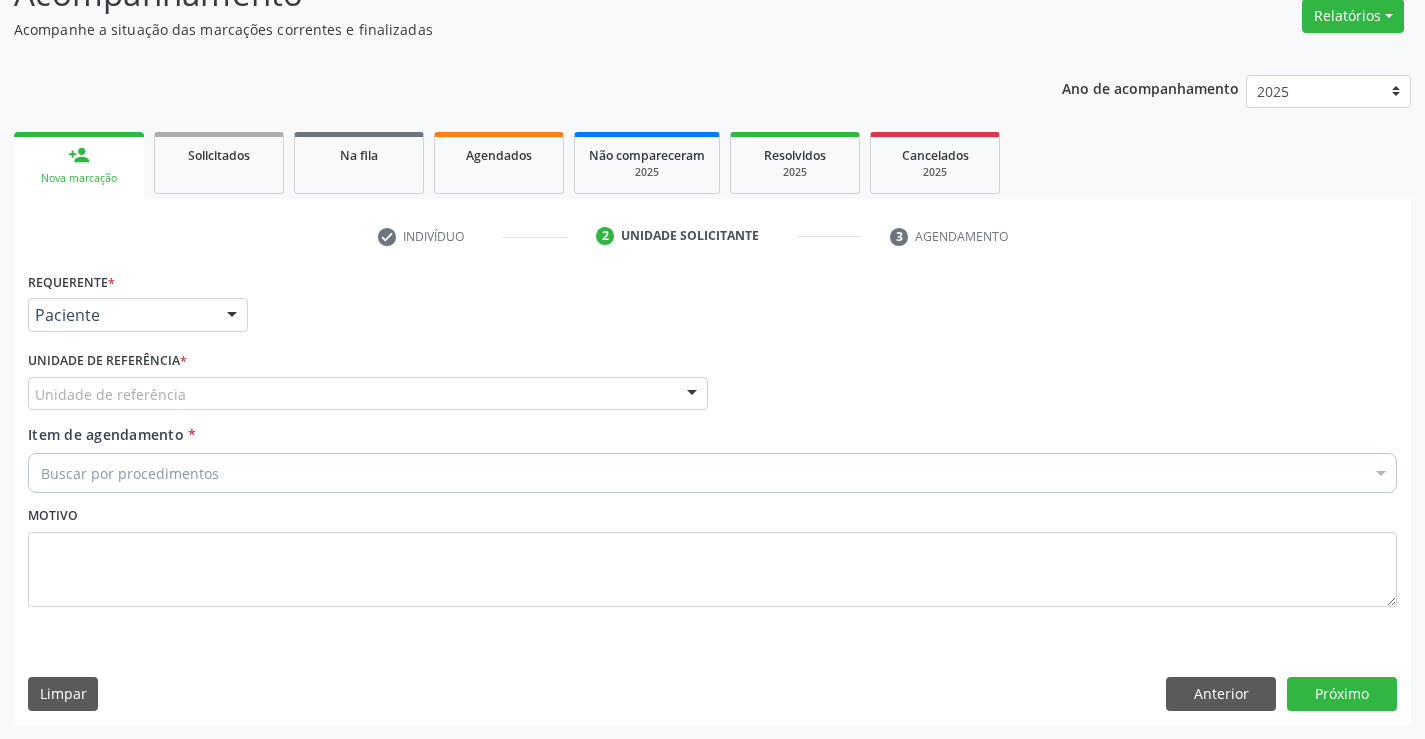 click on "Unidade de referência" at bounding box center (368, 394) 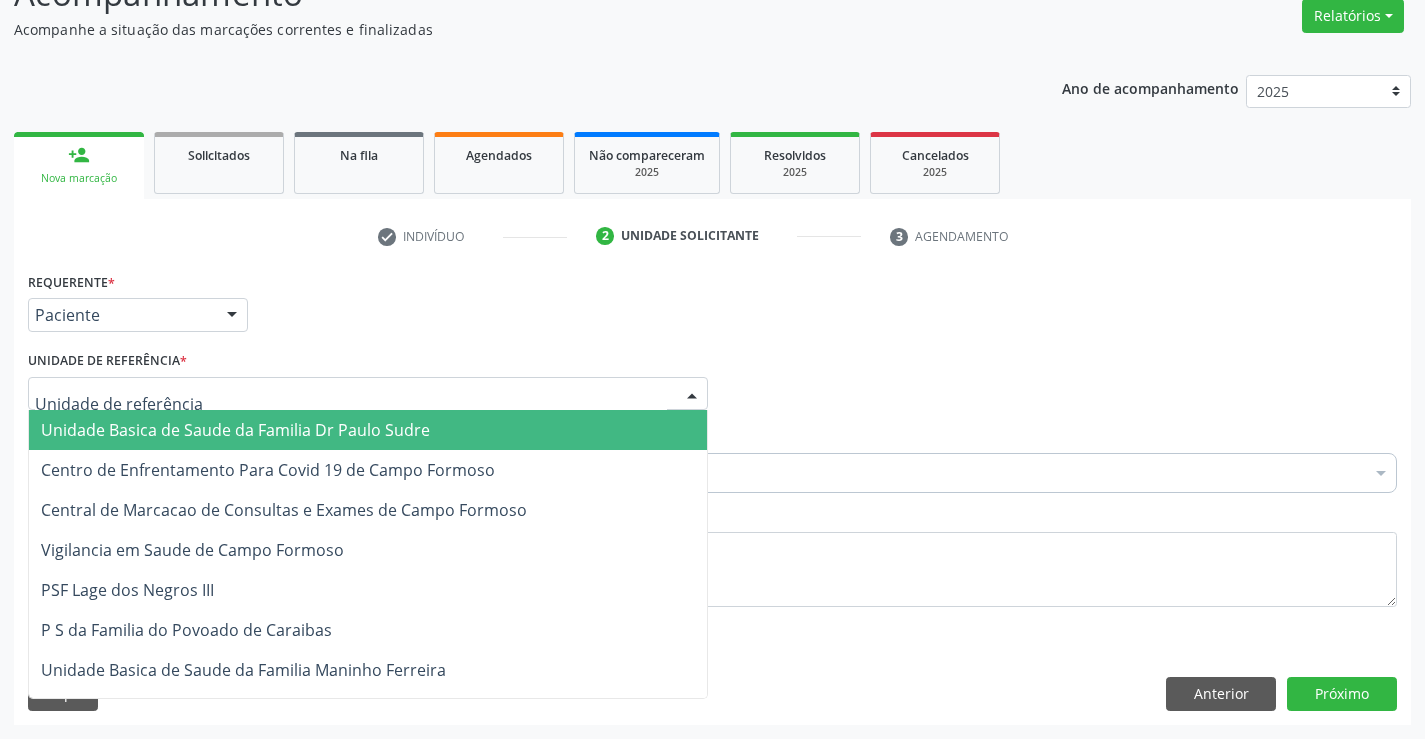 click on "Unidade Basica de Saude da Familia Dr Paulo Sudre" at bounding box center [235, 430] 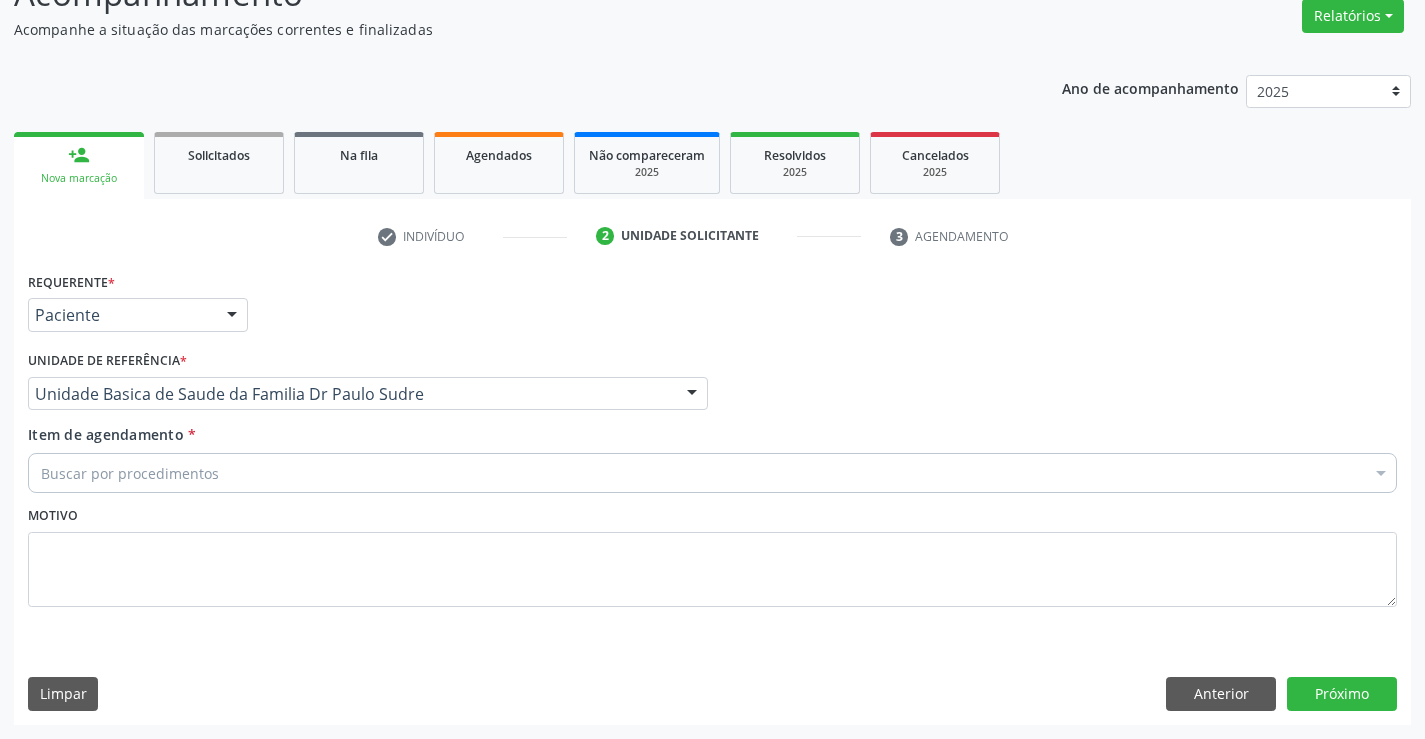click on "Buscar por procedimentos" at bounding box center (712, 473) 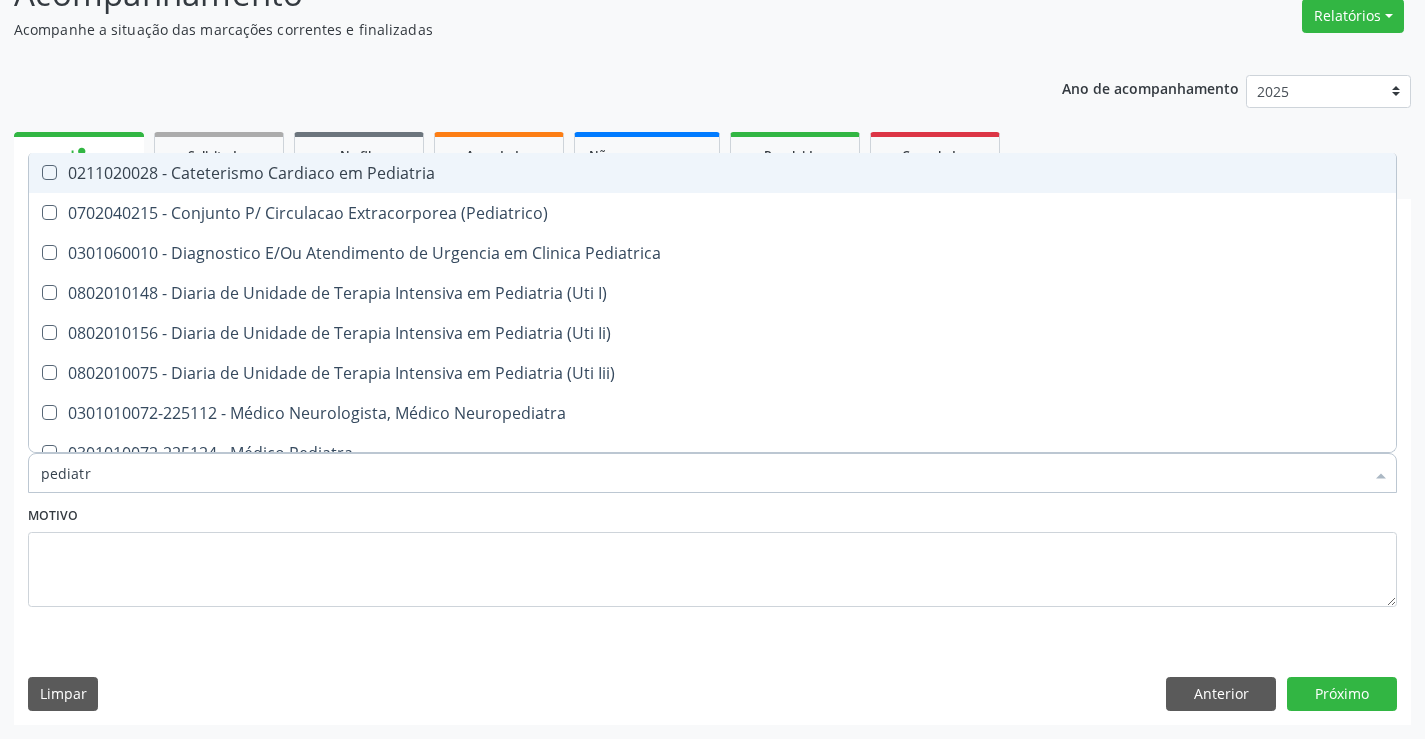 type on "pediatra" 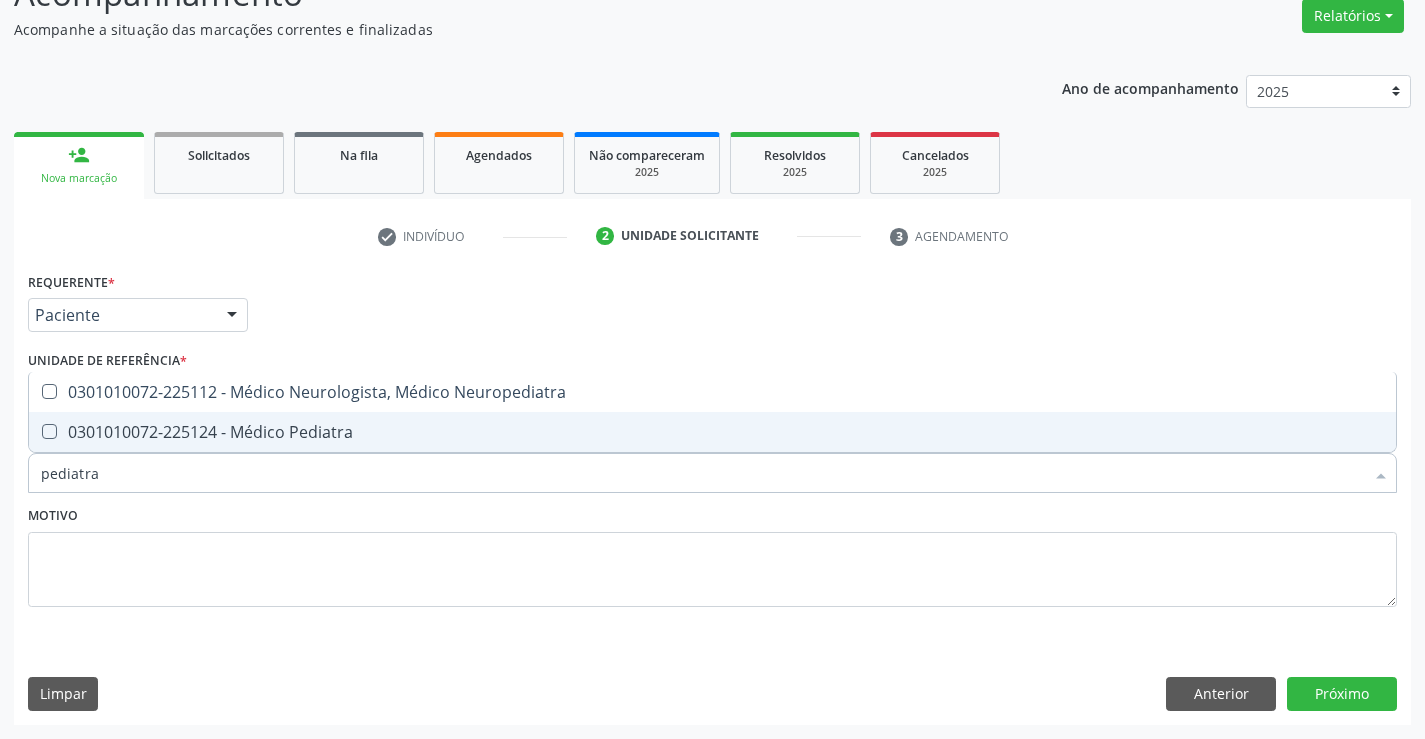 click on "0301010072-225124 - Médico Pediatra" at bounding box center (712, 432) 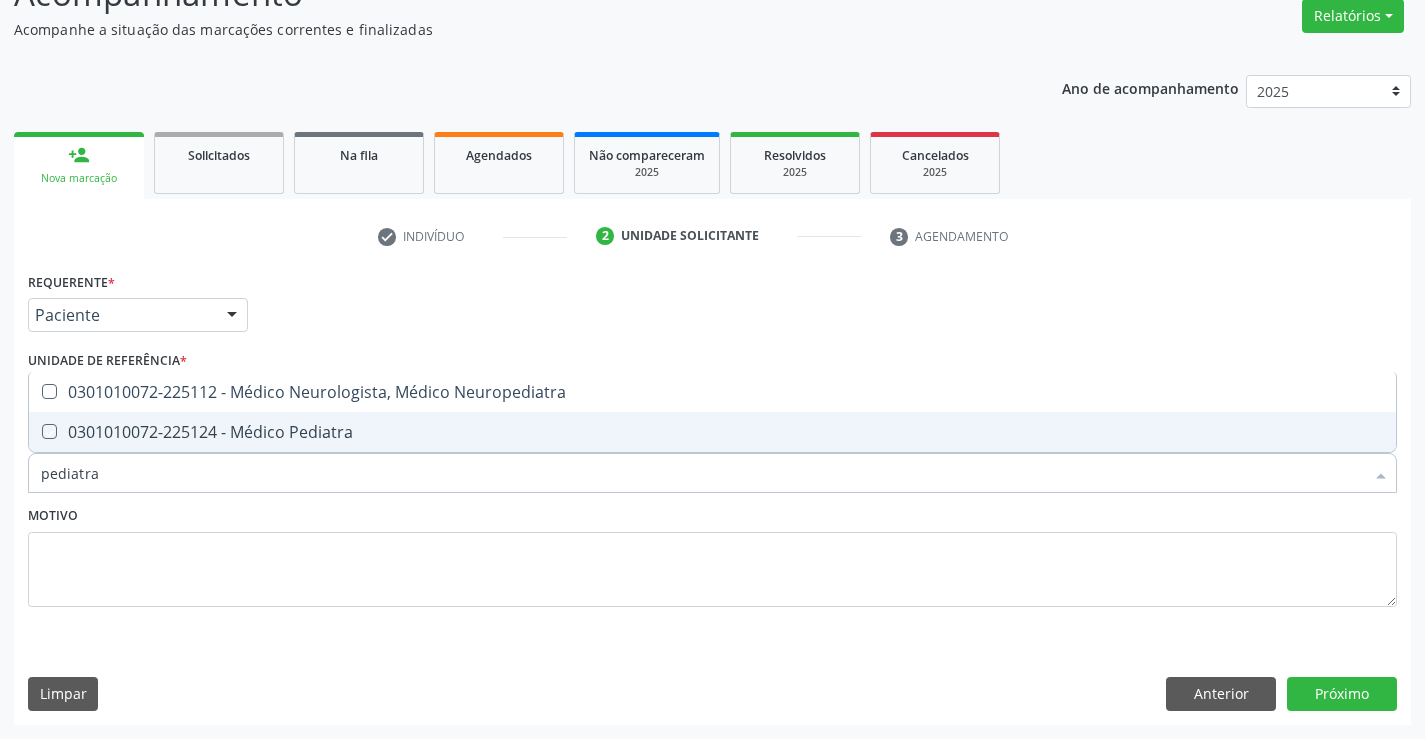 checkbox on "true" 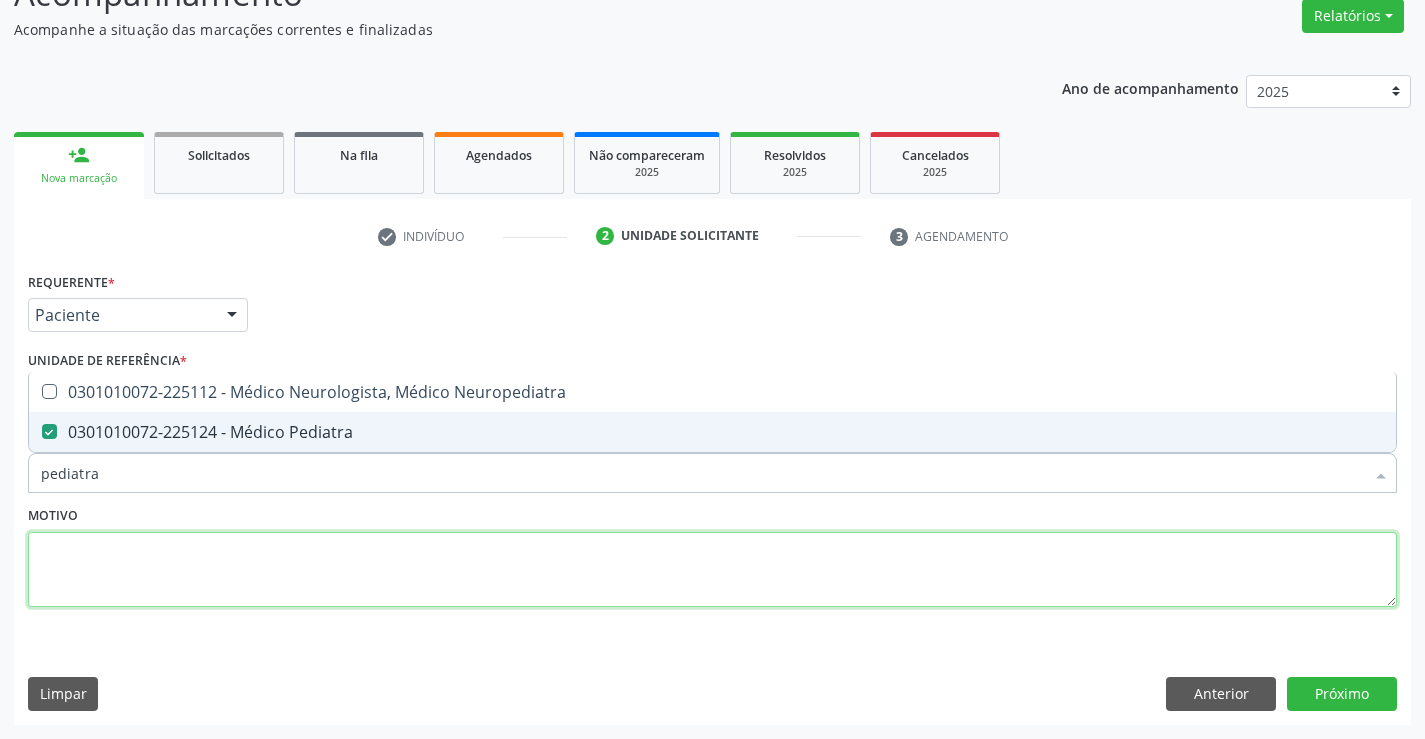 click at bounding box center [712, 570] 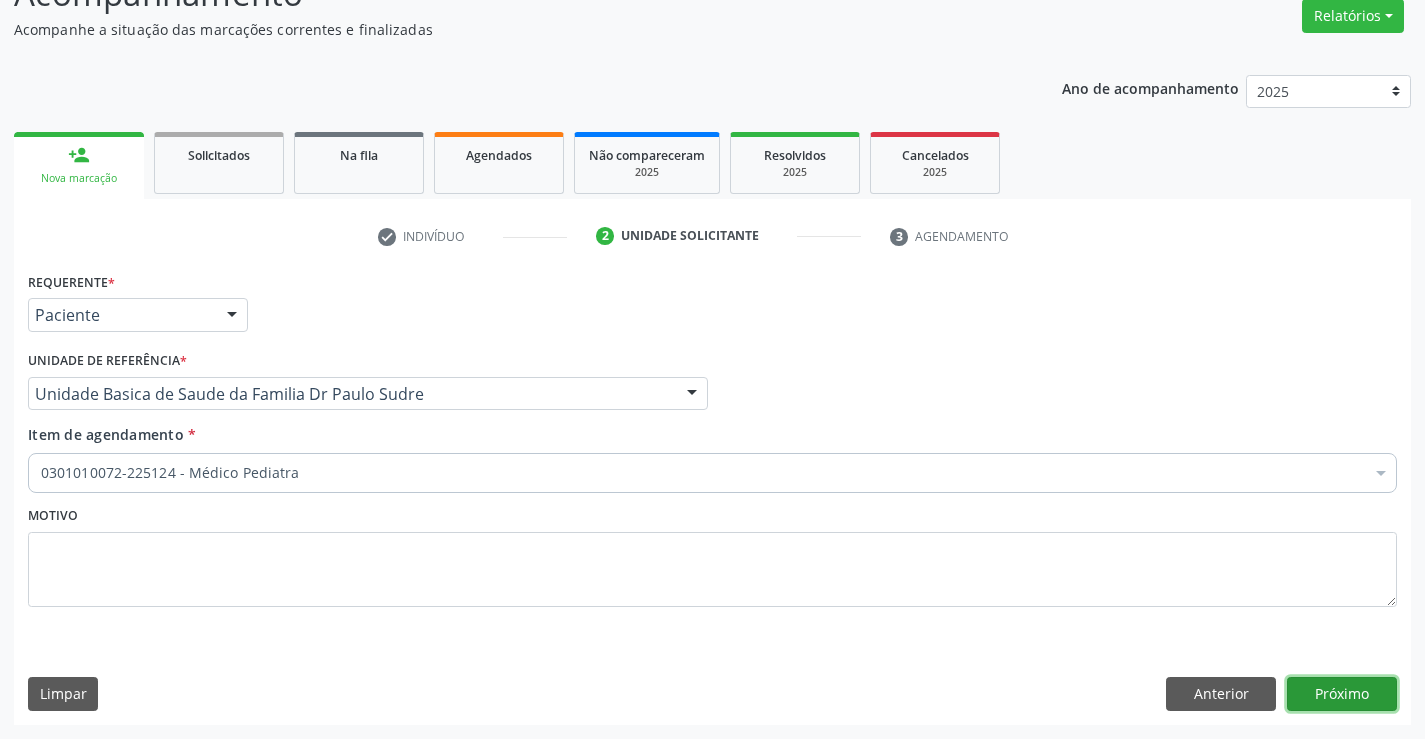 click on "Próximo" at bounding box center [1342, 694] 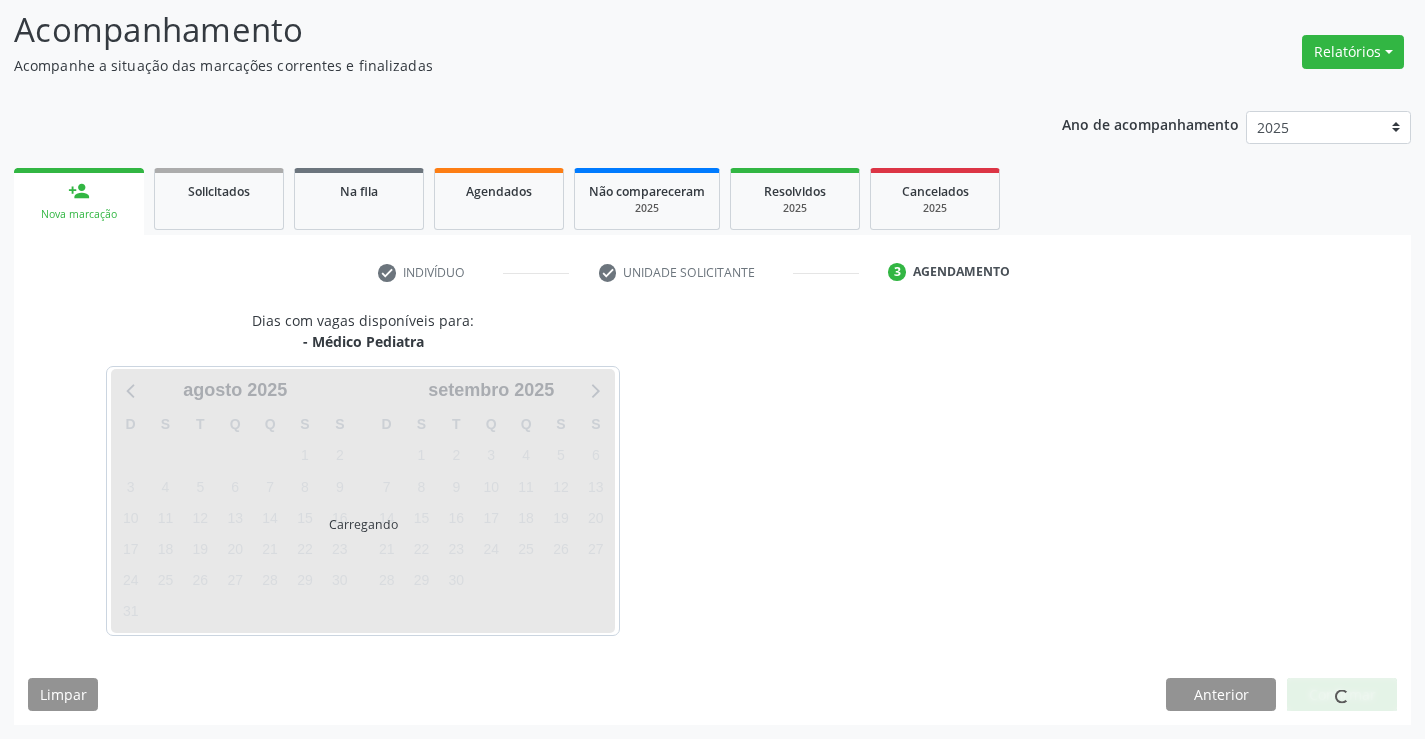 scroll, scrollTop: 131, scrollLeft: 0, axis: vertical 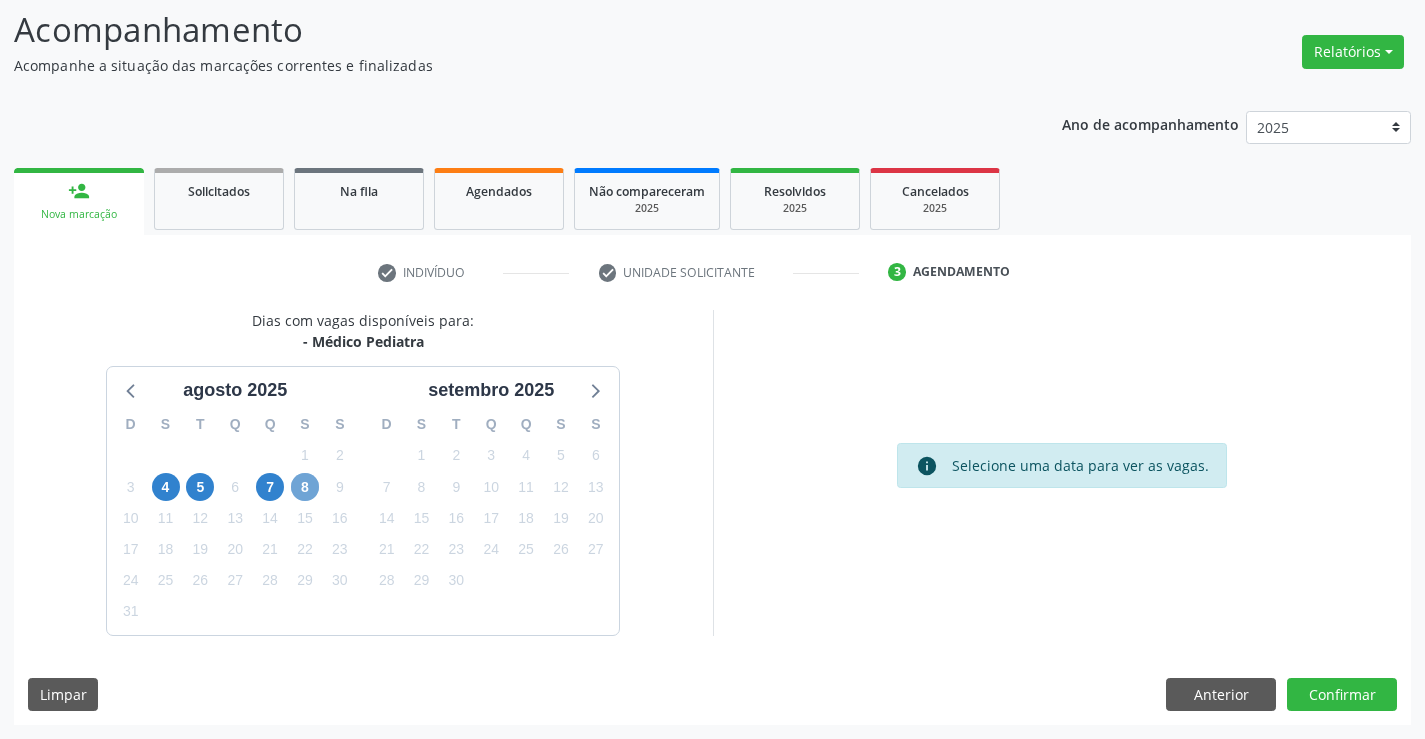 click on "8" at bounding box center (305, 487) 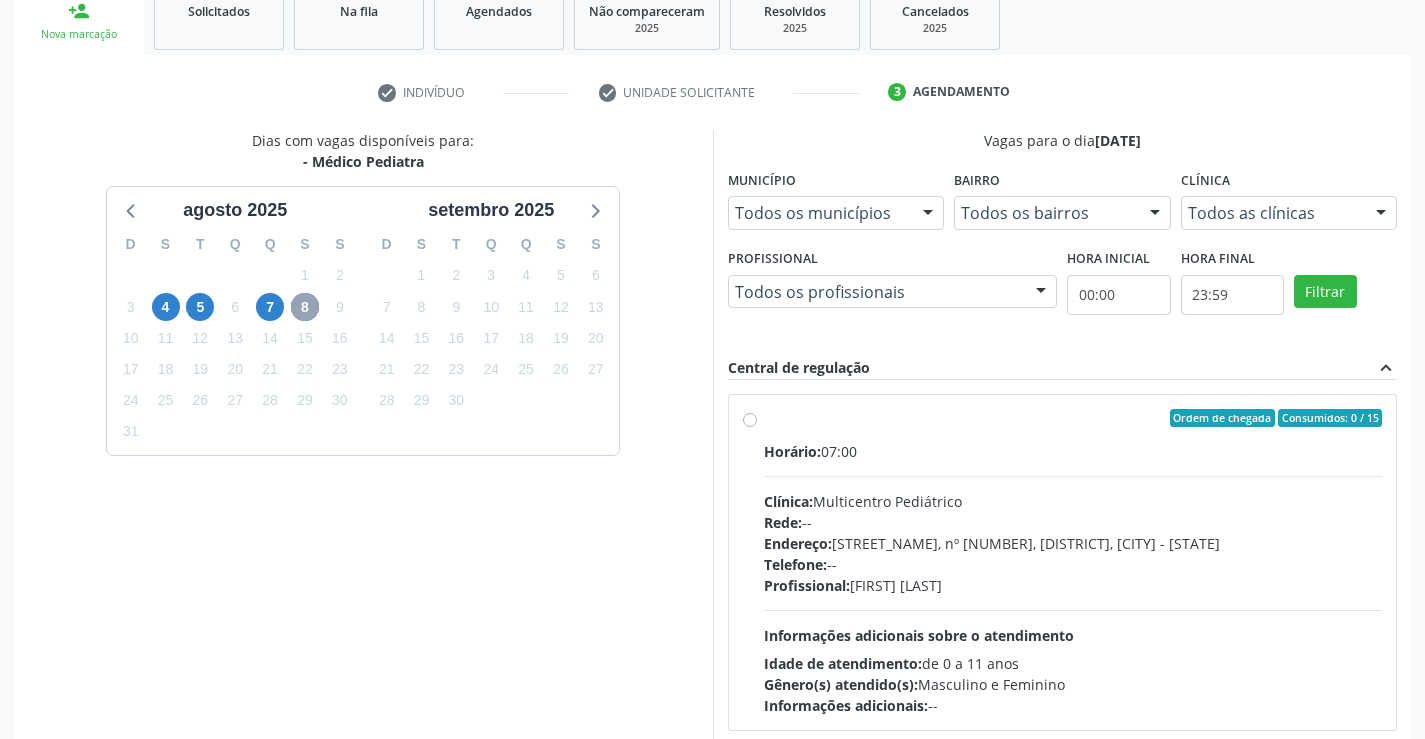 scroll, scrollTop: 420, scrollLeft: 0, axis: vertical 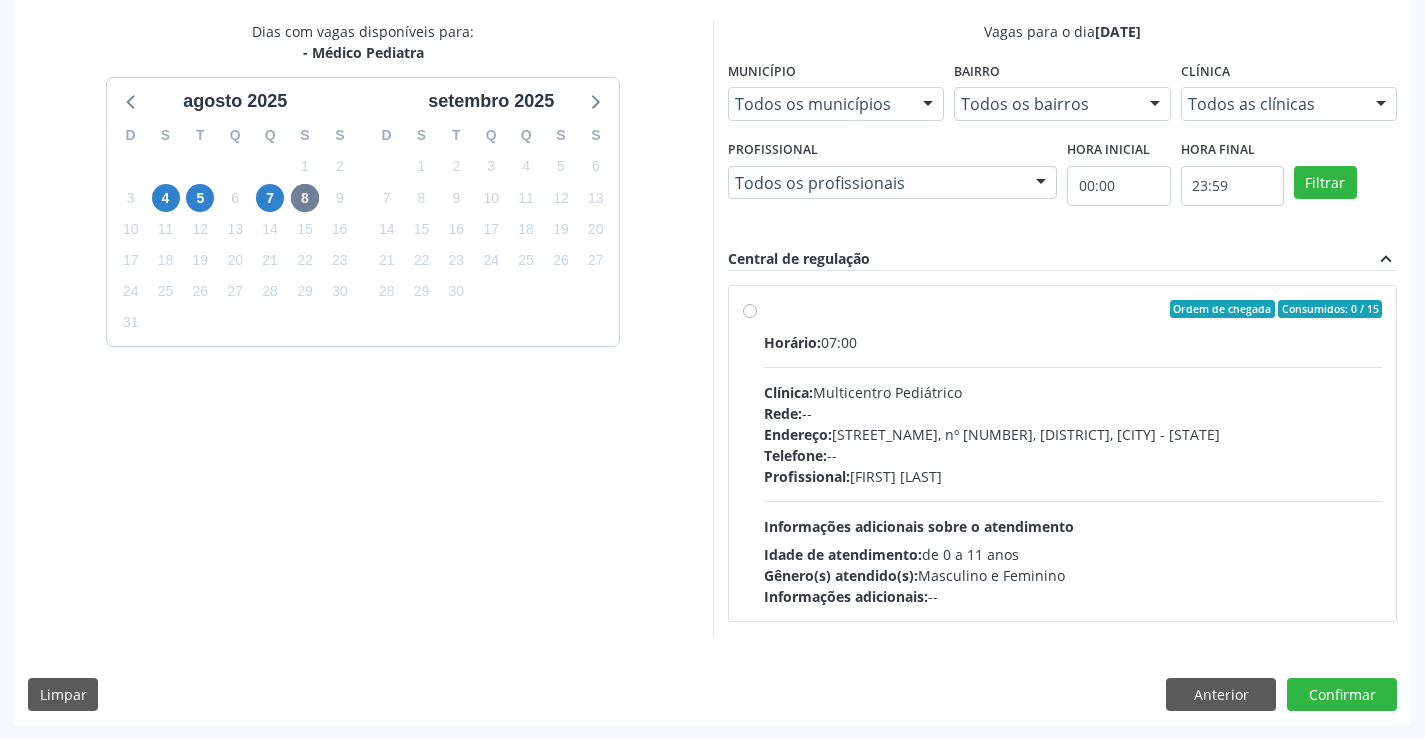 click on "Ordem de chegada
Consumidos: 0 / 15" at bounding box center (1073, 309) 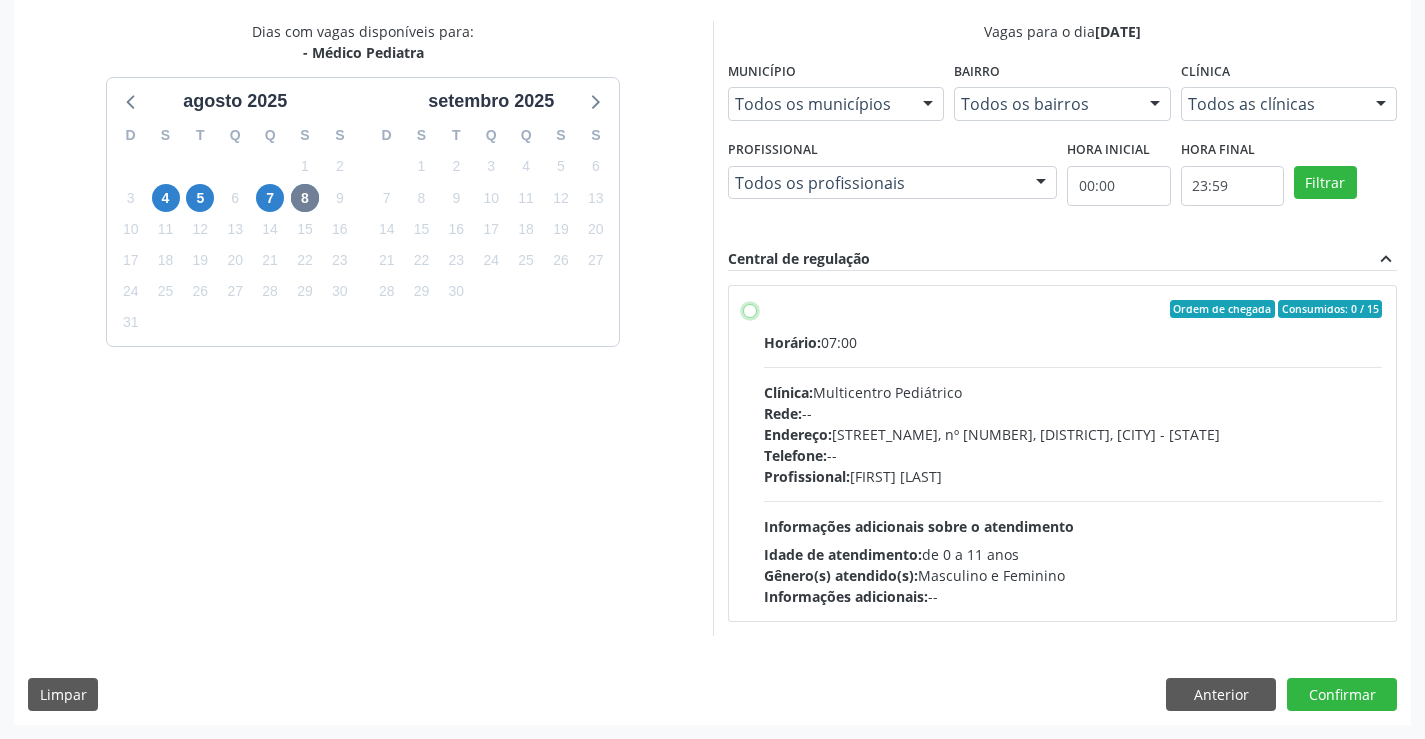 click on "Ordem de chegada
Consumidos: 0 / 15
Horário:   07:00
Clínica:  Multicentro Pediátrico
Rede:
--
Endereço:   Antigo Casa Grande, nº 37, Centro, Campo Formoso - BA
Telefone:   --
Profissional:
[FIRST] [LAST]
Informações adicionais sobre o atendimento
Idade de atendimento:
de 0 a 11 anos
Gênero(s) atendido(s):
Masculino e Feminino
Informações adicionais:
--" at bounding box center [750, 309] 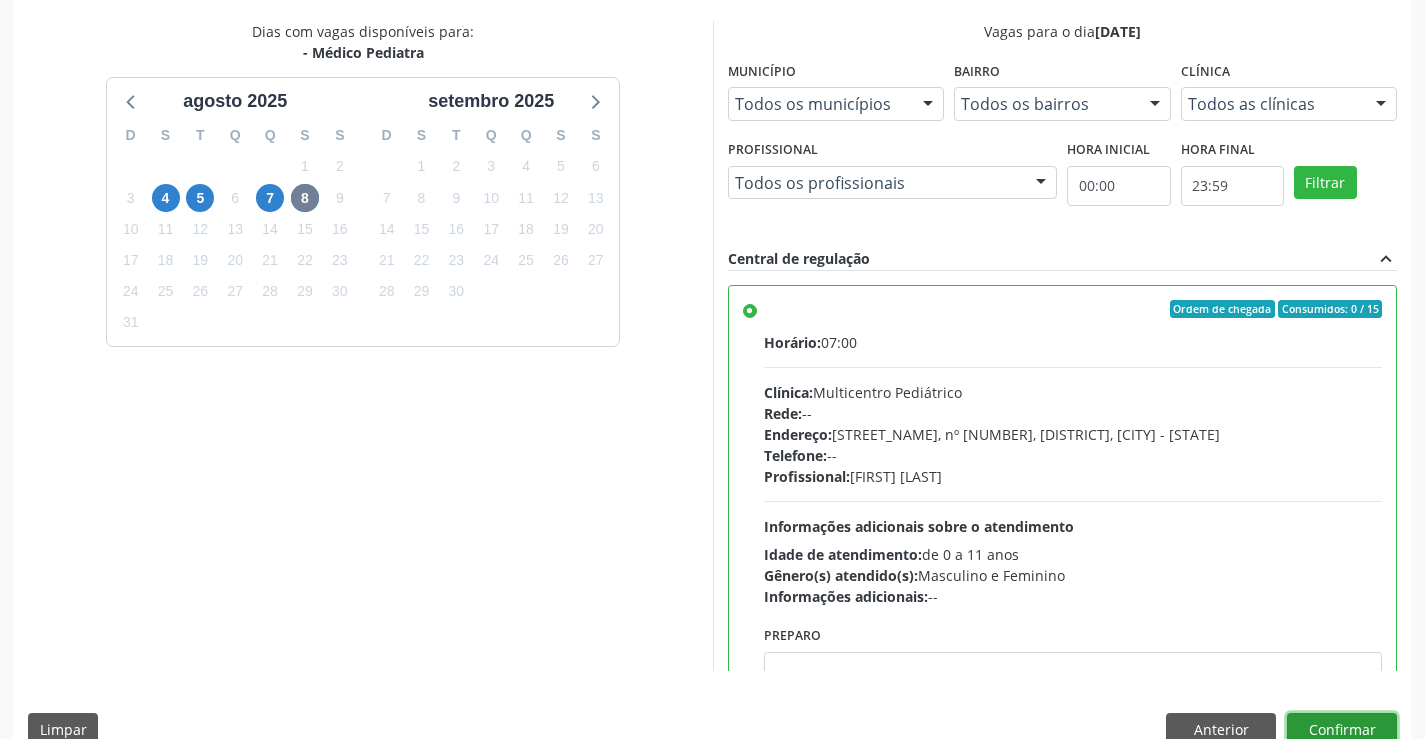 click on "Confirmar" at bounding box center (1342, 730) 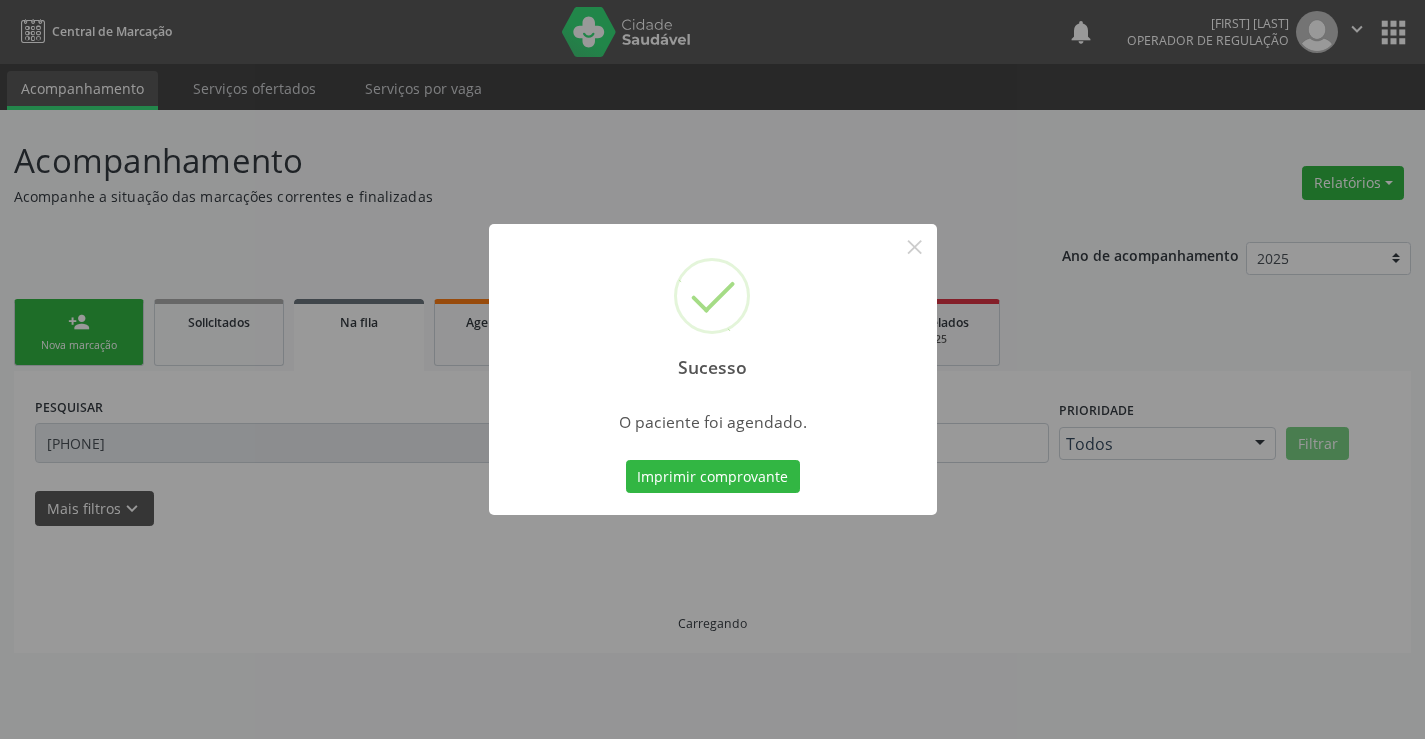 scroll, scrollTop: 0, scrollLeft: 0, axis: both 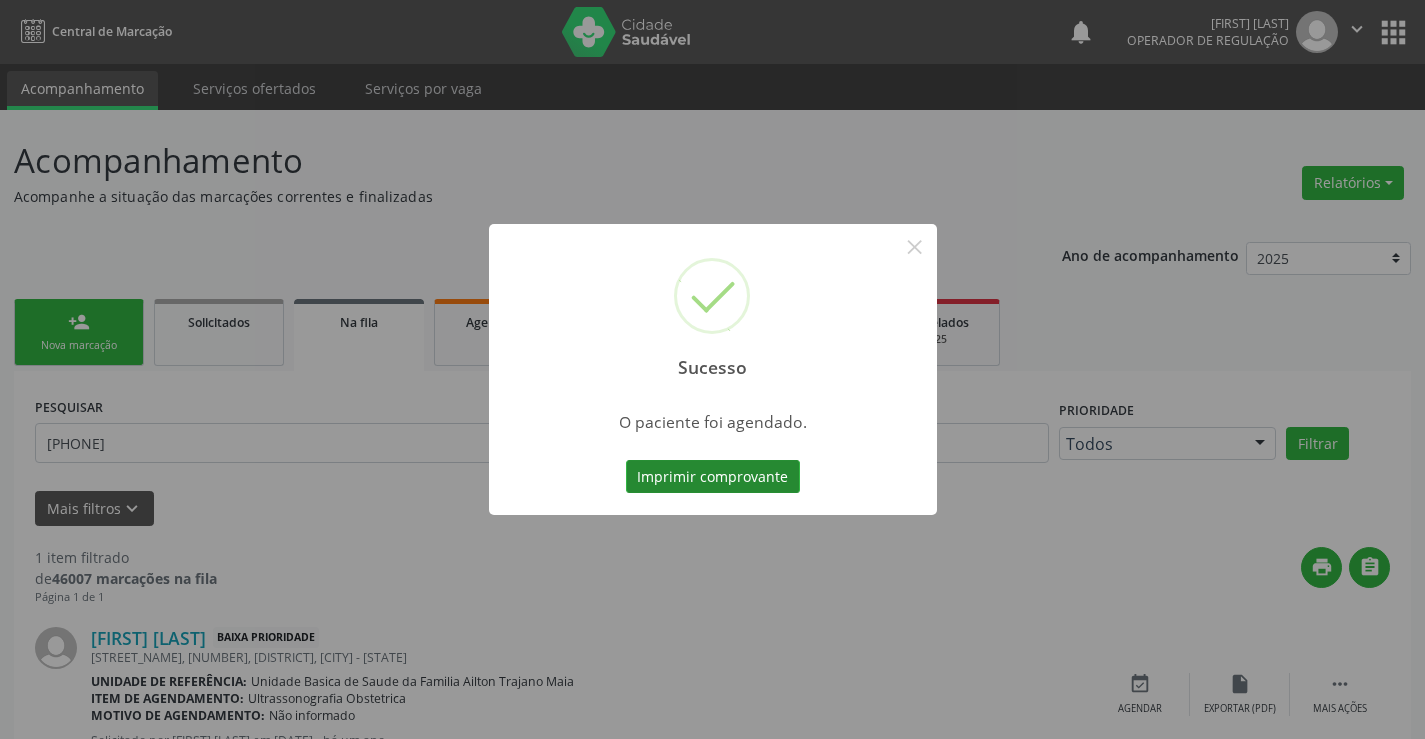 click on "Imprimir comprovante" at bounding box center [713, 477] 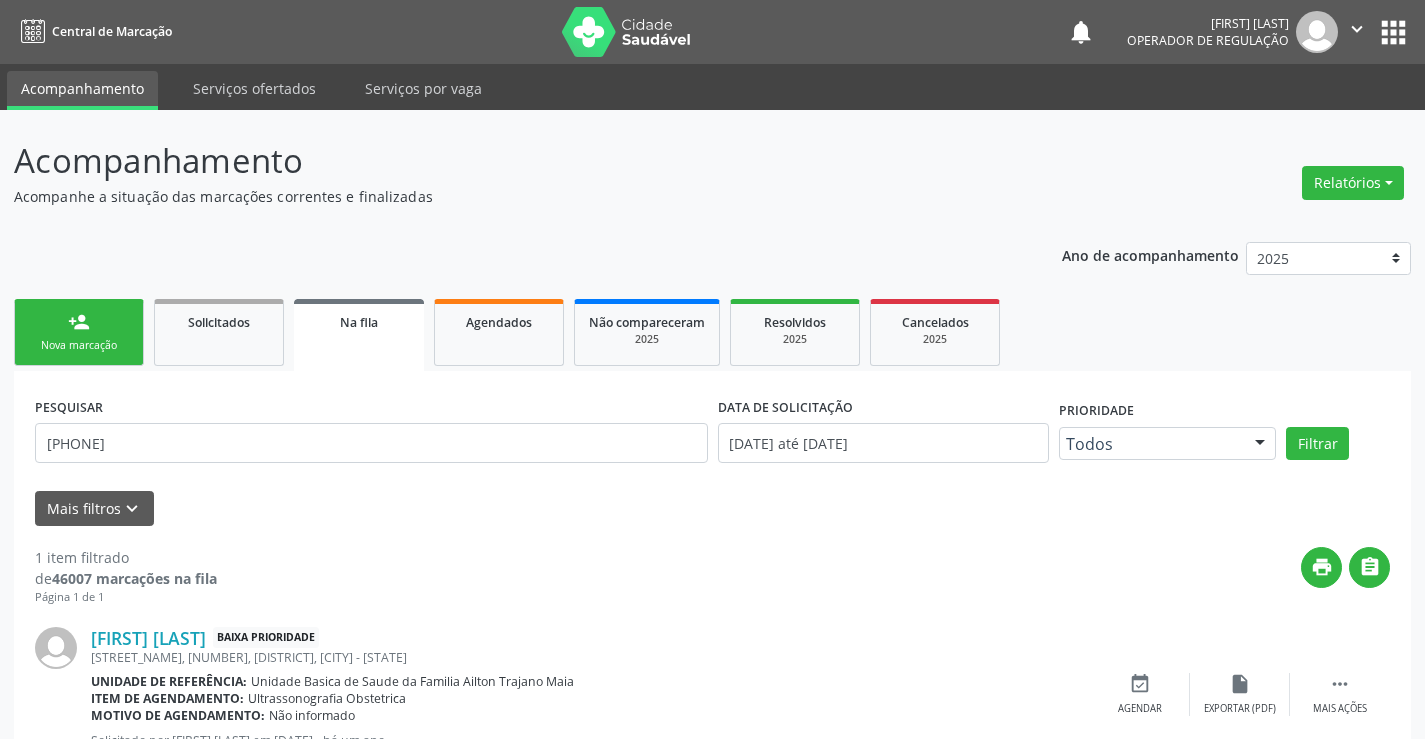click on "Nova marcação" at bounding box center [79, 345] 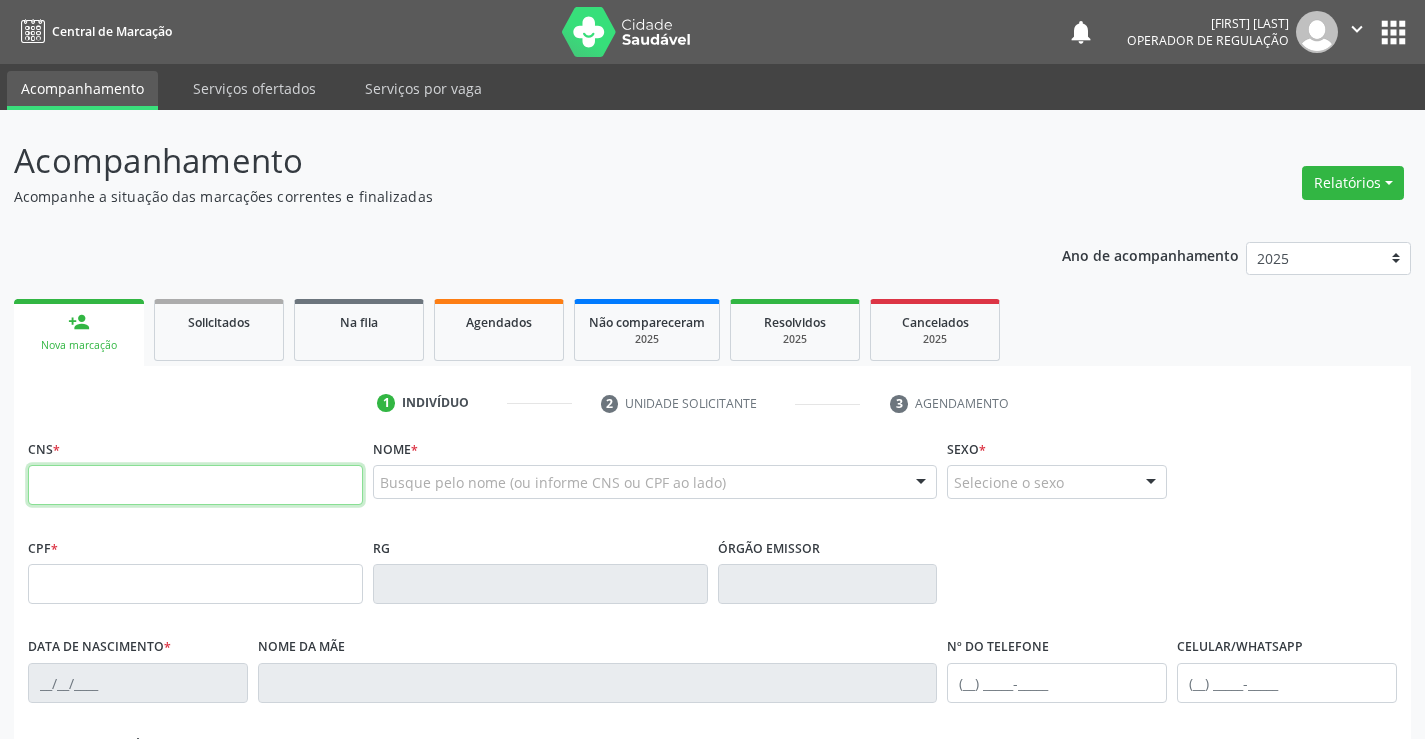 click at bounding box center [195, 485] 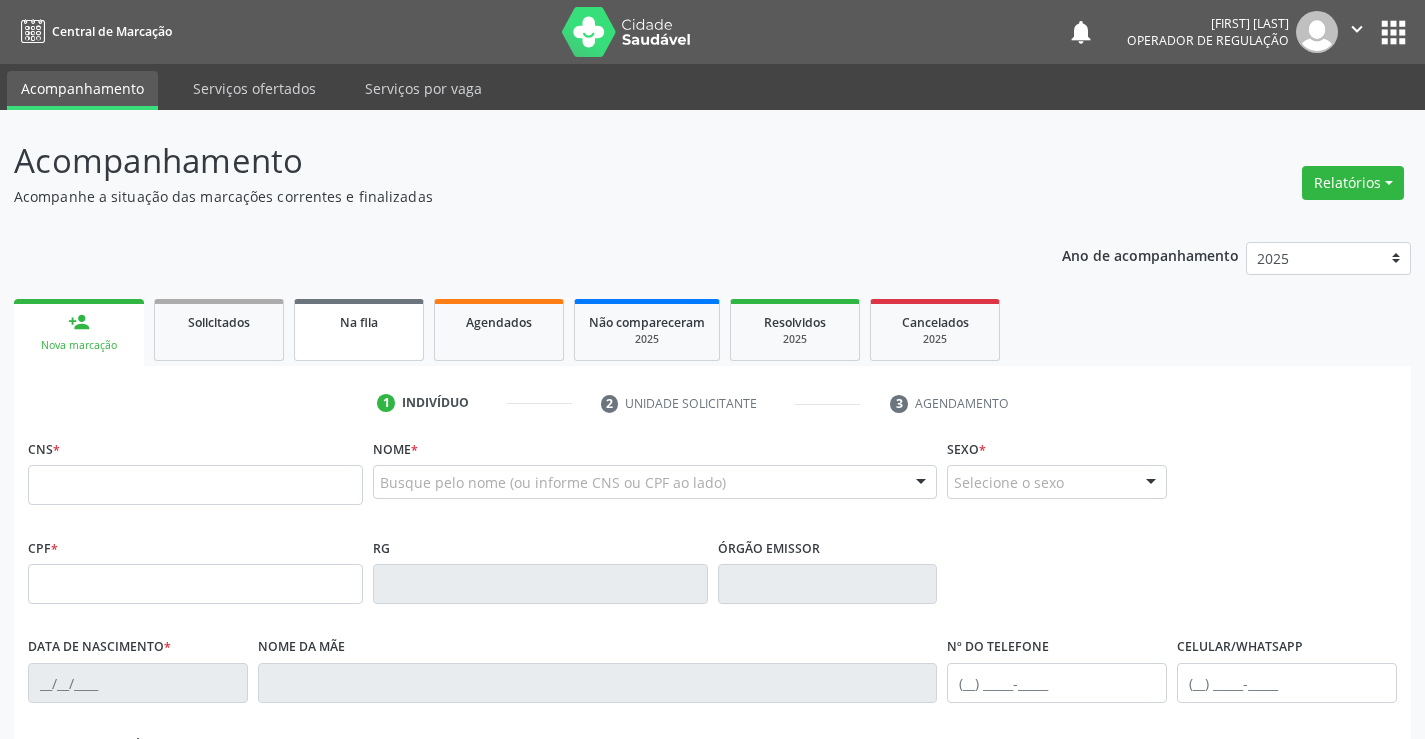 click on "Na fila" at bounding box center [359, 321] 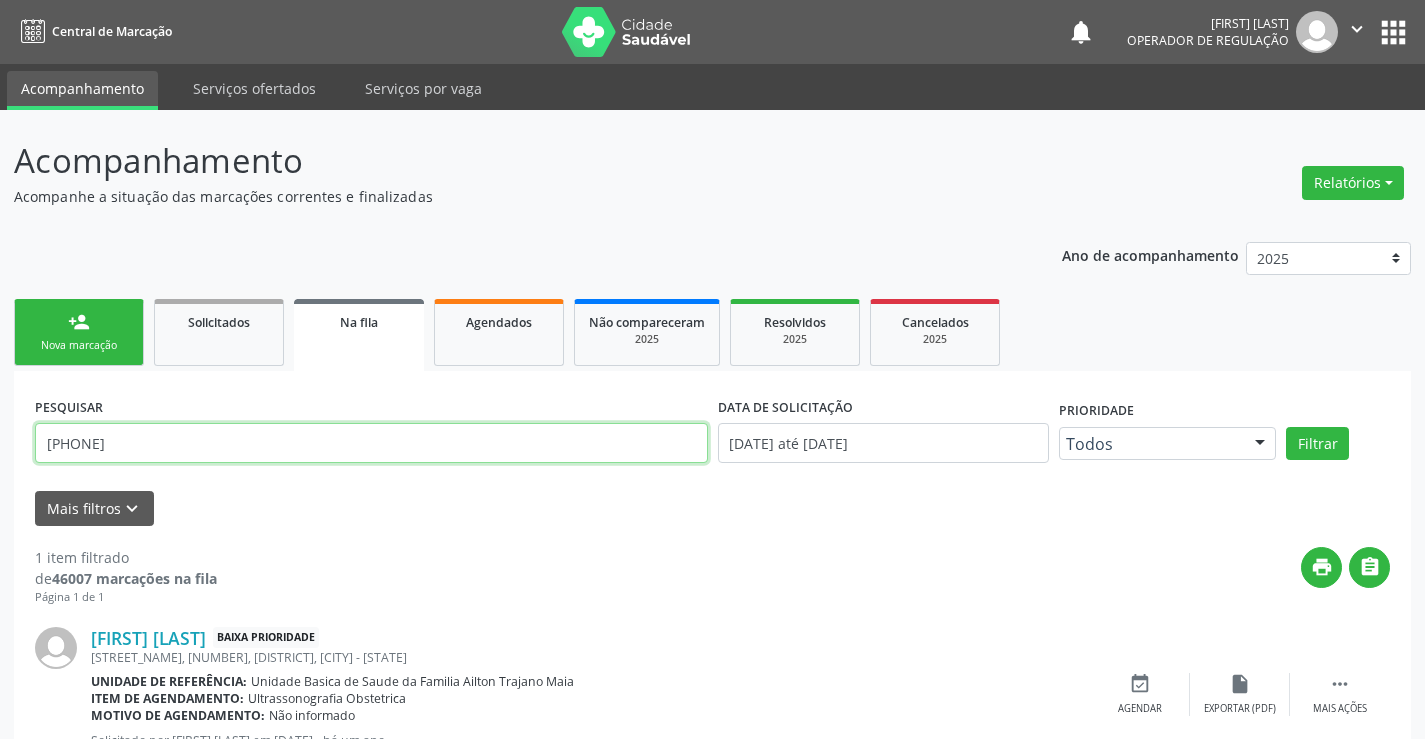 click on "[PHONE]" at bounding box center (371, 443) 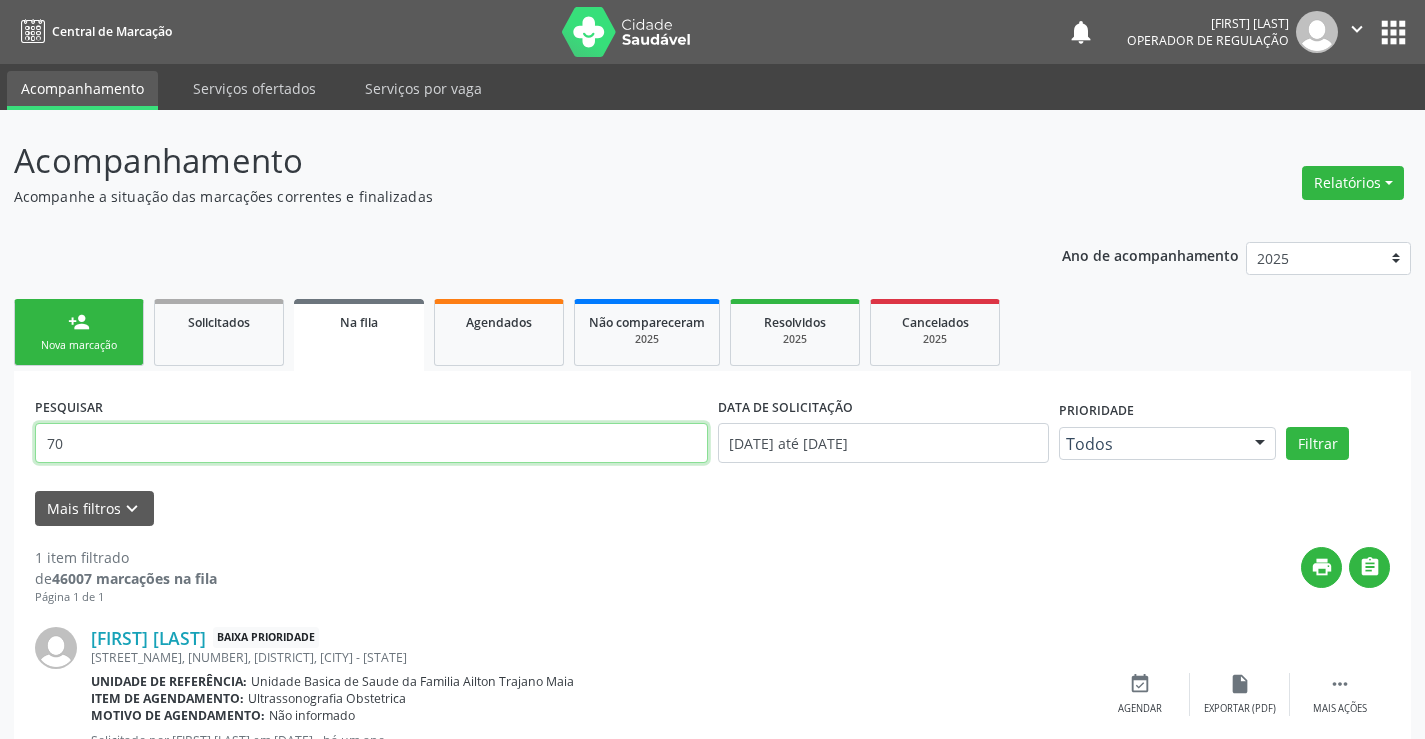 type on "7" 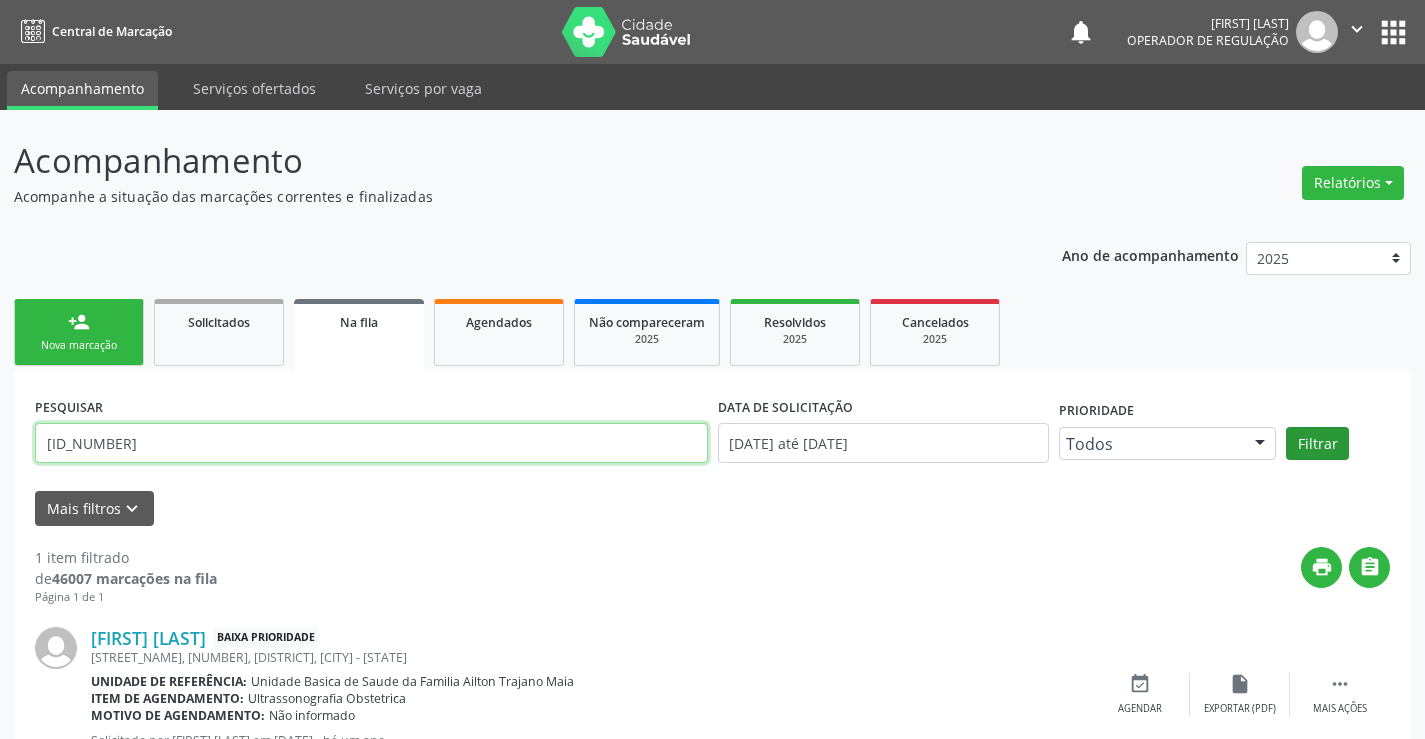 type on "[ID_NUMBER]" 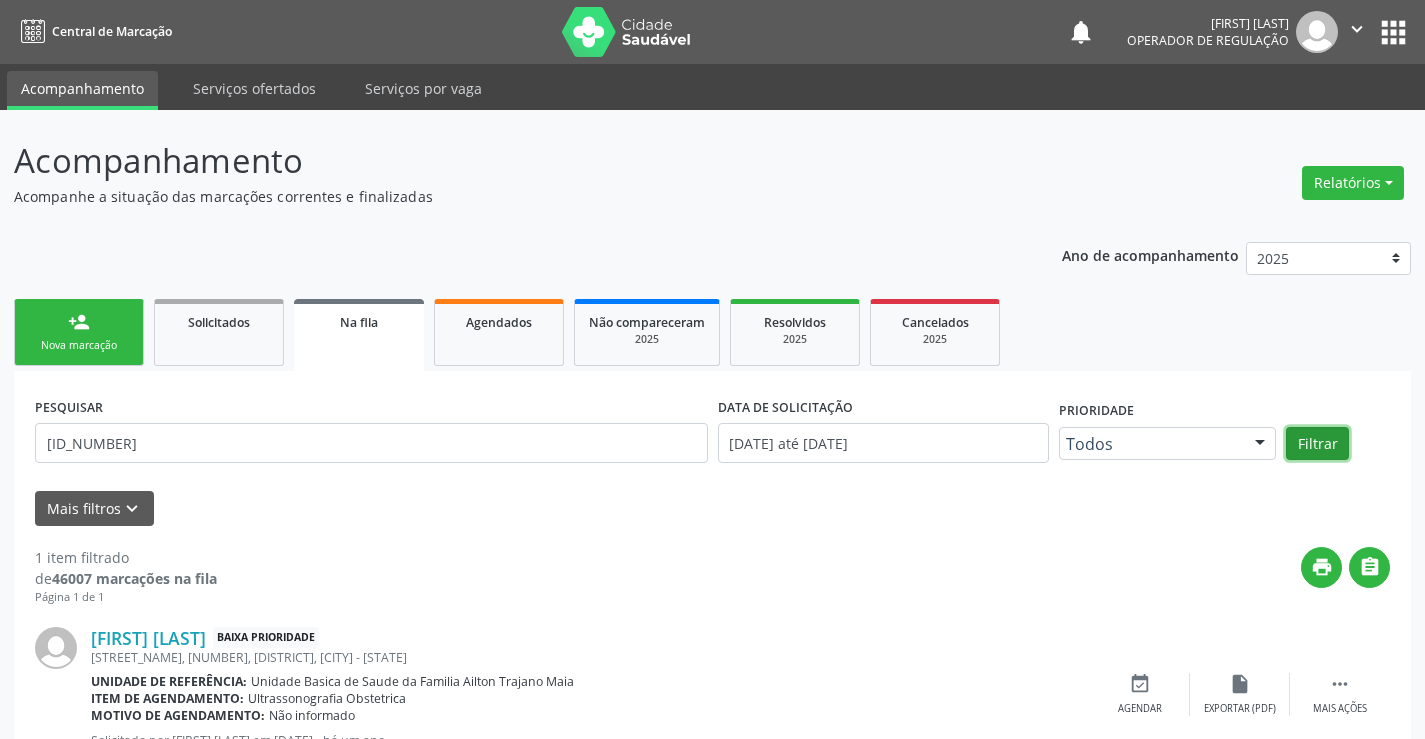 click on "Filtrar" at bounding box center (1317, 444) 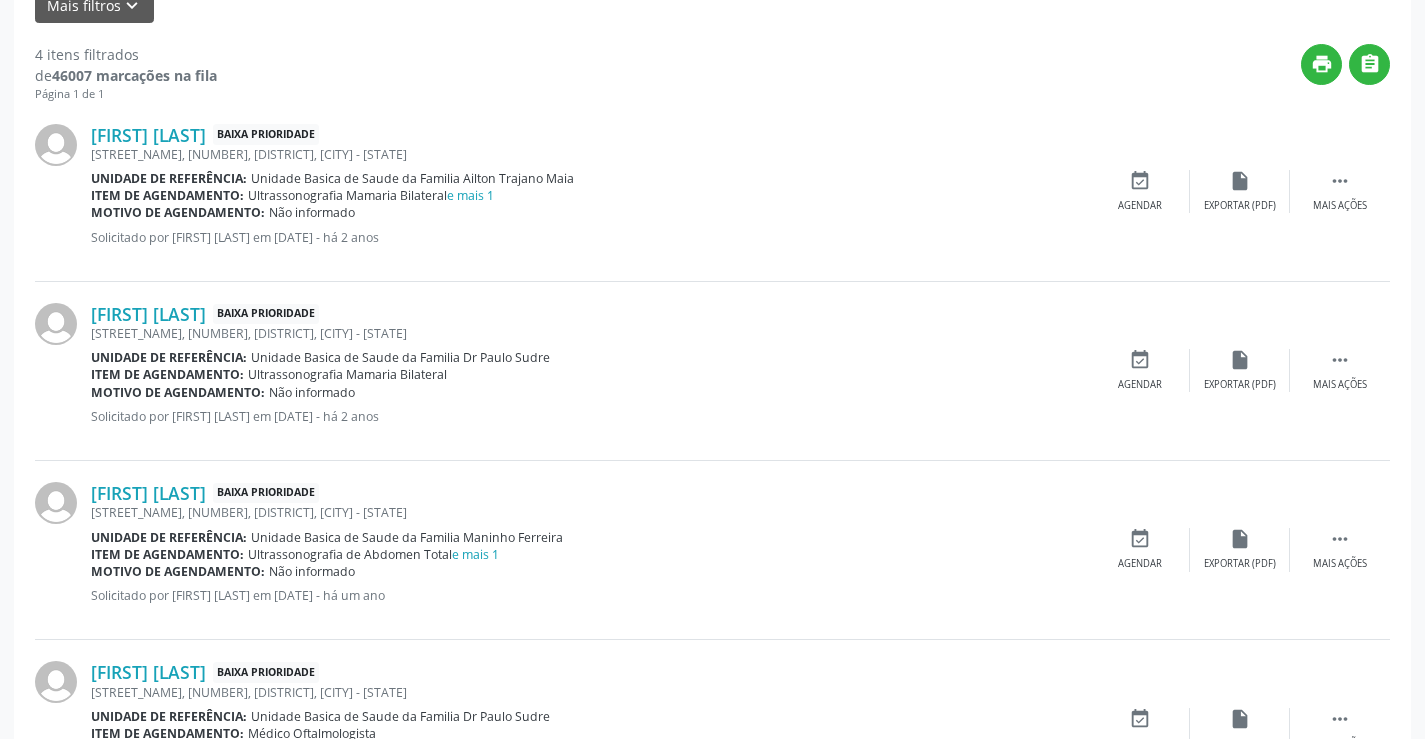 scroll, scrollTop: 617, scrollLeft: 0, axis: vertical 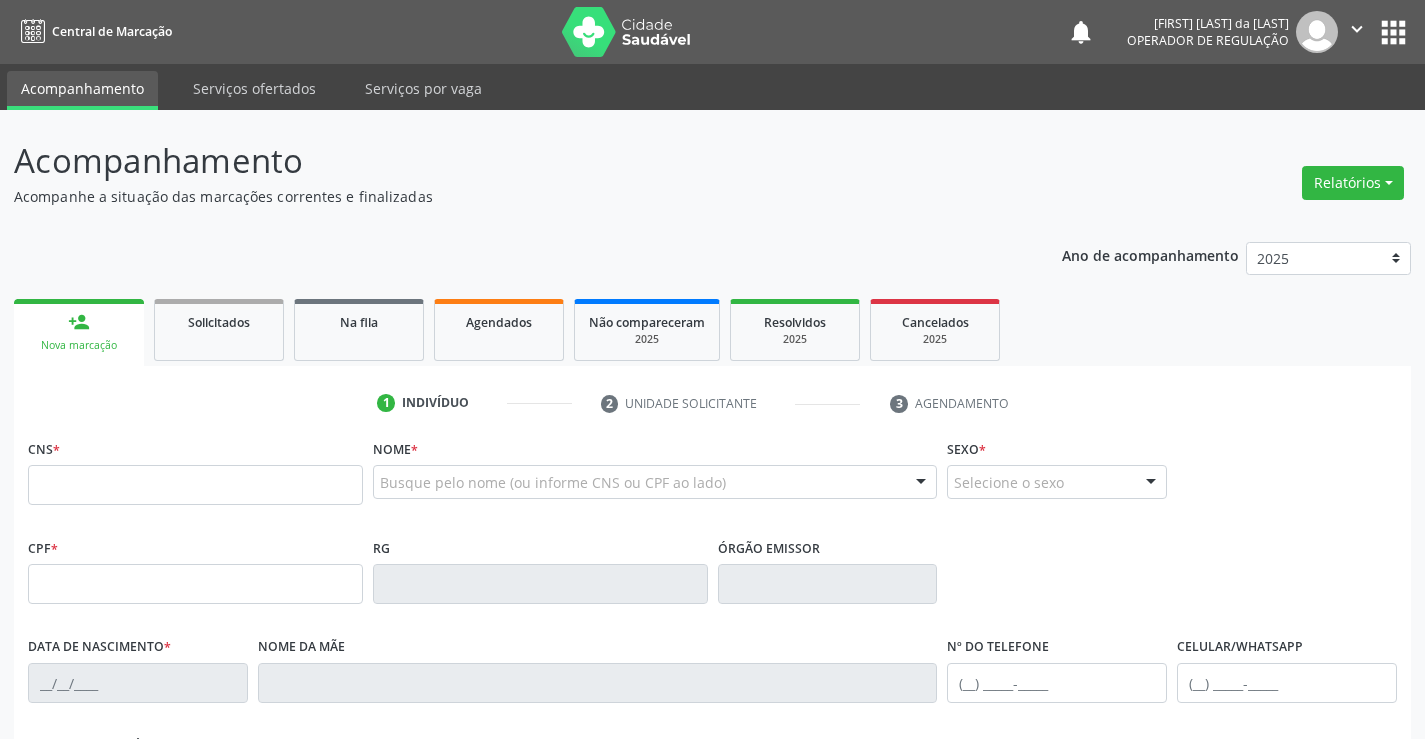 click at bounding box center (195, 485) 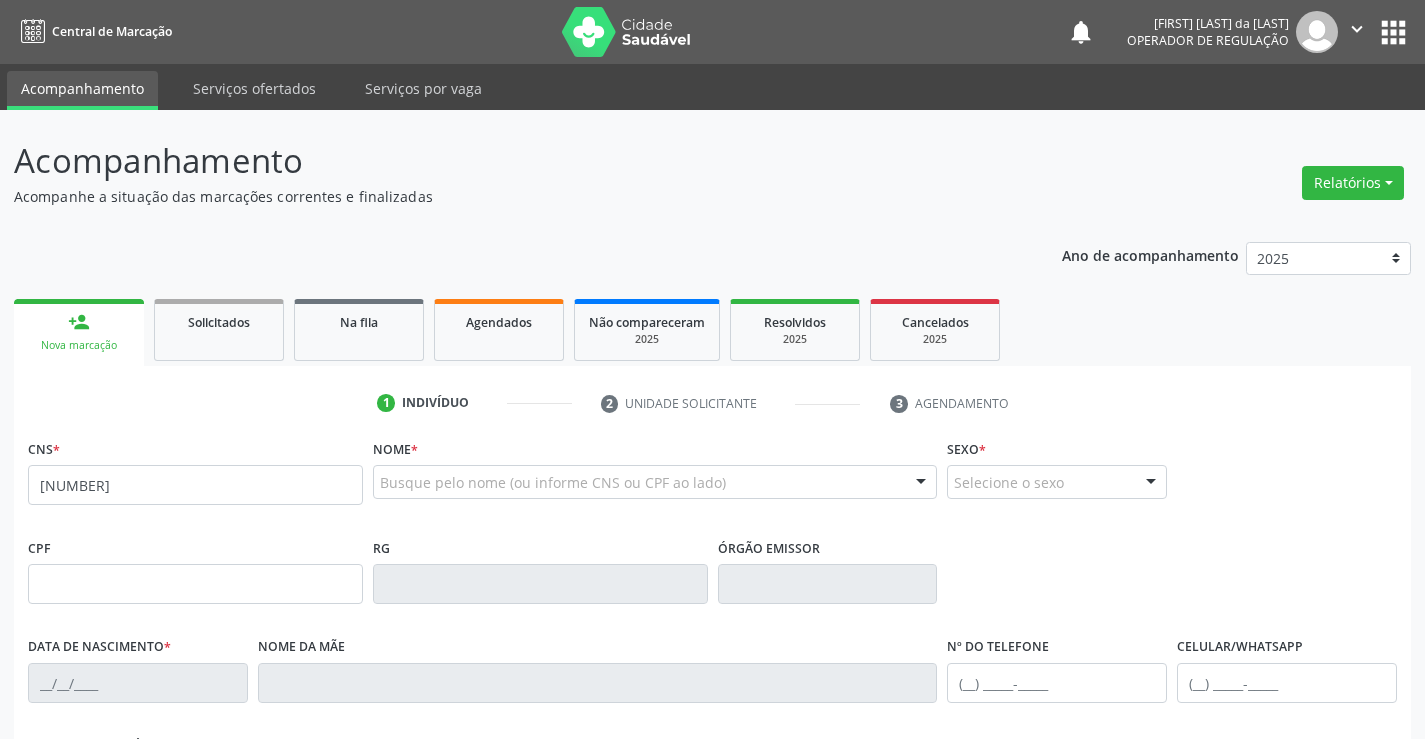 type on "[NUMBER]" 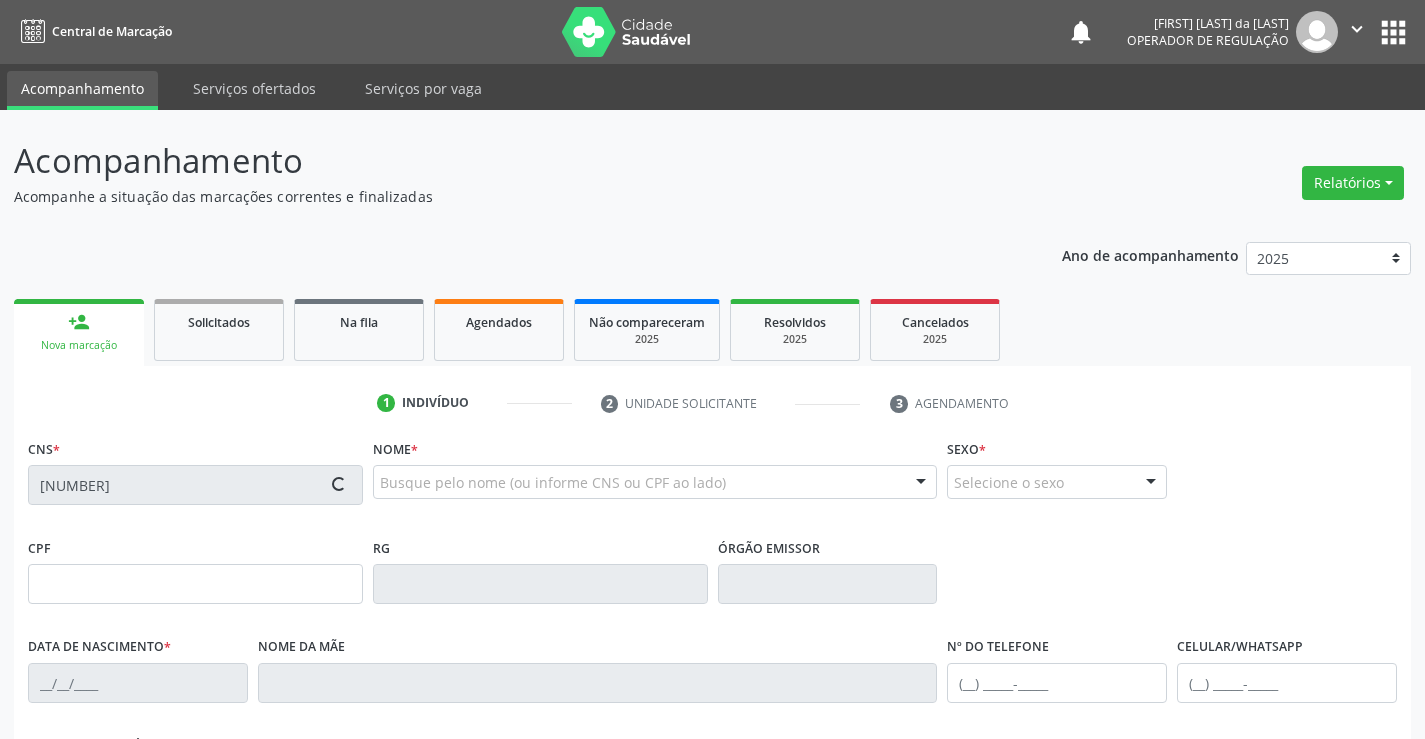 type on "[NUMBER]" 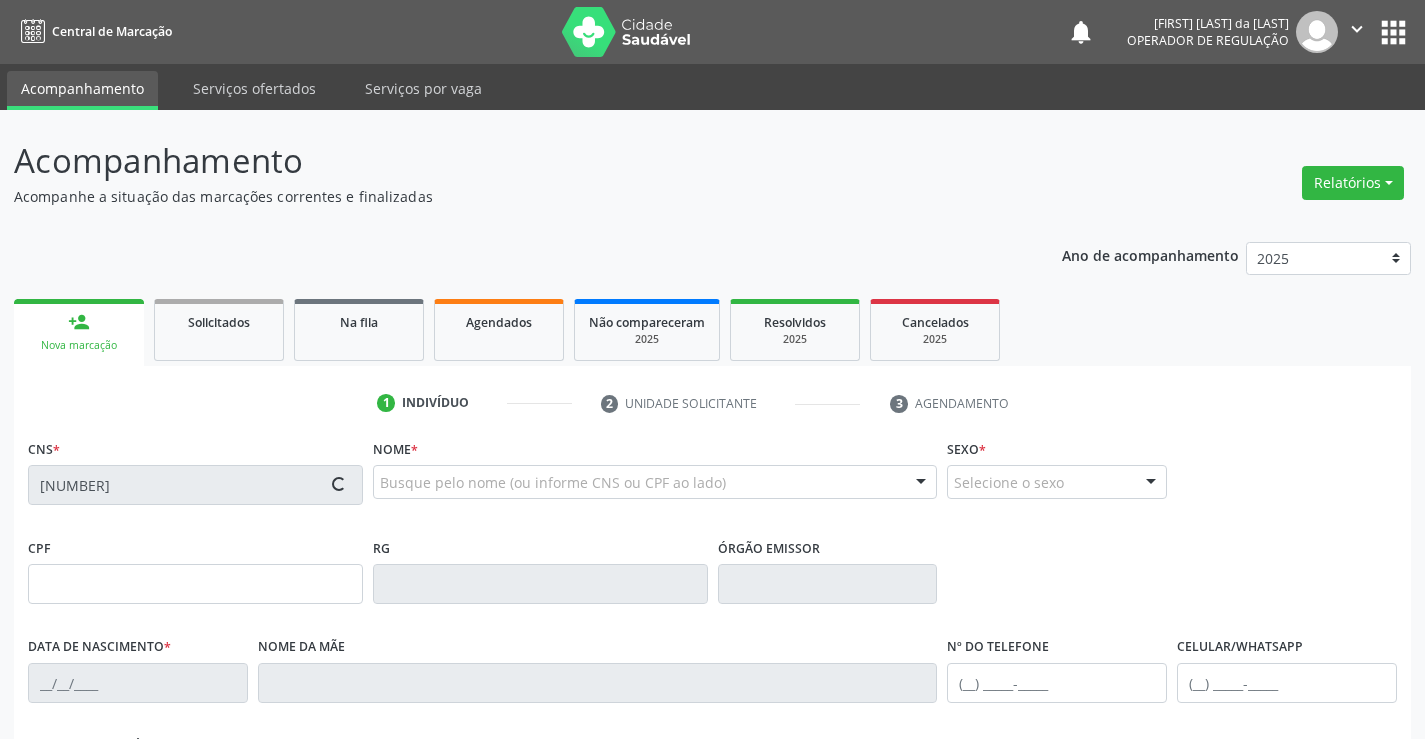 type on "[DATE]" 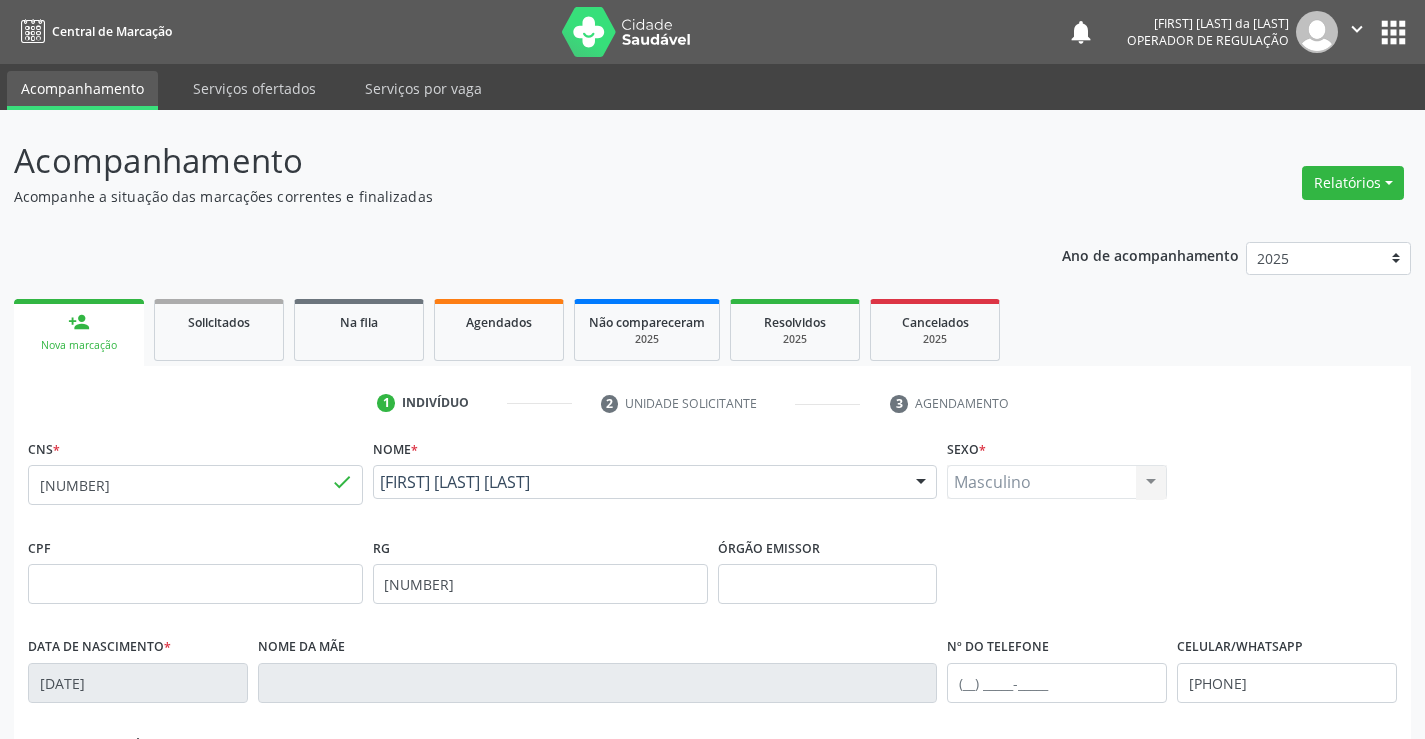 scroll, scrollTop: 345, scrollLeft: 0, axis: vertical 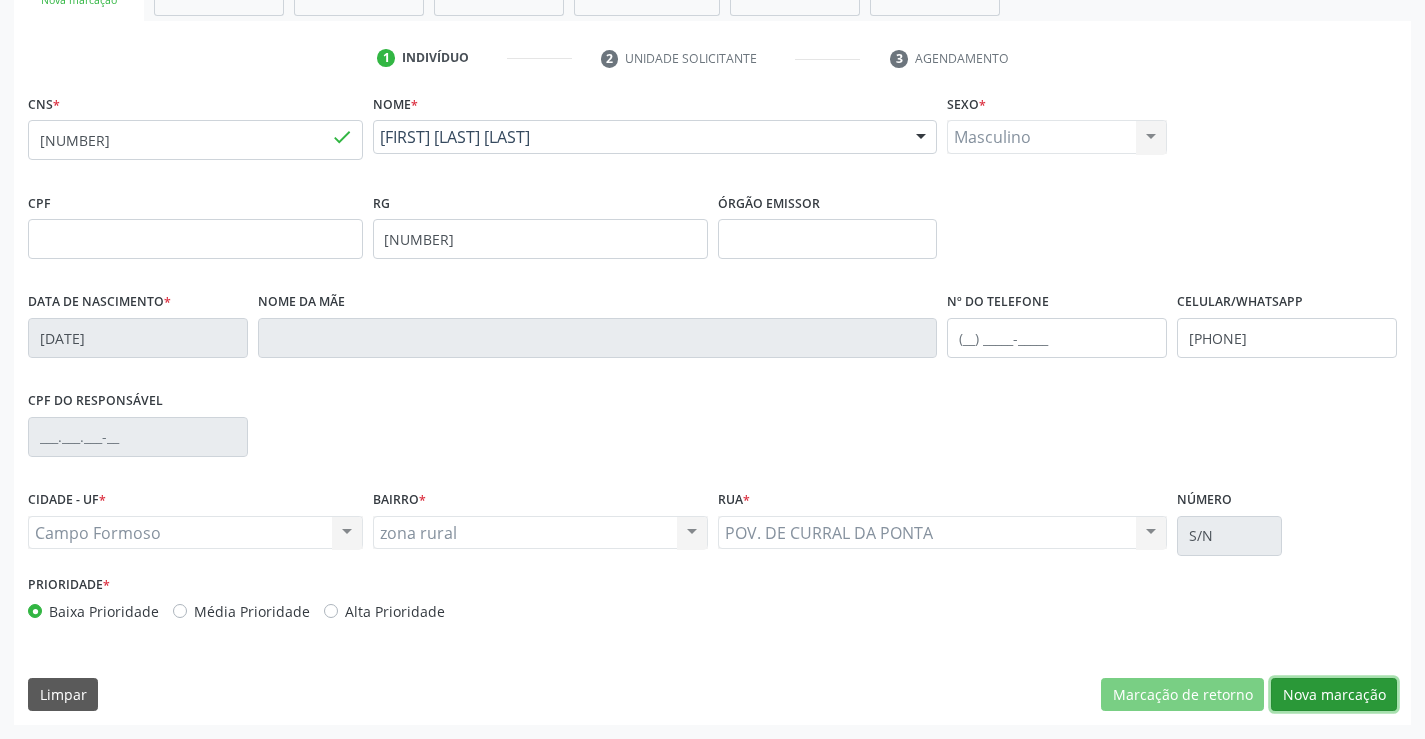 click on "Nova marcação" at bounding box center [1334, 695] 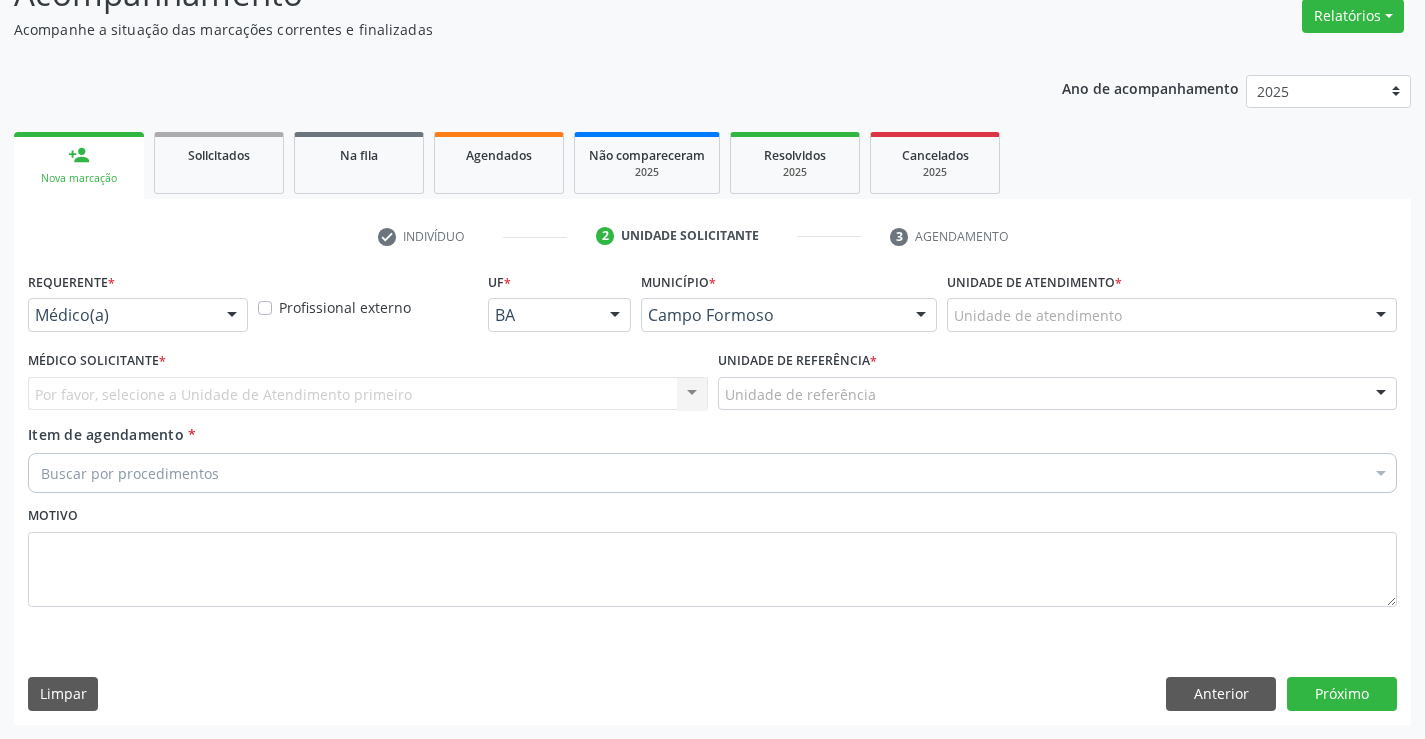 scroll, scrollTop: 167, scrollLeft: 0, axis: vertical 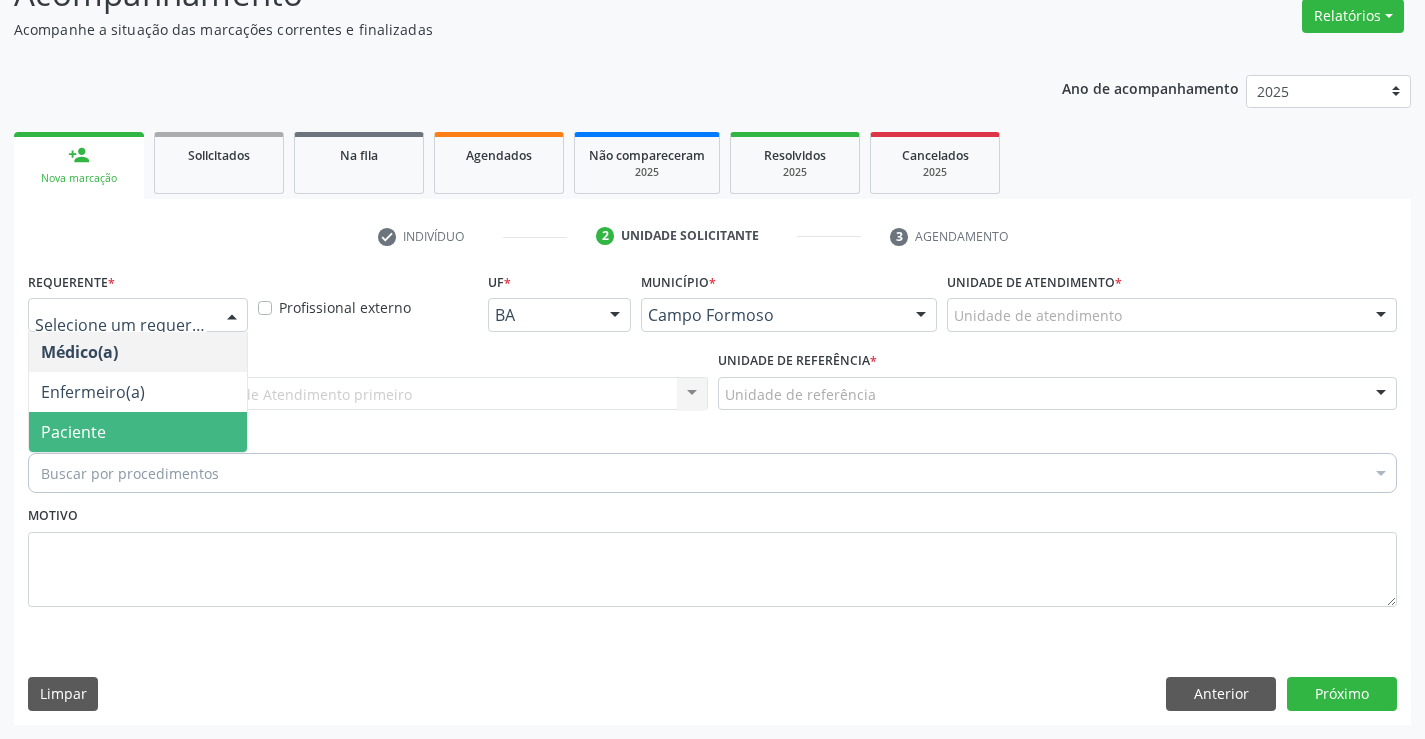 click on "Paciente" at bounding box center (138, 432) 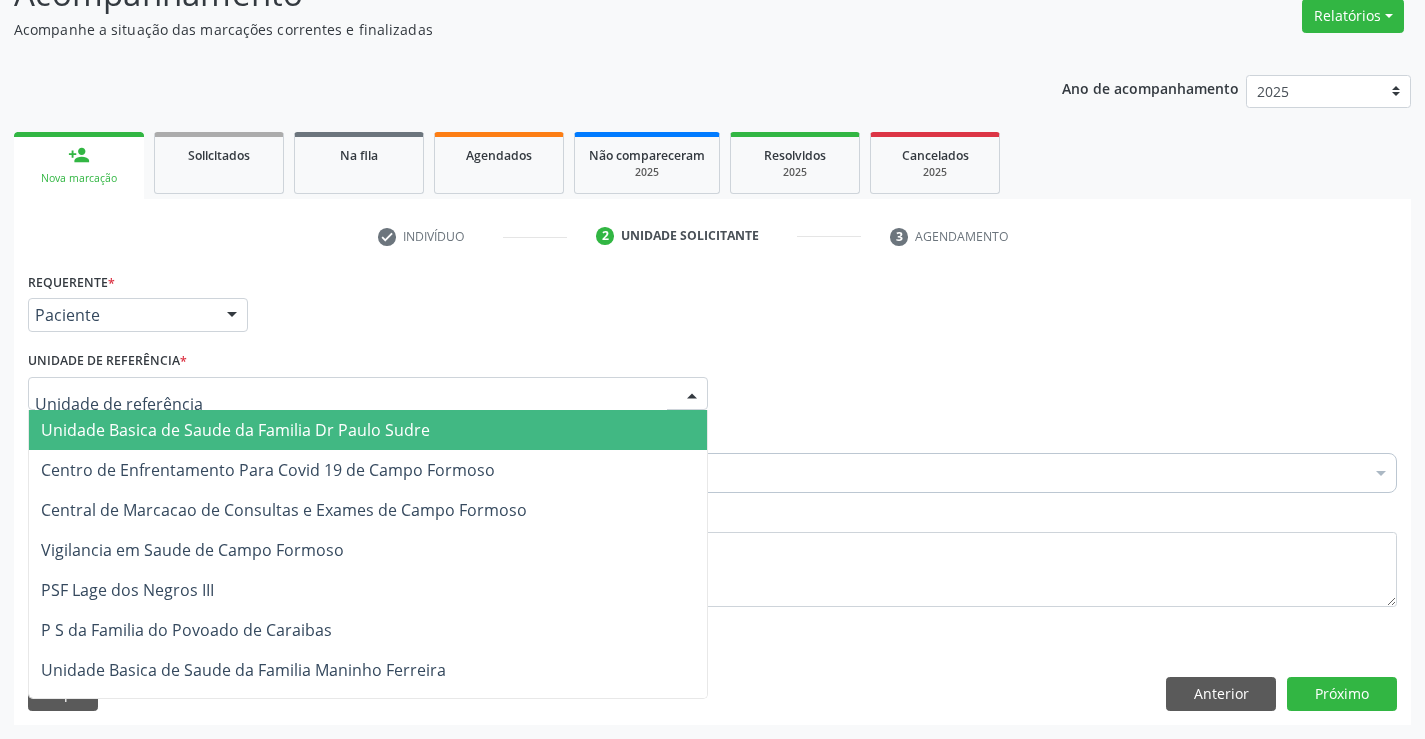 click at bounding box center (368, 394) 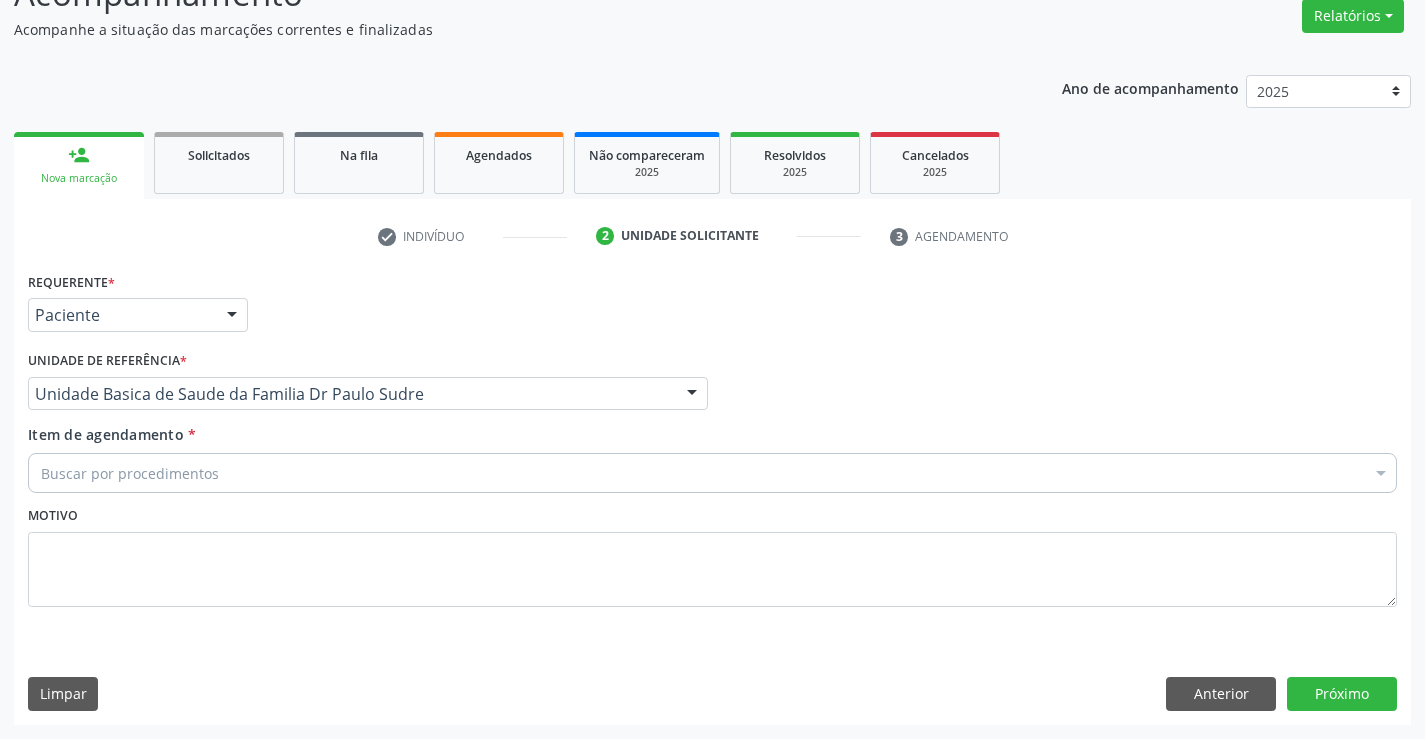 click on "Buscar por procedimentos" at bounding box center (712, 473) 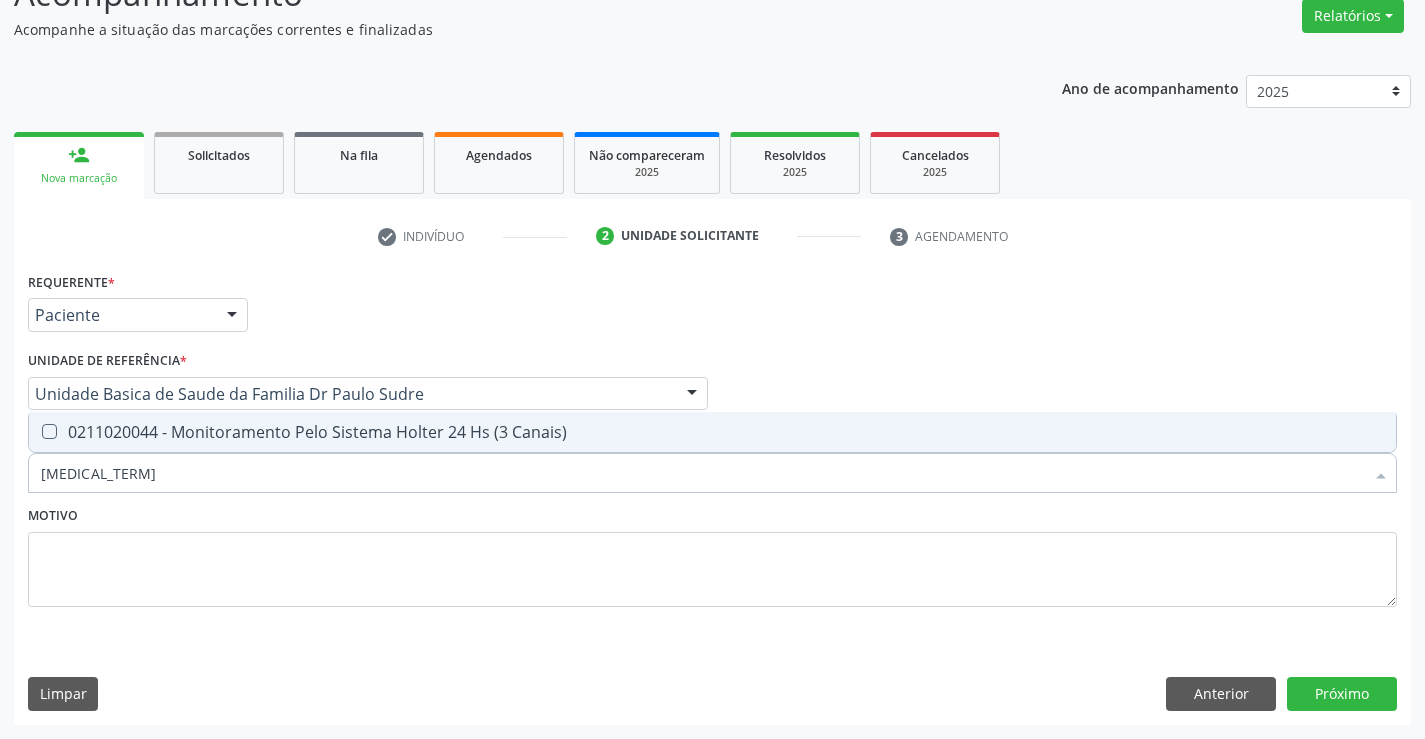 type on "holter" 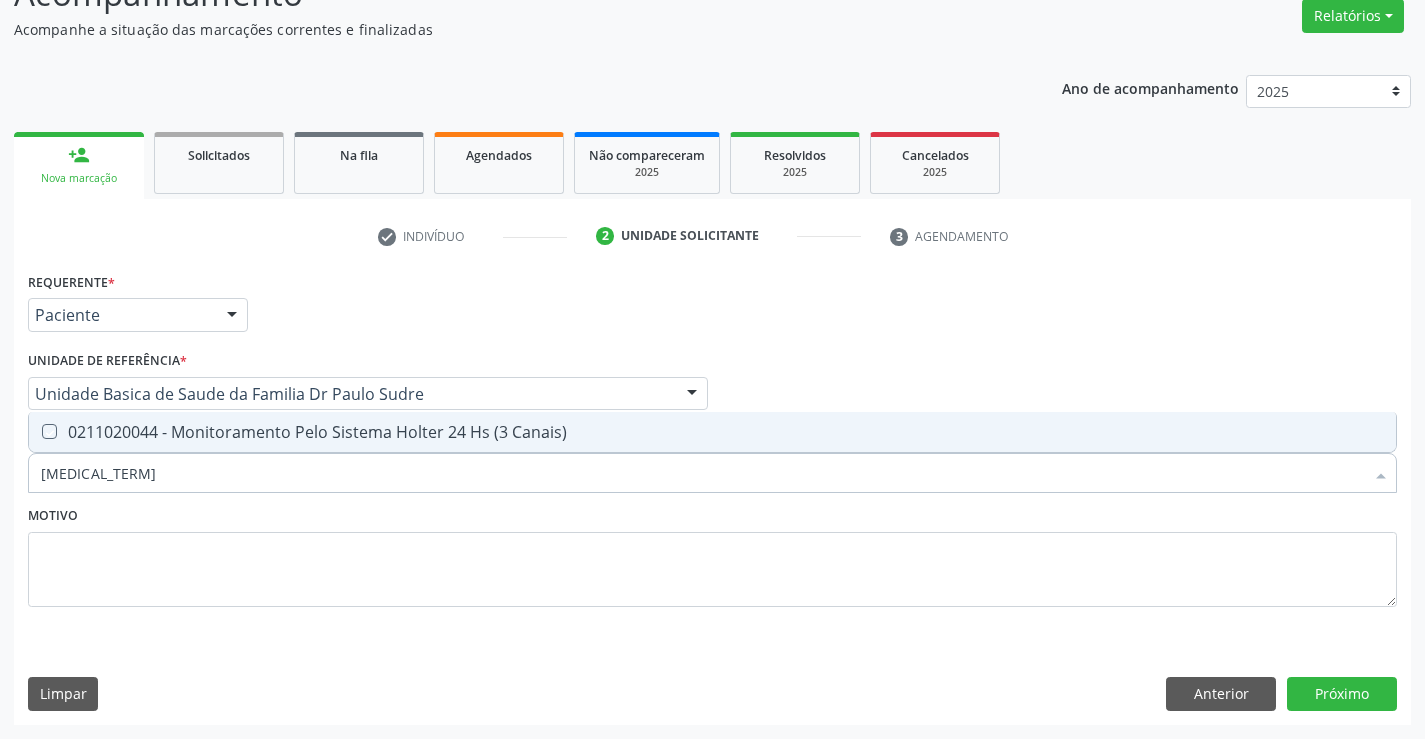 checkbox on "true" 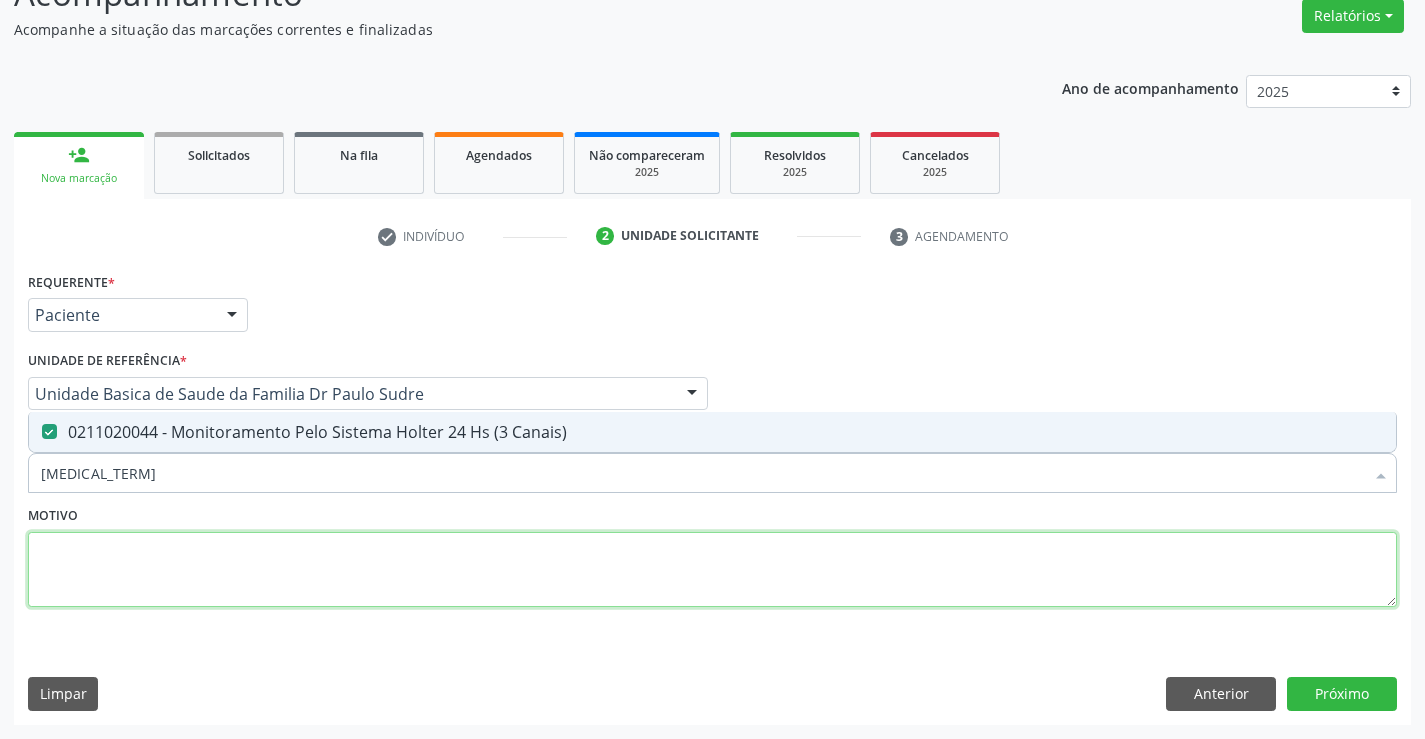 click at bounding box center [712, 570] 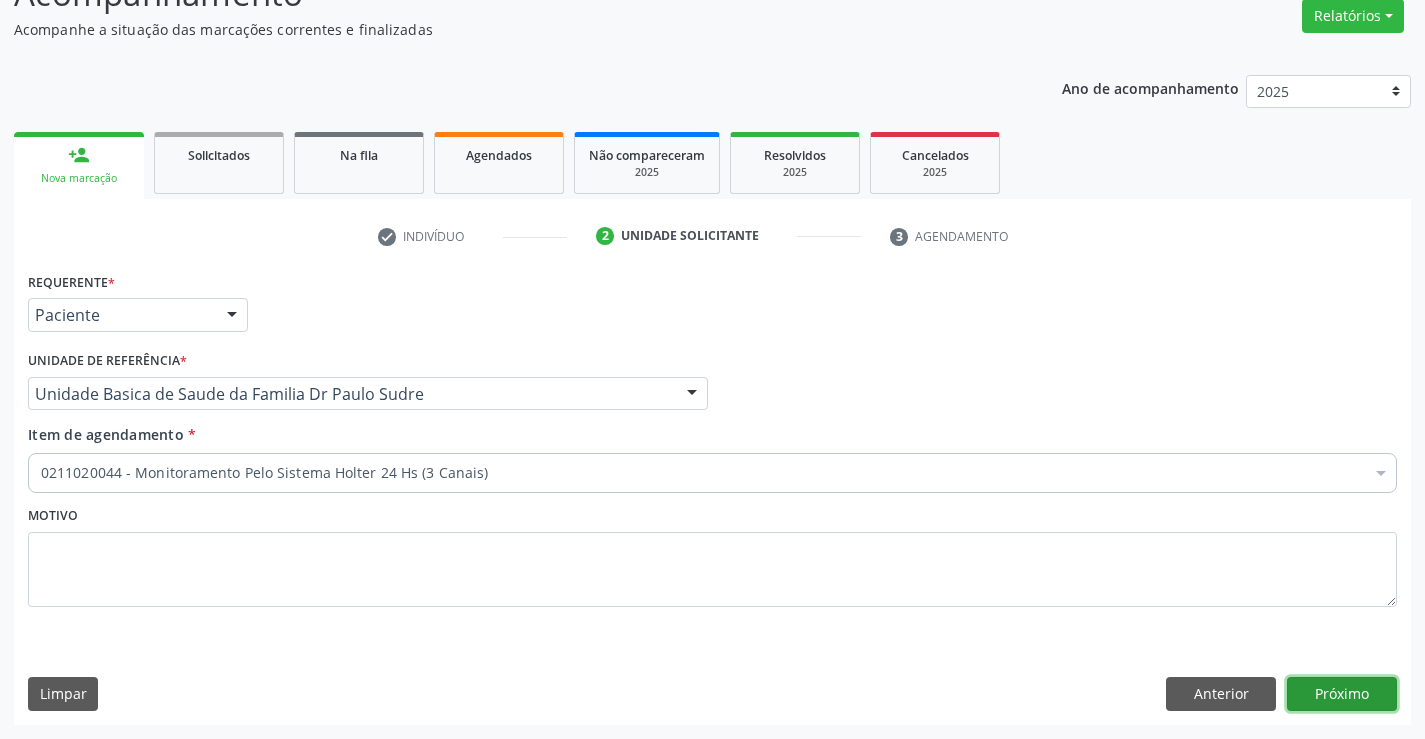 click on "Próximo" at bounding box center [1342, 694] 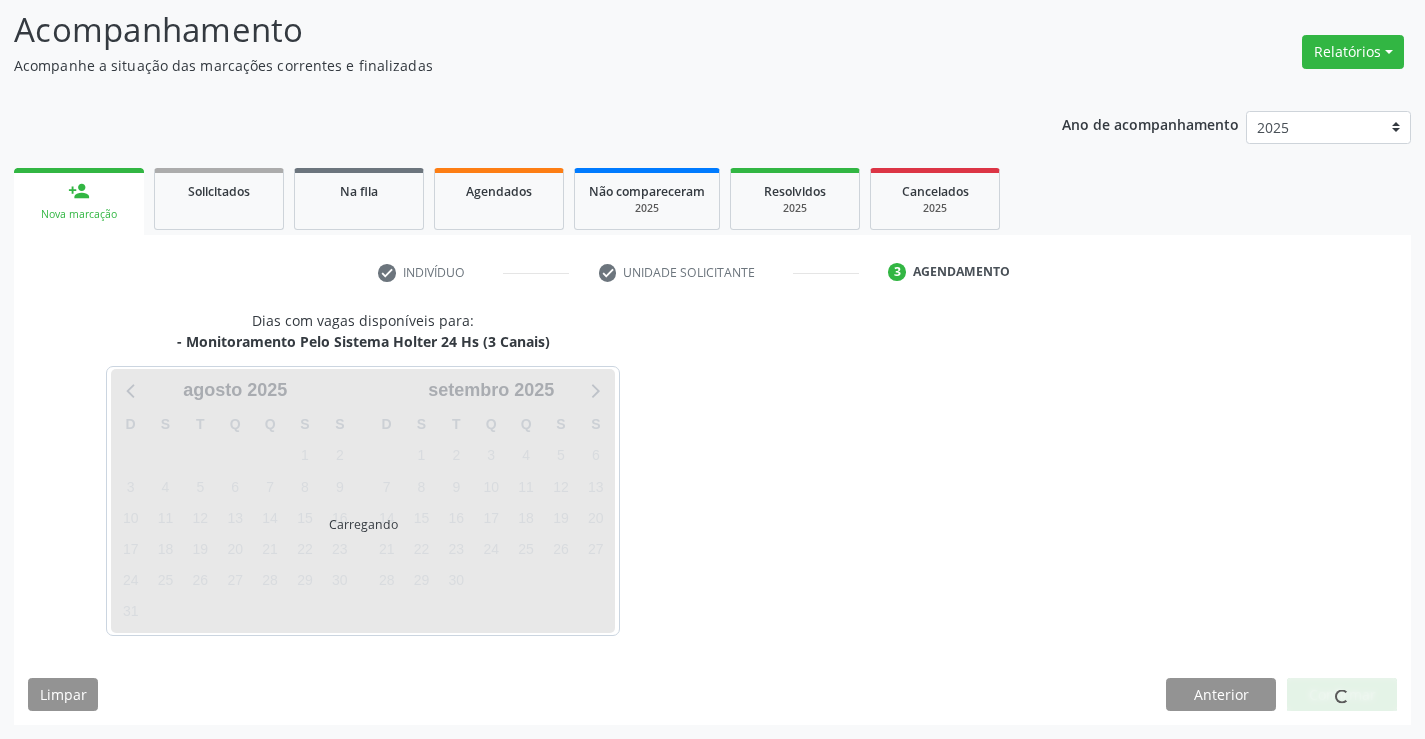 scroll, scrollTop: 167, scrollLeft: 0, axis: vertical 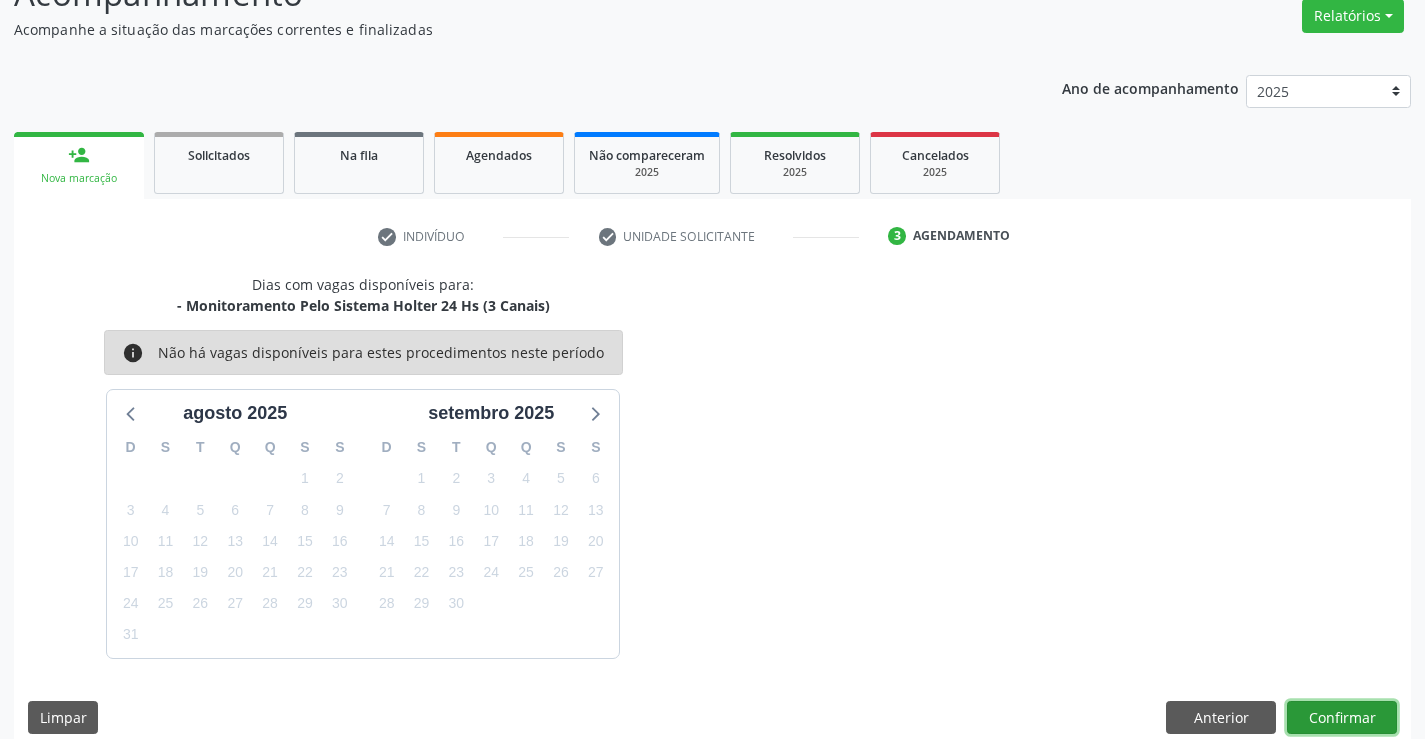 click on "Confirmar" at bounding box center [1342, 718] 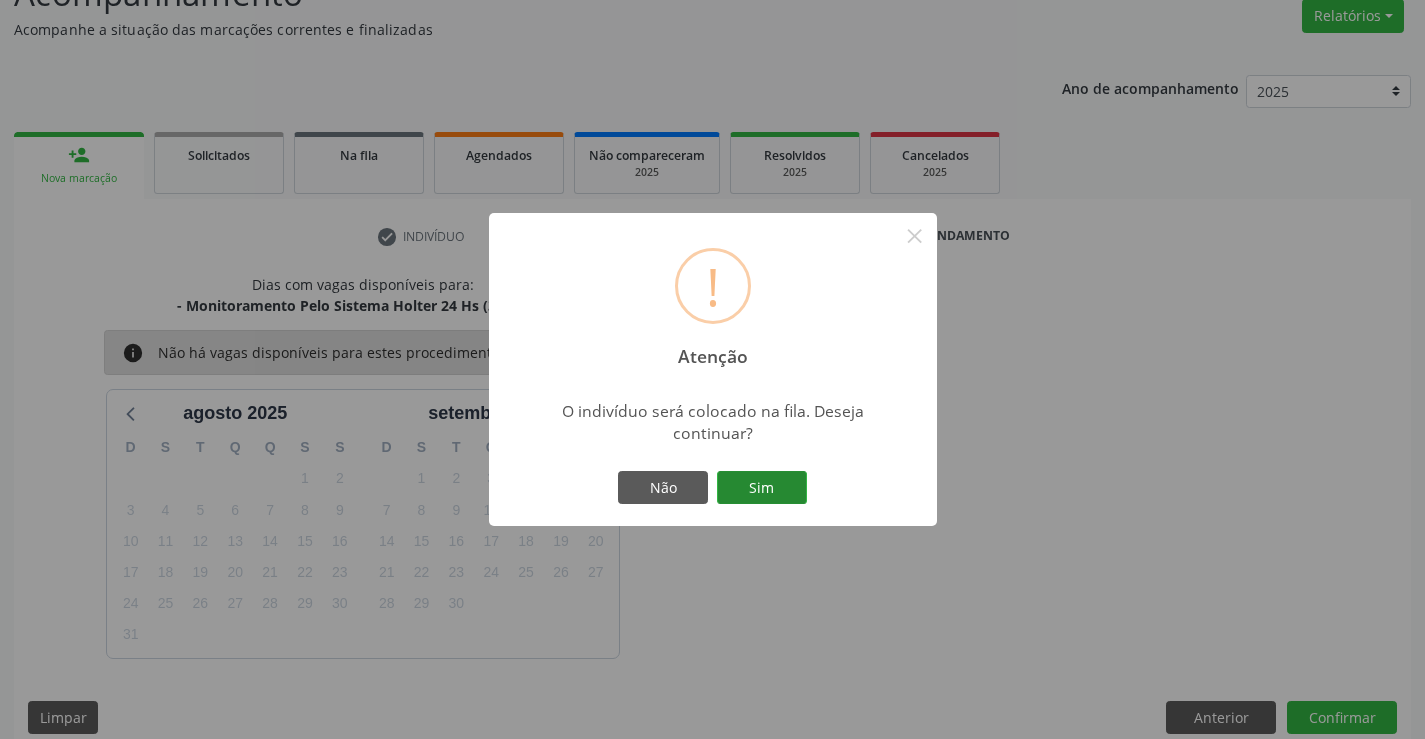 click on "Sim" at bounding box center (762, 488) 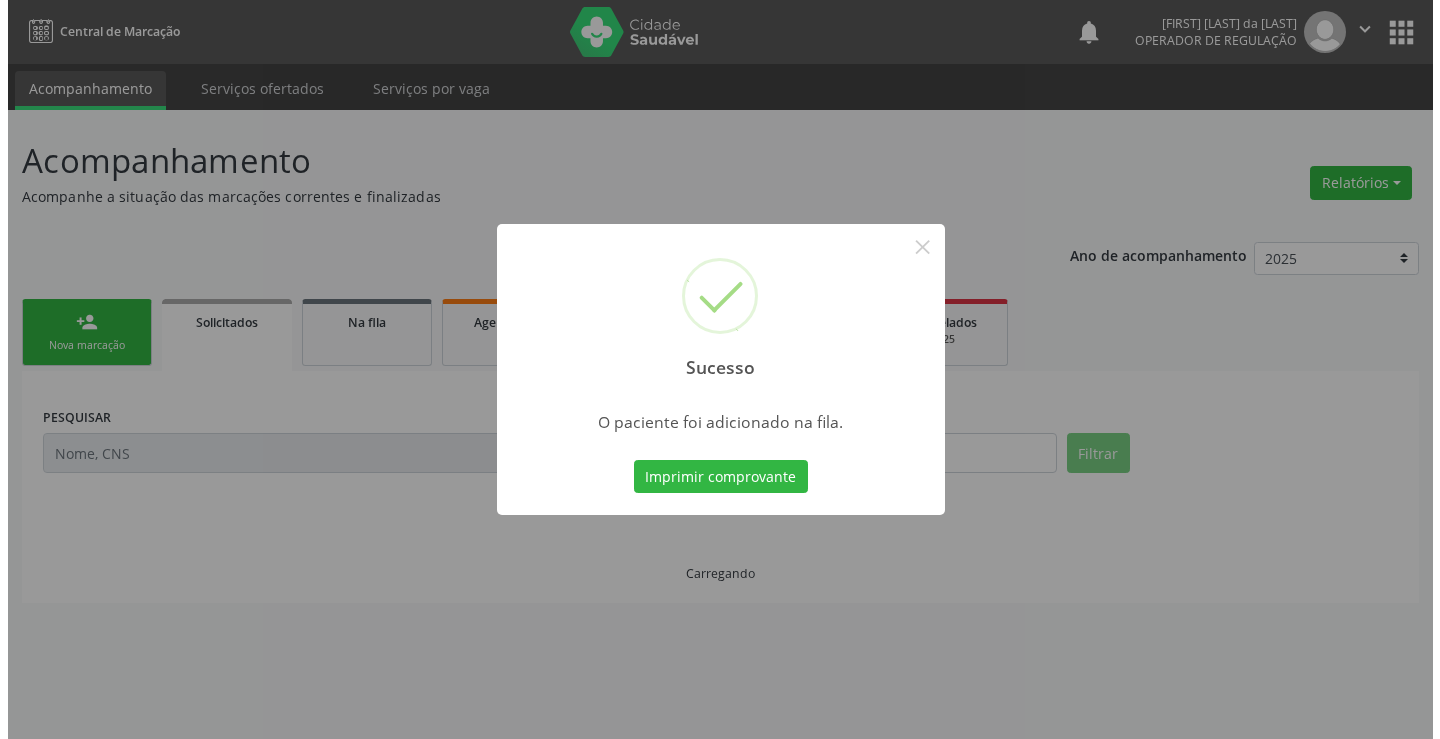 scroll, scrollTop: 0, scrollLeft: 0, axis: both 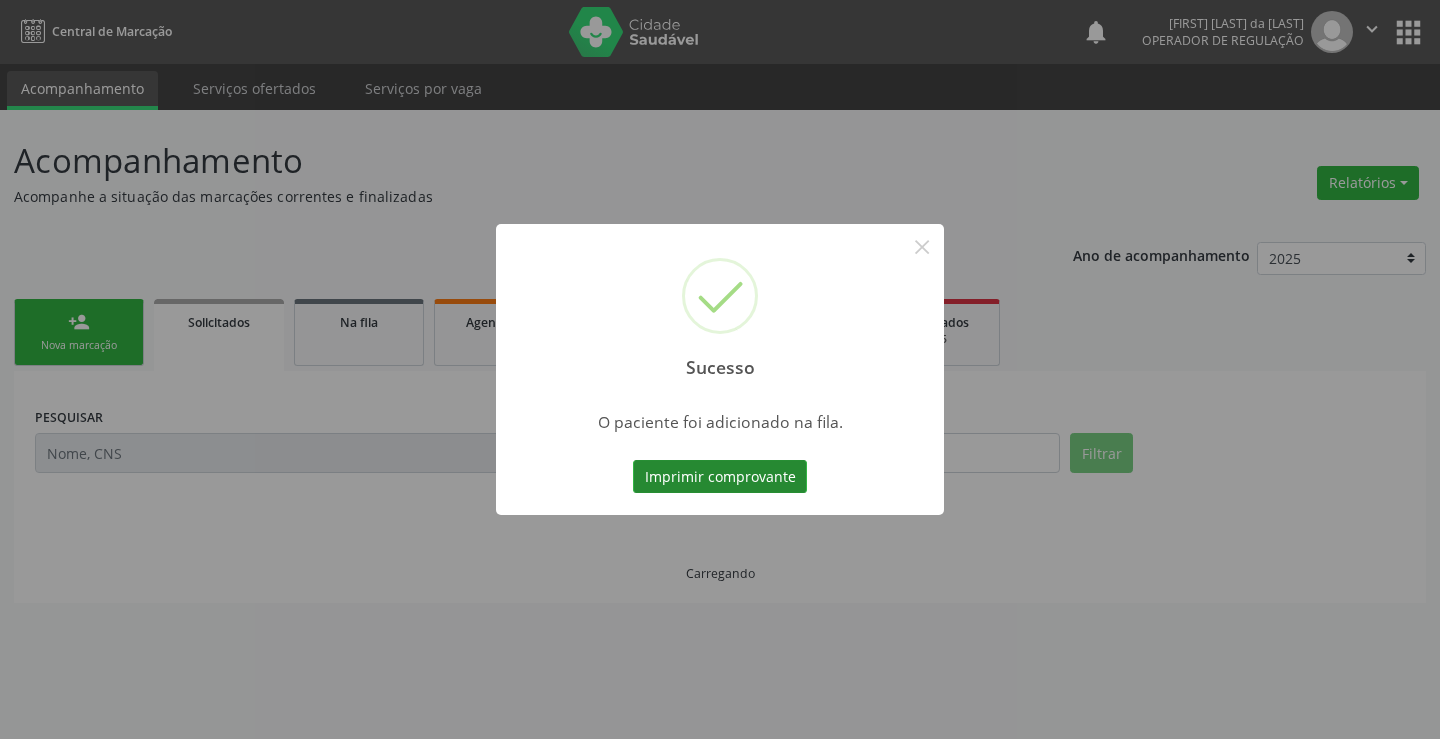 click on "Imprimir comprovante" at bounding box center [720, 477] 